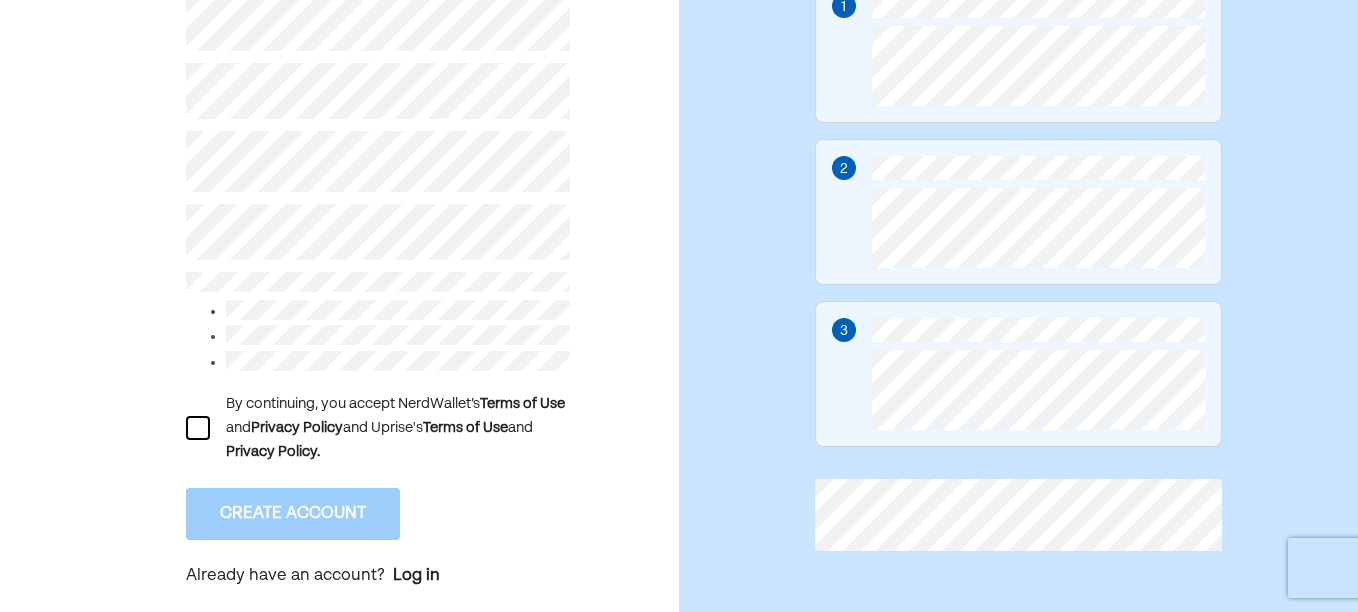 scroll, scrollTop: 303, scrollLeft: 0, axis: vertical 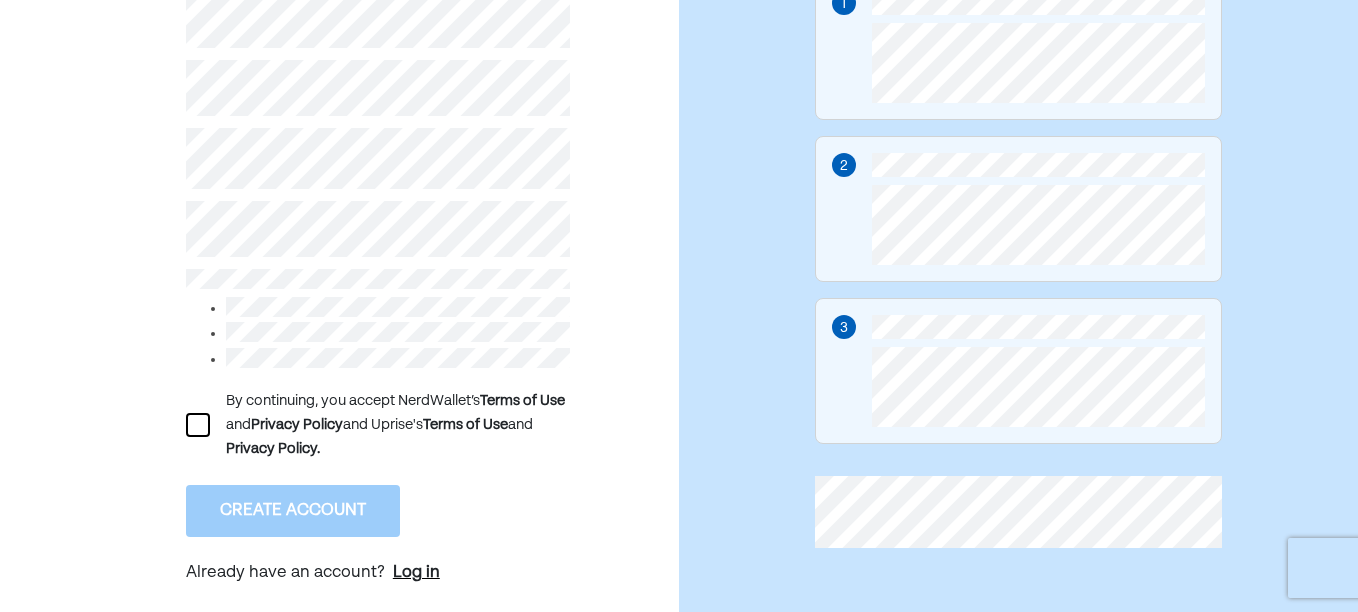 click on "Log in" at bounding box center (416, 573) 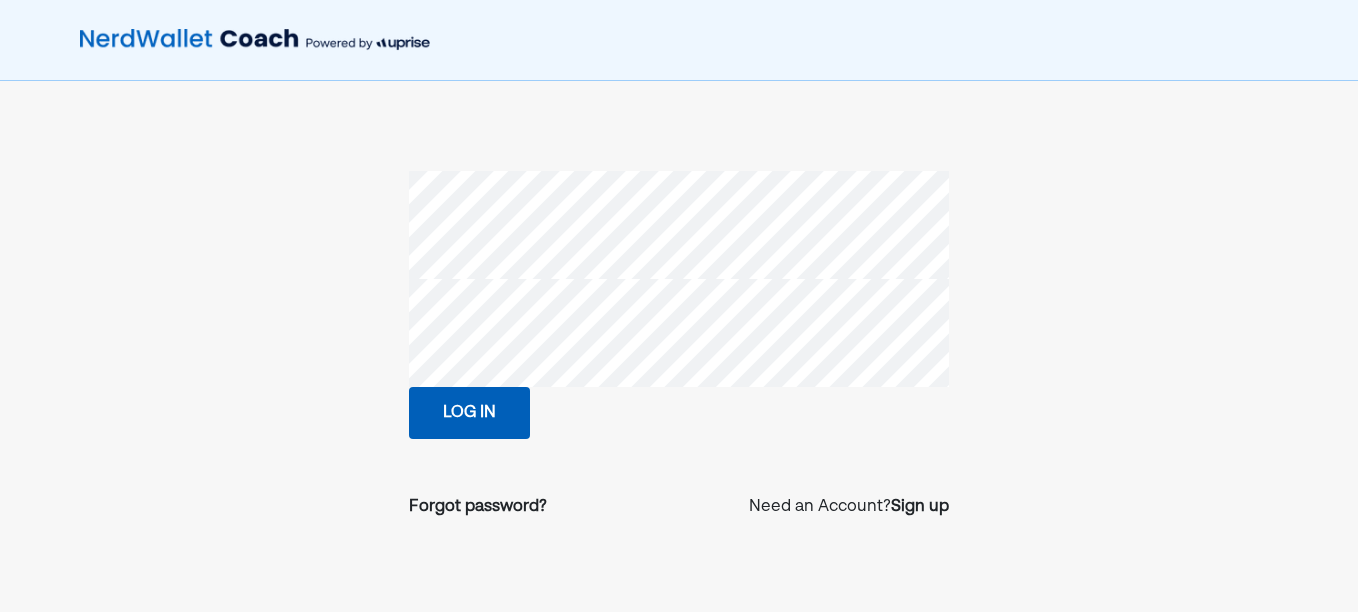 scroll, scrollTop: 0, scrollLeft: 0, axis: both 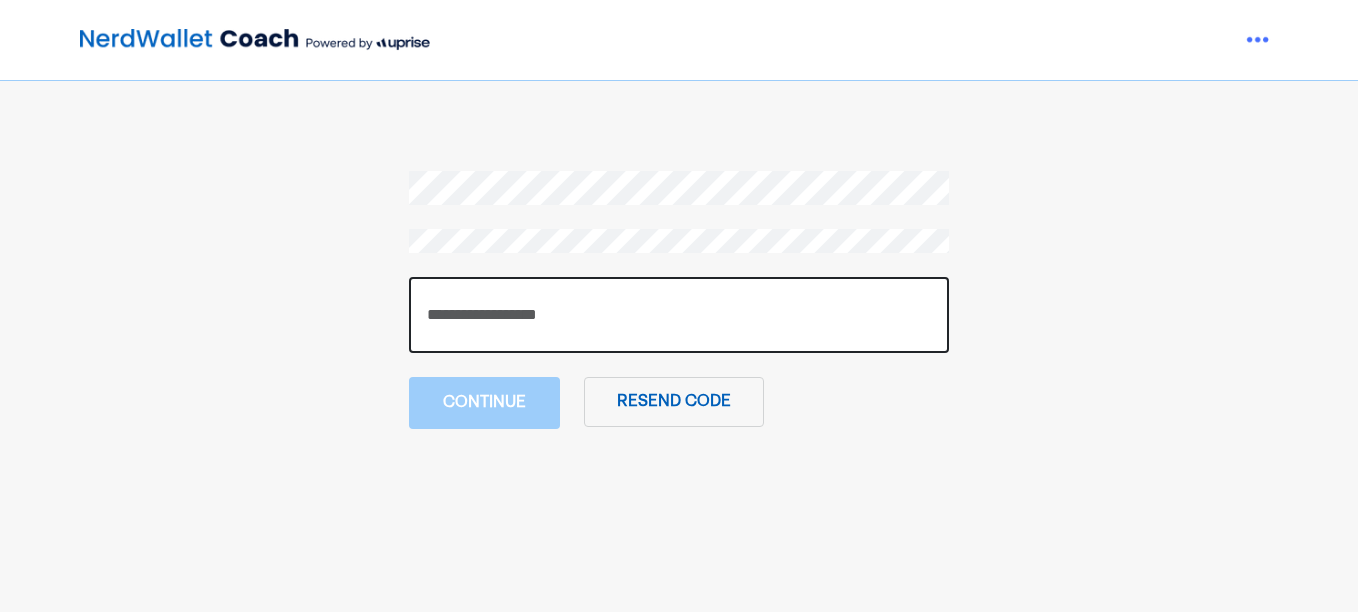 click at bounding box center [679, 315] 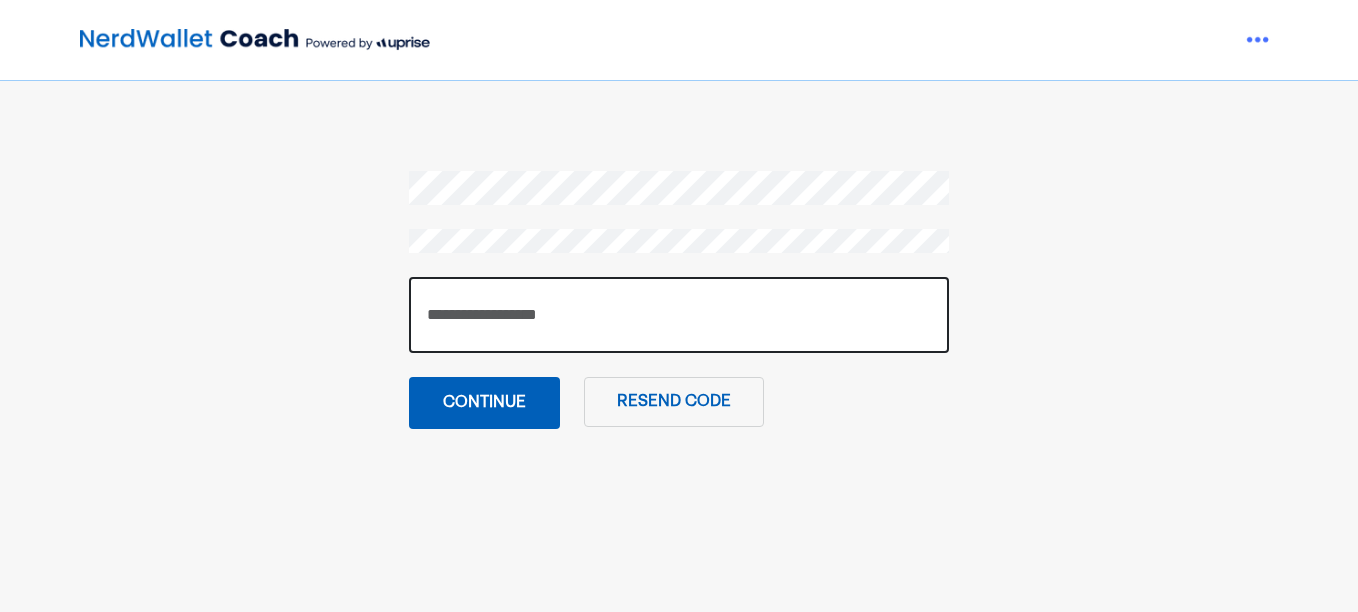 type on "******" 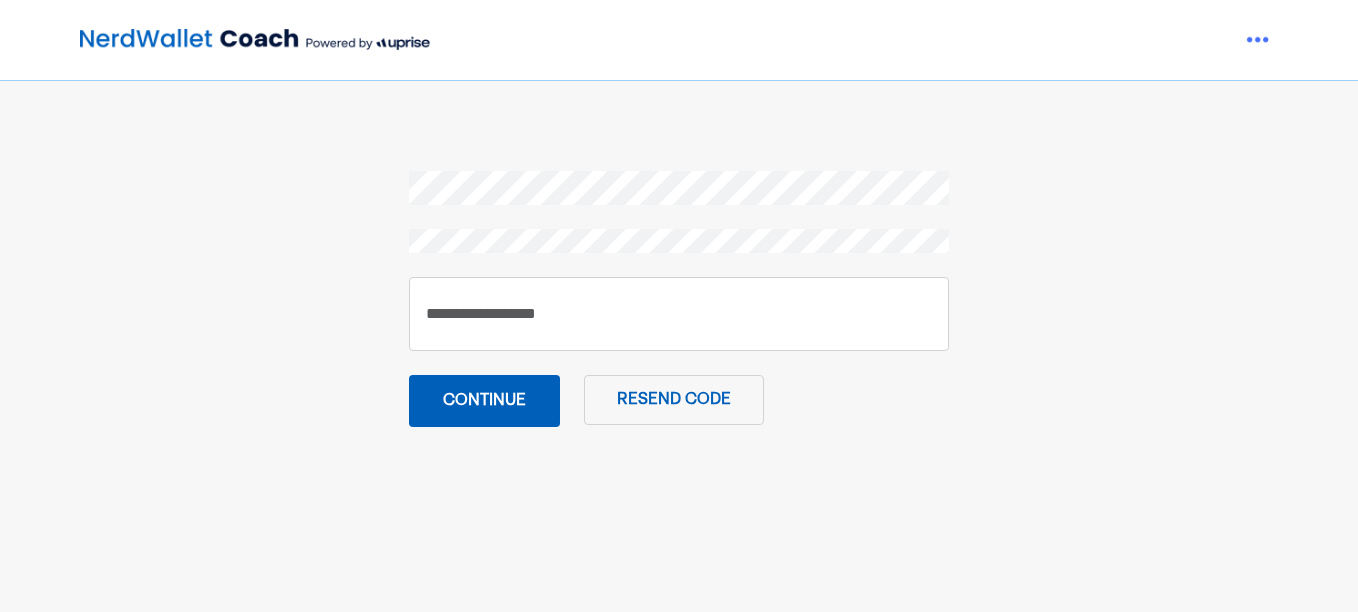 click on "Continue" at bounding box center [484, 401] 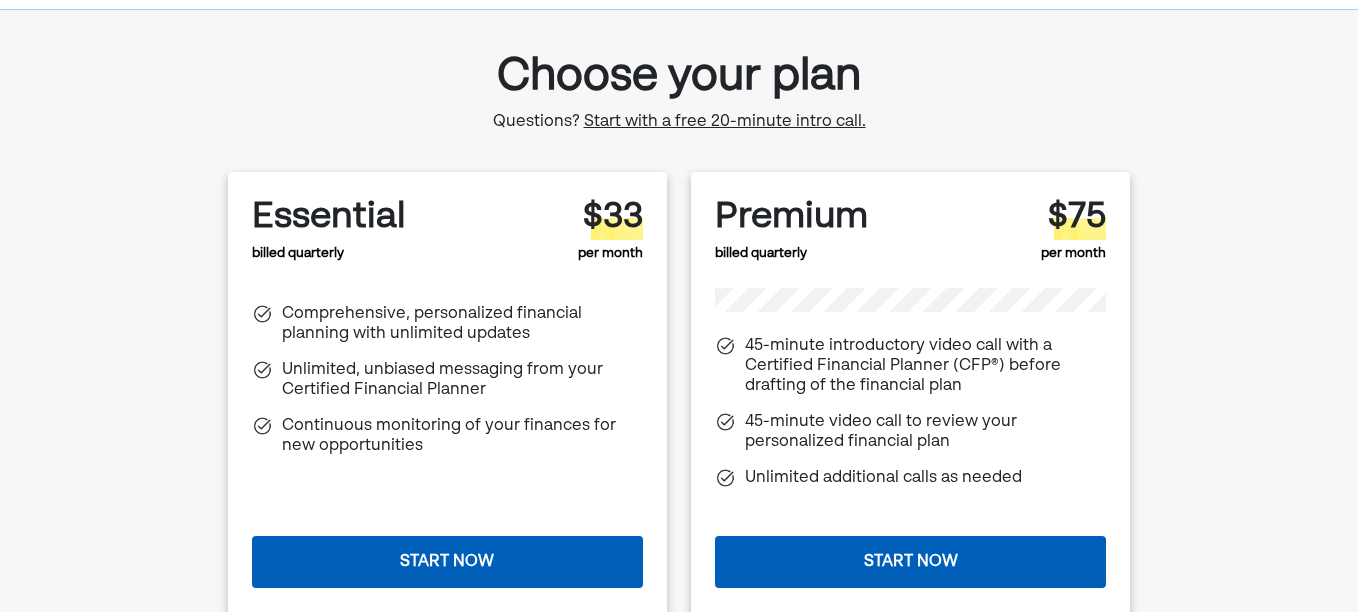 scroll, scrollTop: 100, scrollLeft: 0, axis: vertical 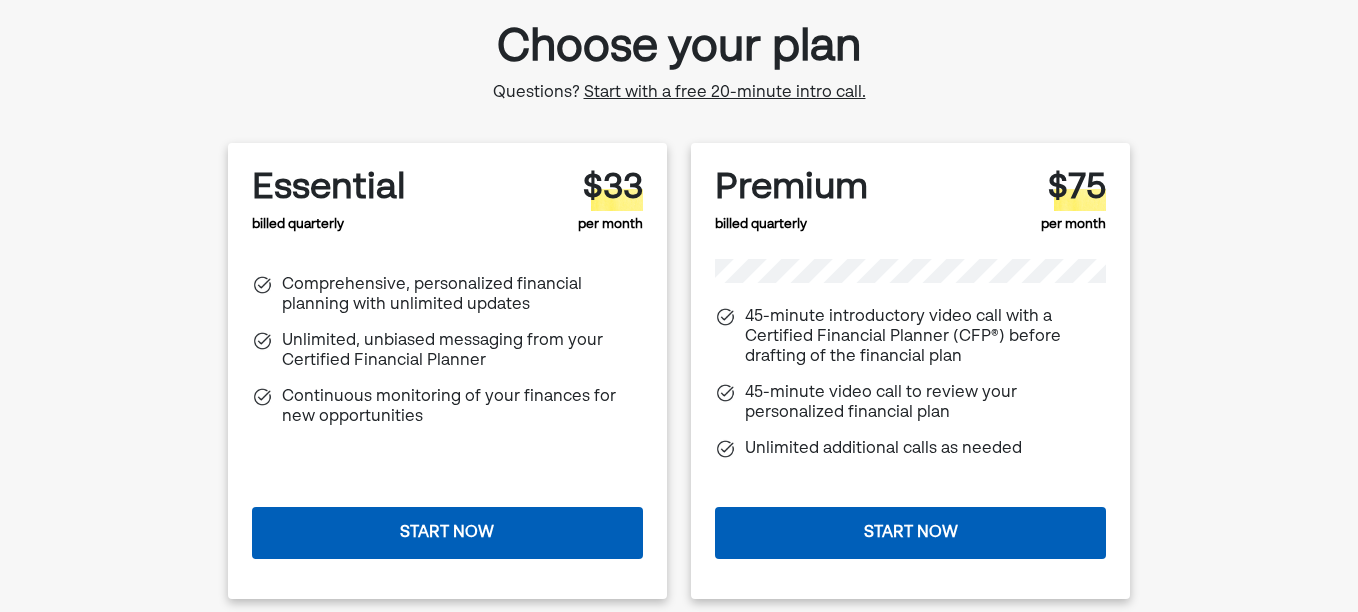 click on "Start now" at bounding box center (910, 533) 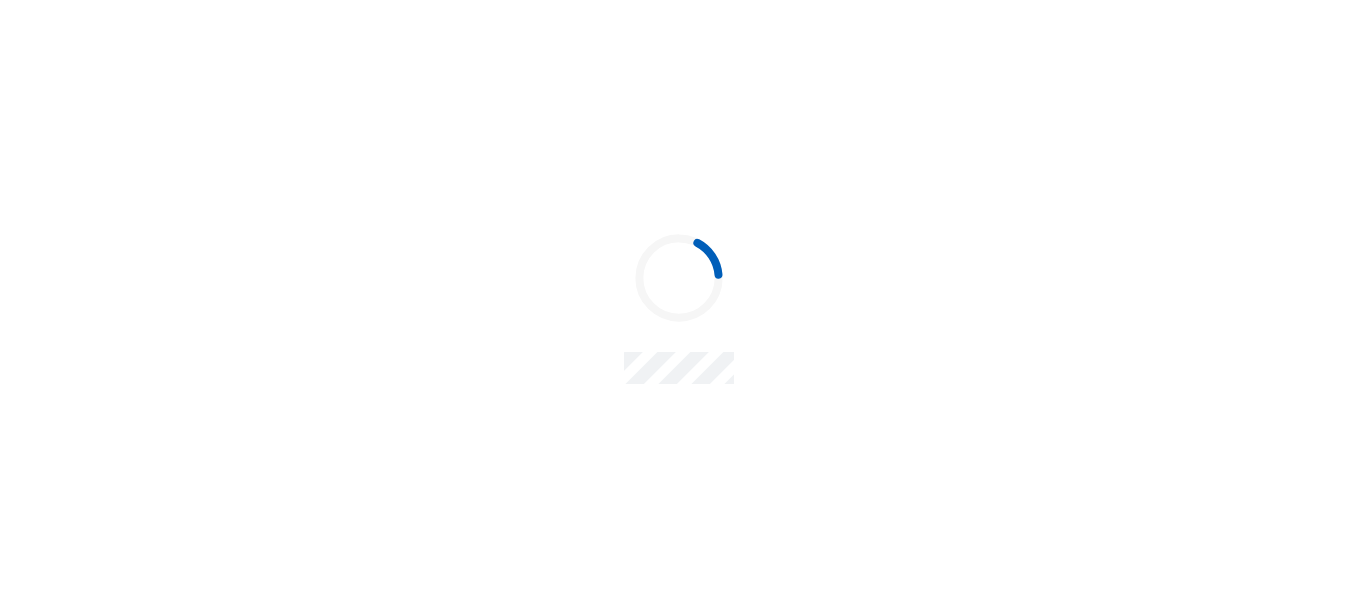 scroll, scrollTop: 0, scrollLeft: 0, axis: both 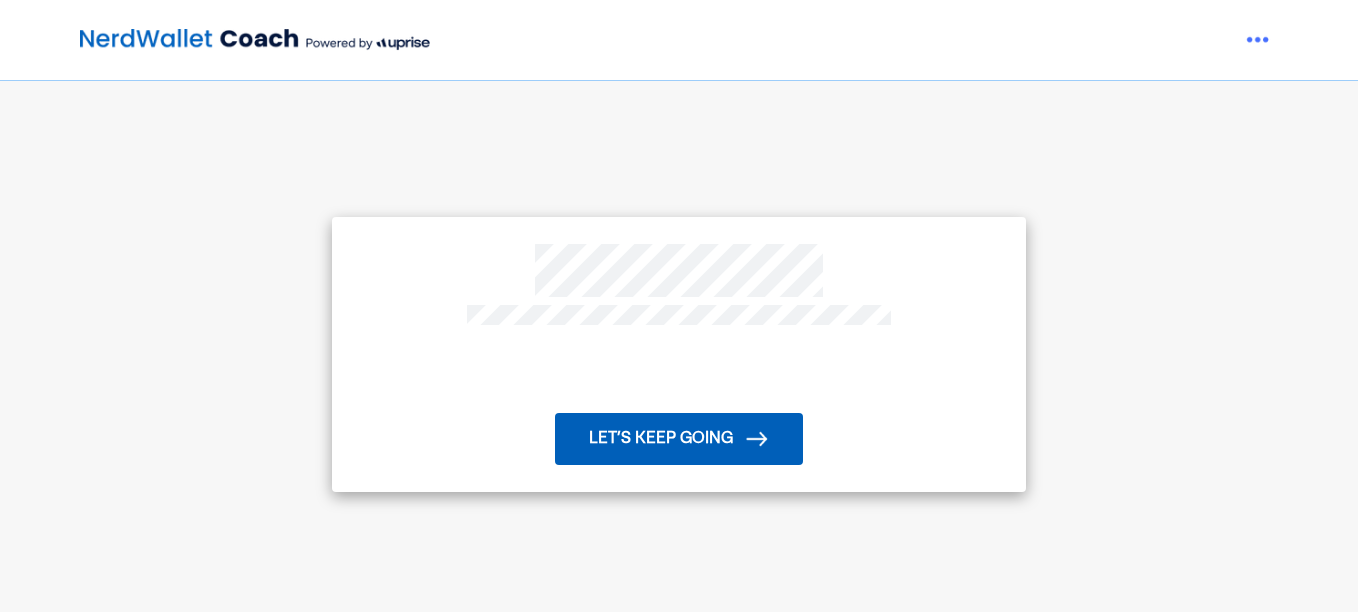 click on "Let’s keep going" at bounding box center (679, 439) 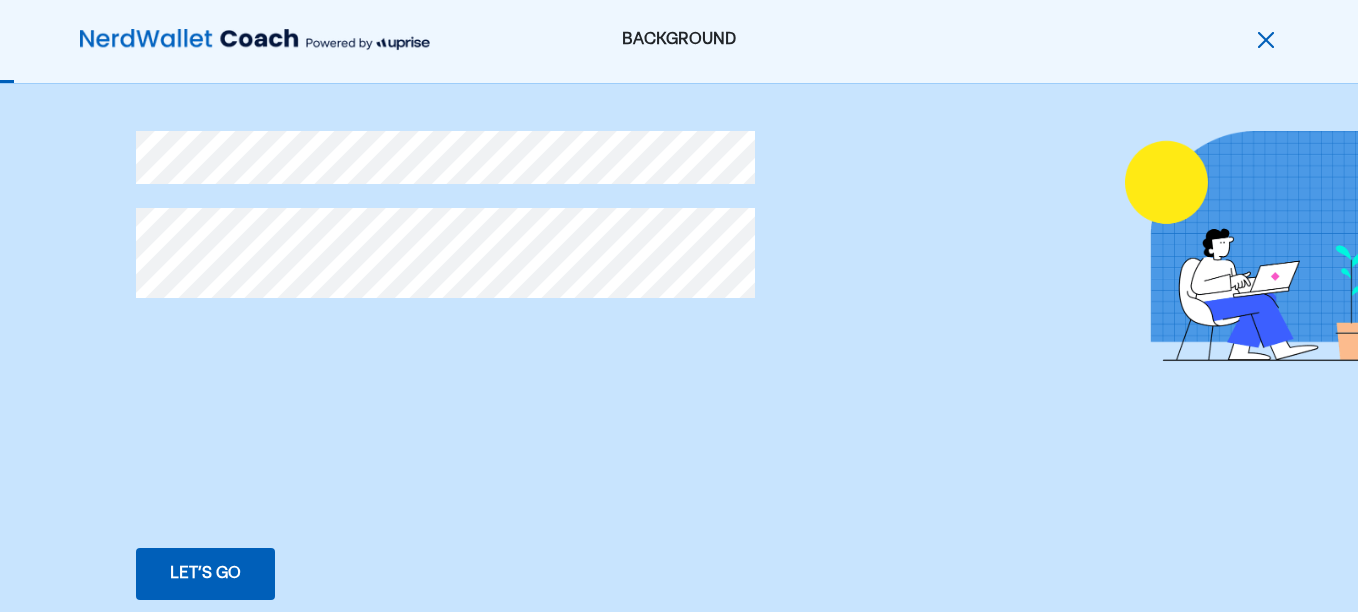 click on "Let’s go" at bounding box center (205, 574) 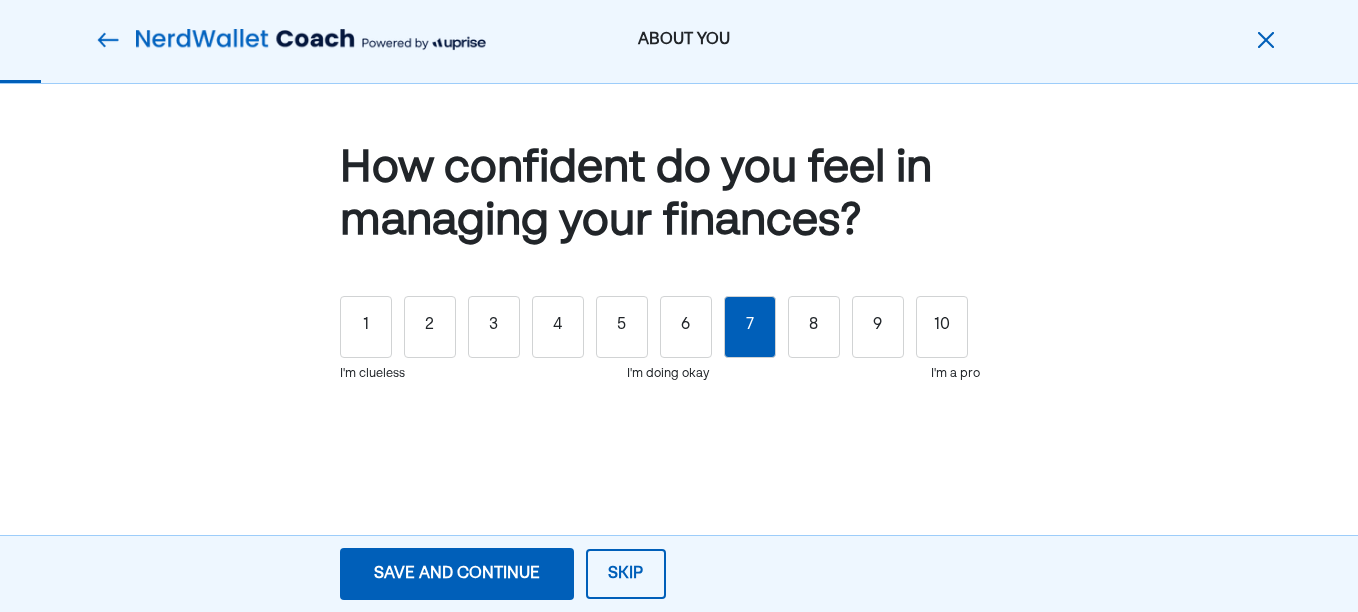 click on "7" at bounding box center (750, 327) 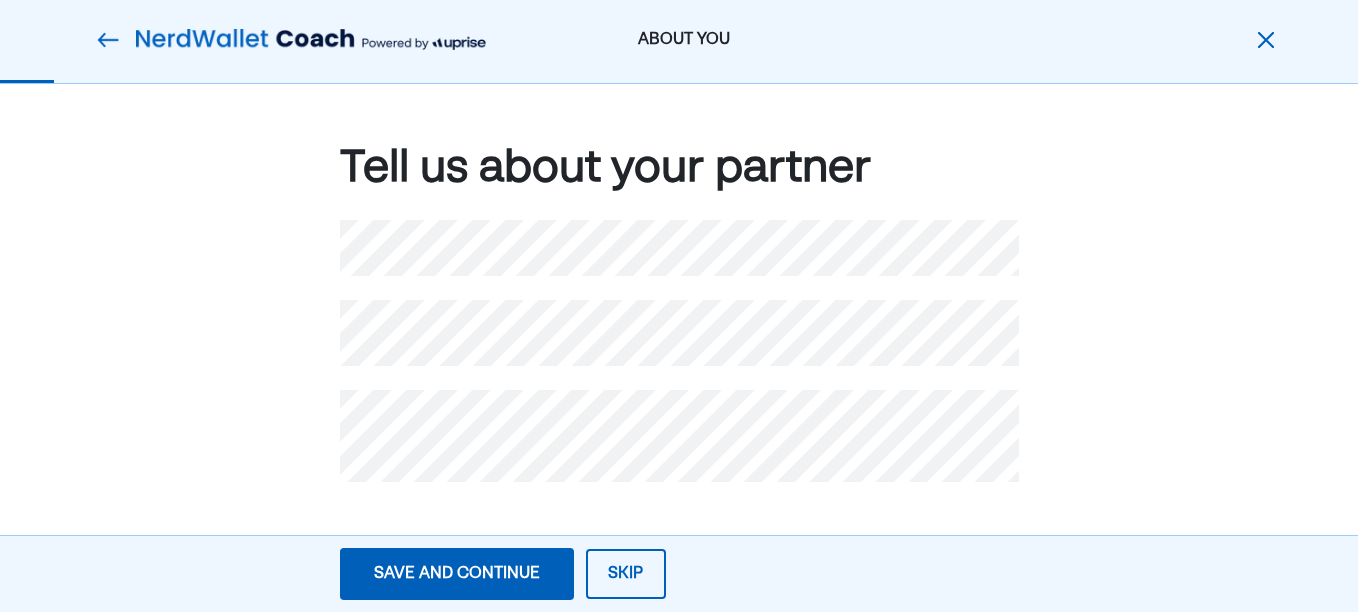 click on "Save and continue" at bounding box center (457, 574) 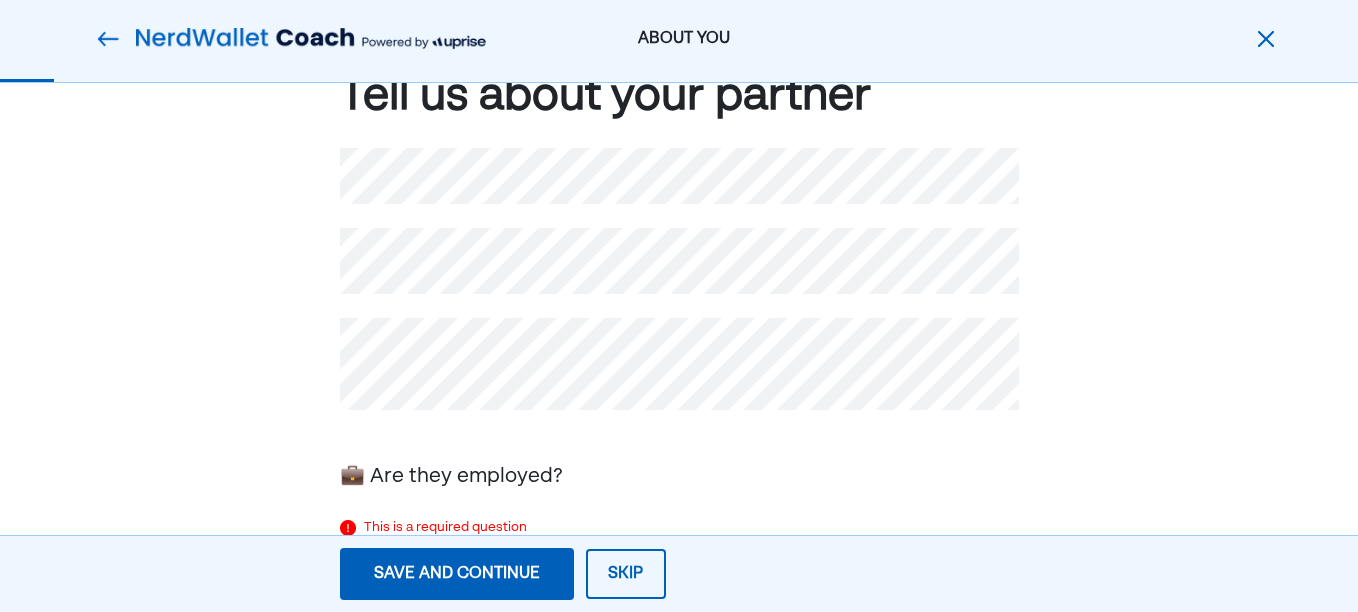 scroll, scrollTop: 172, scrollLeft: 0, axis: vertical 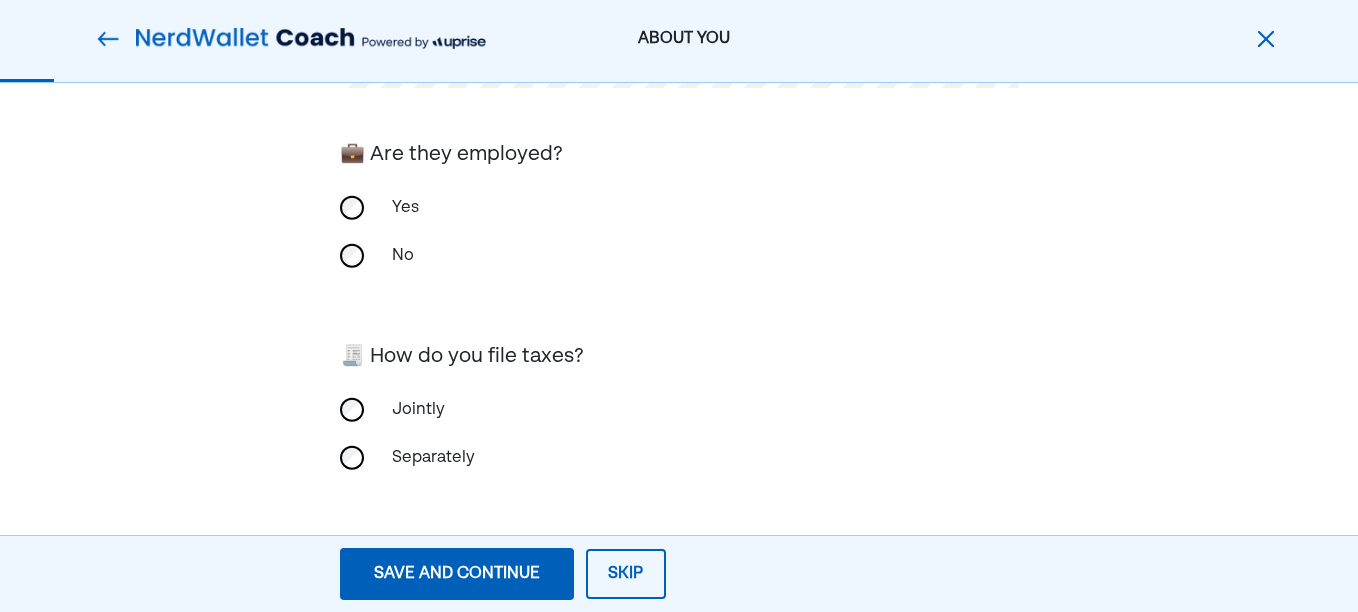 click on "Save and continue" at bounding box center [457, 574] 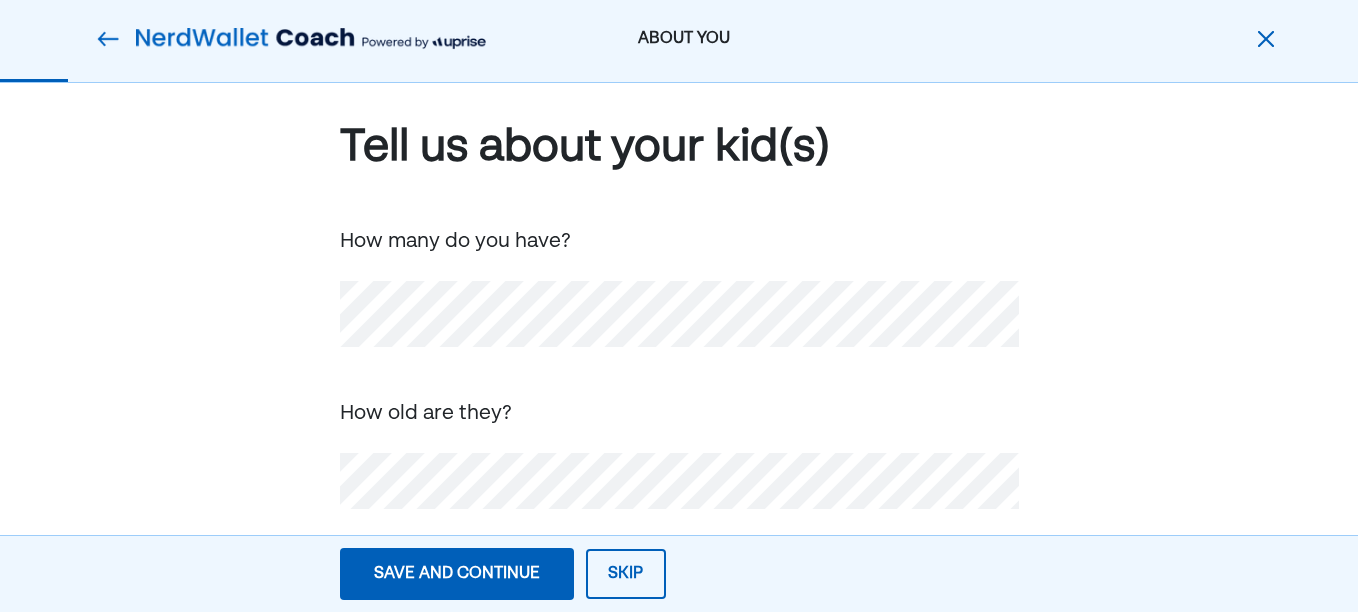 scroll, scrollTop: 38, scrollLeft: 0, axis: vertical 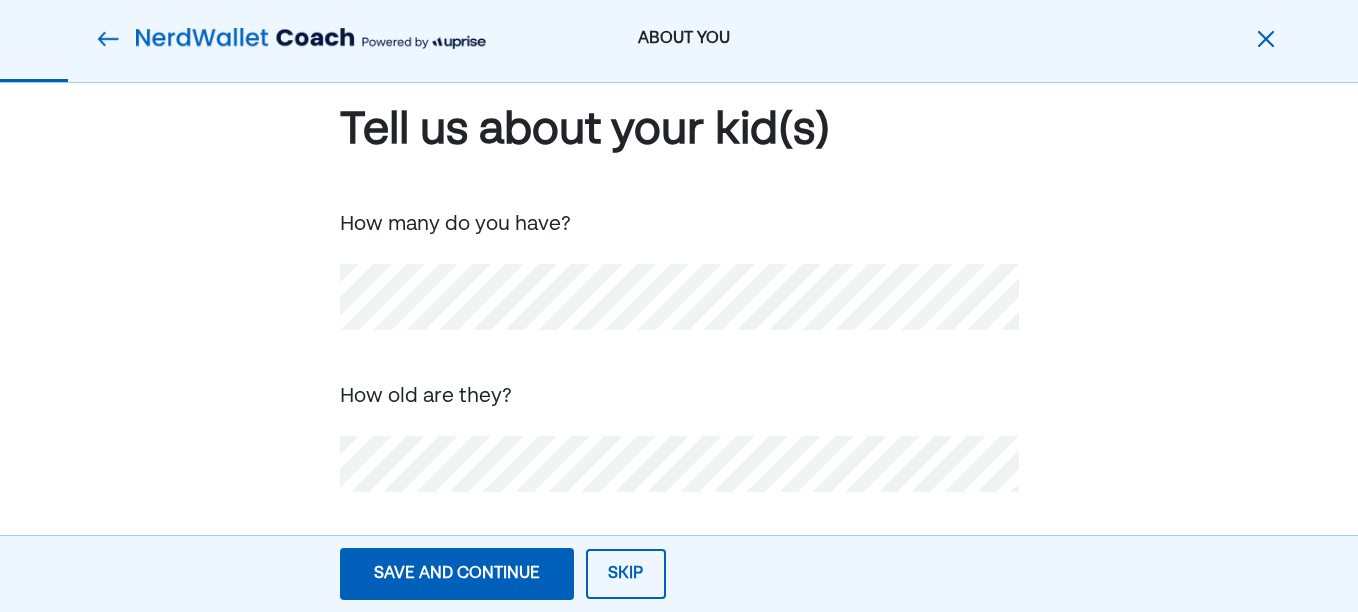 click on "Save and continue" at bounding box center (457, 574) 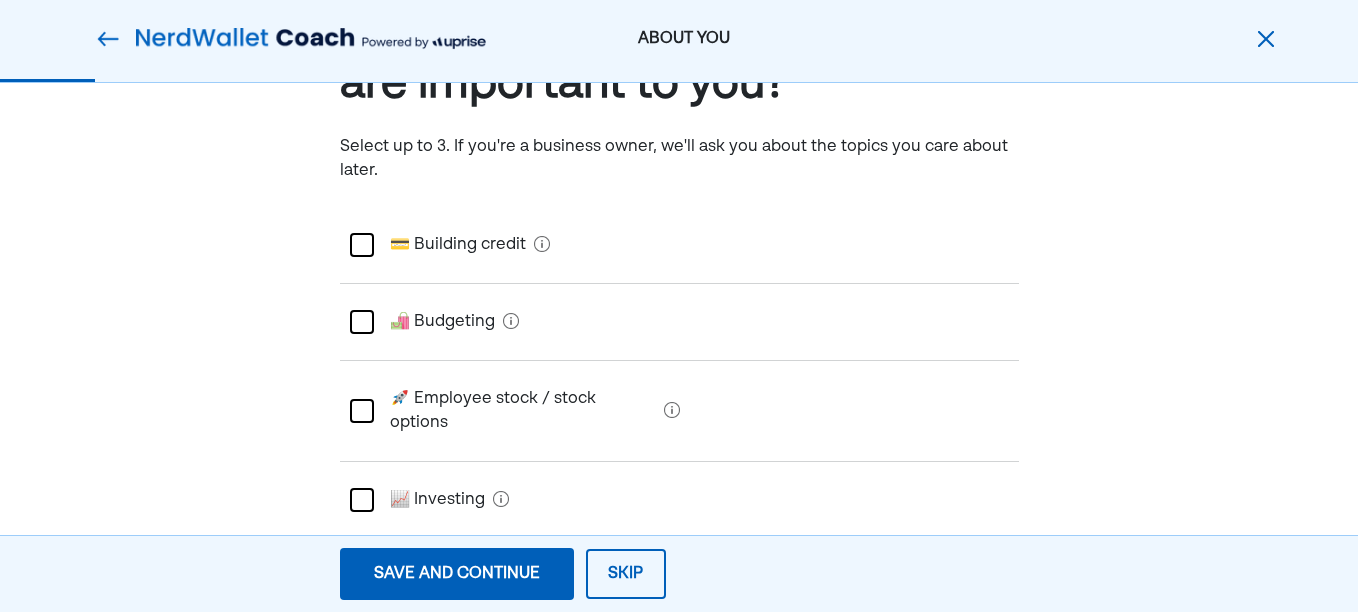 scroll, scrollTop: 200, scrollLeft: 0, axis: vertical 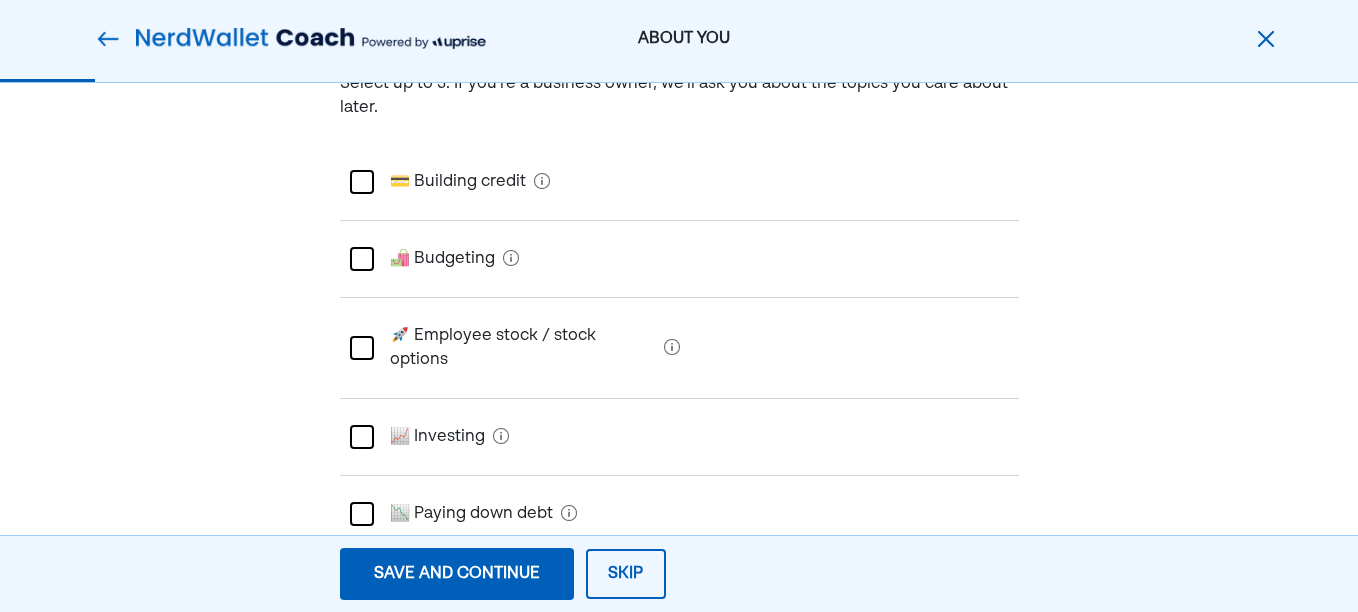 click at bounding box center [362, 259] 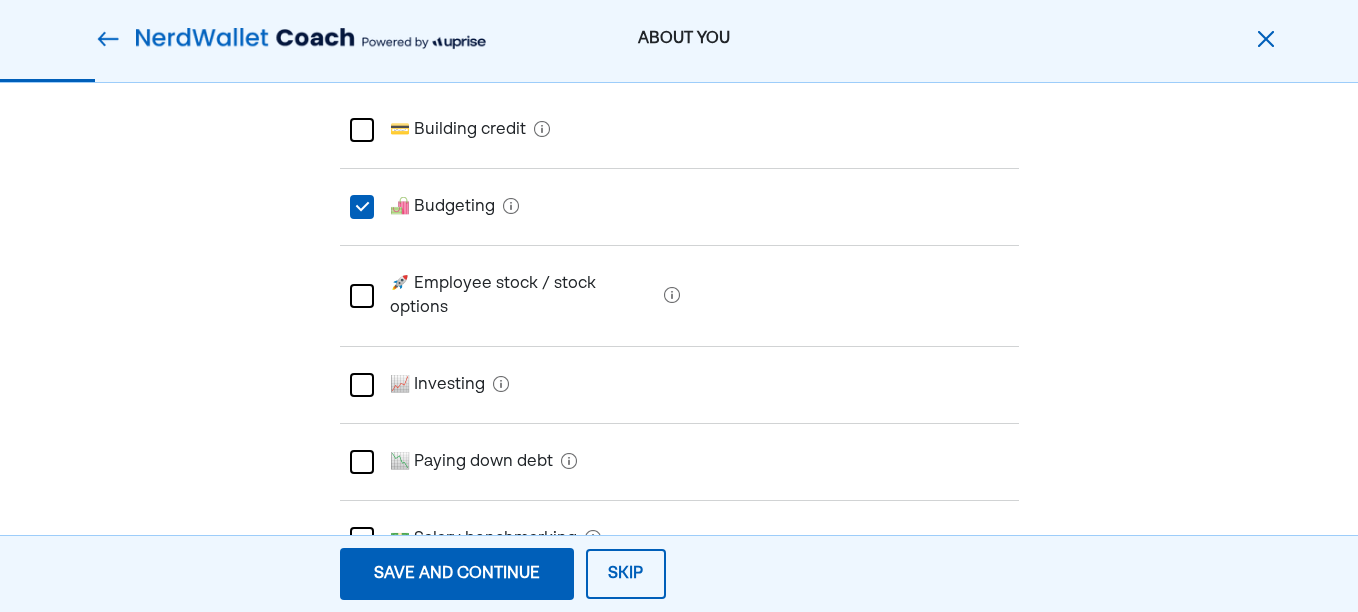scroll, scrollTop: 300, scrollLeft: 0, axis: vertical 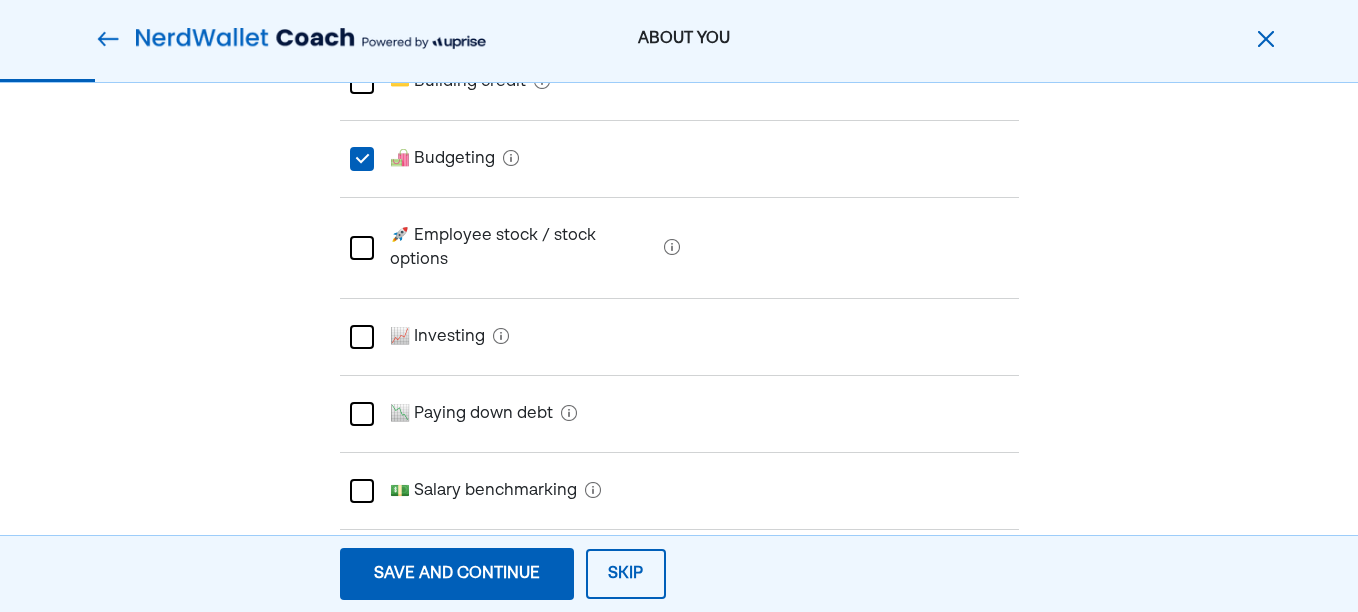 click at bounding box center [362, 337] 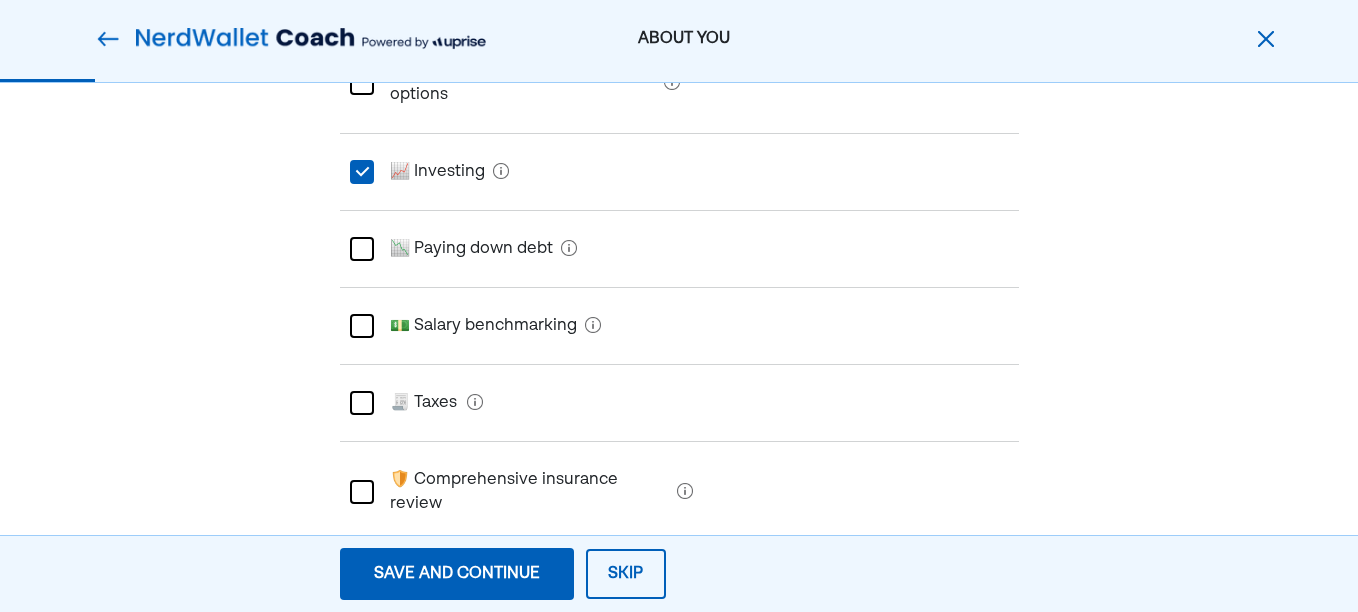 scroll, scrollTop: 500, scrollLeft: 0, axis: vertical 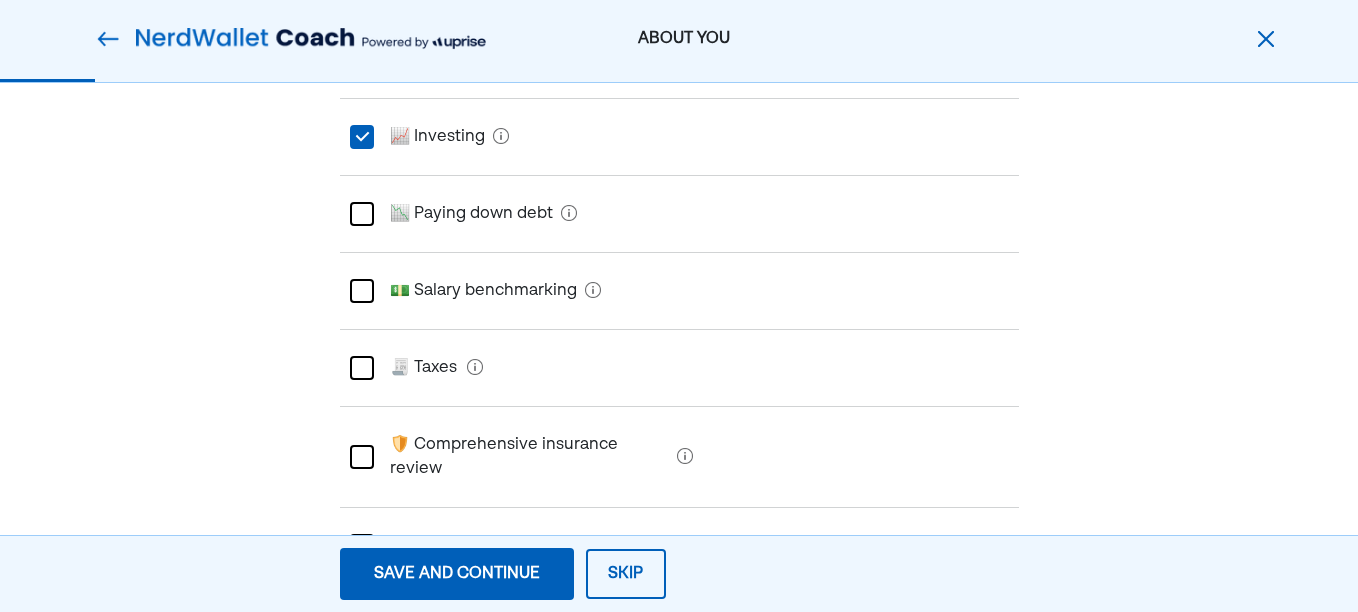 click at bounding box center [362, 457] 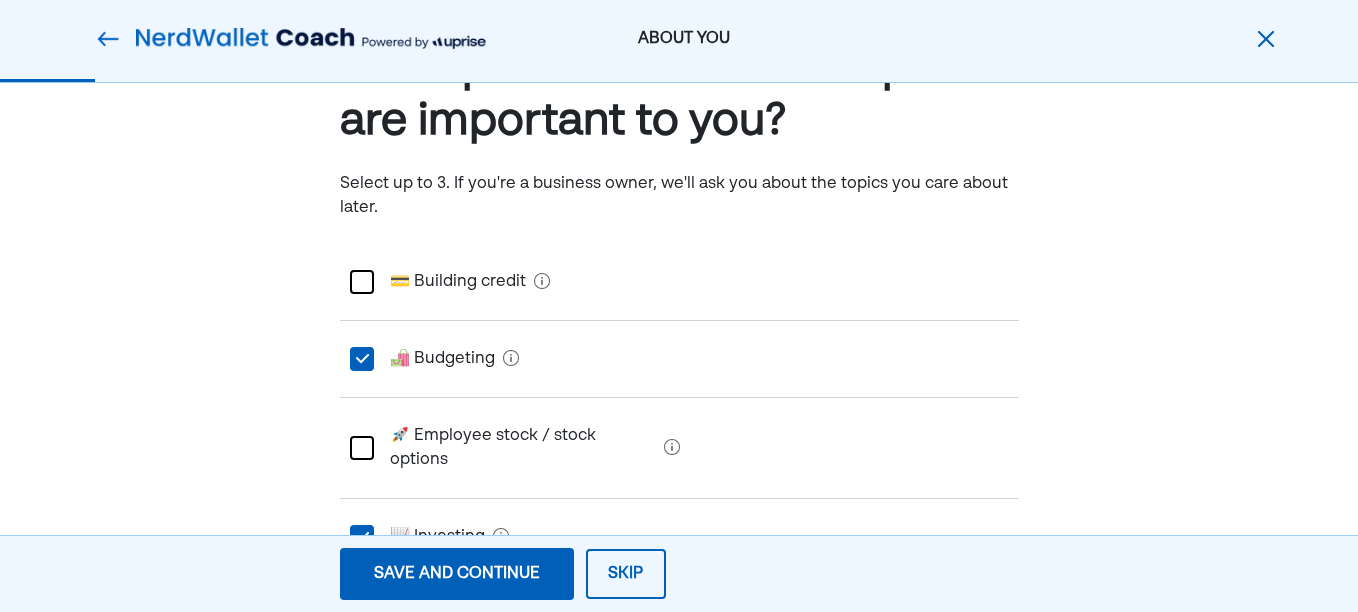 scroll, scrollTop: 200, scrollLeft: 0, axis: vertical 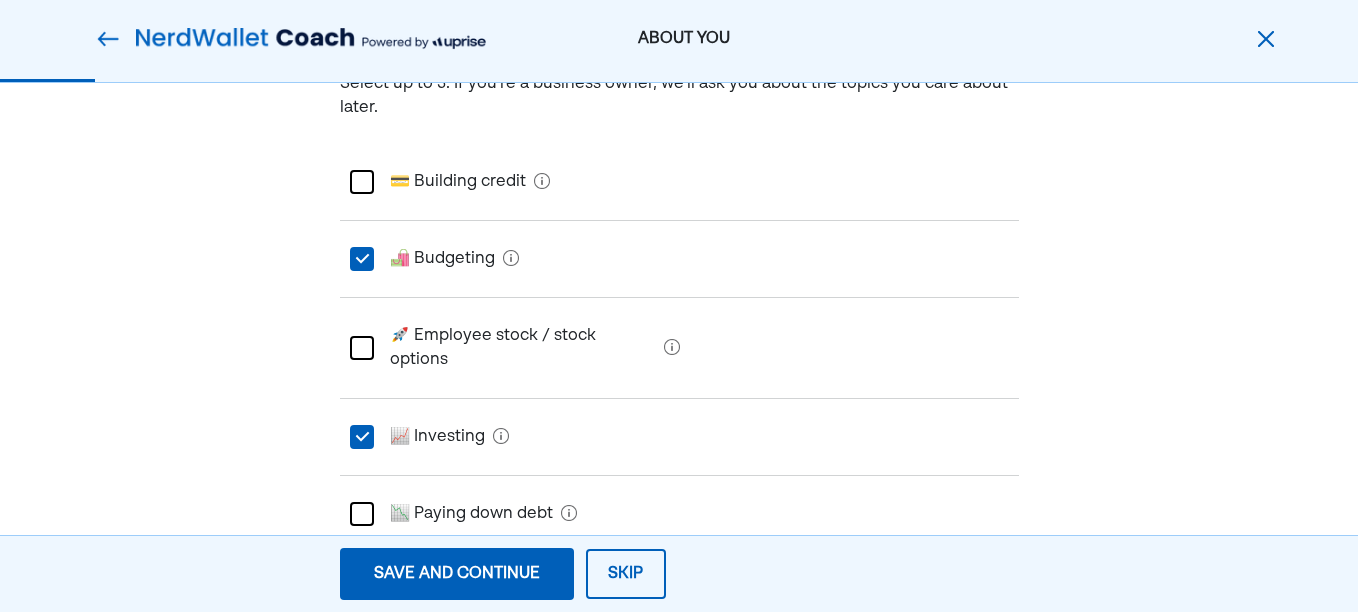 click on "L" at bounding box center [361, 259] 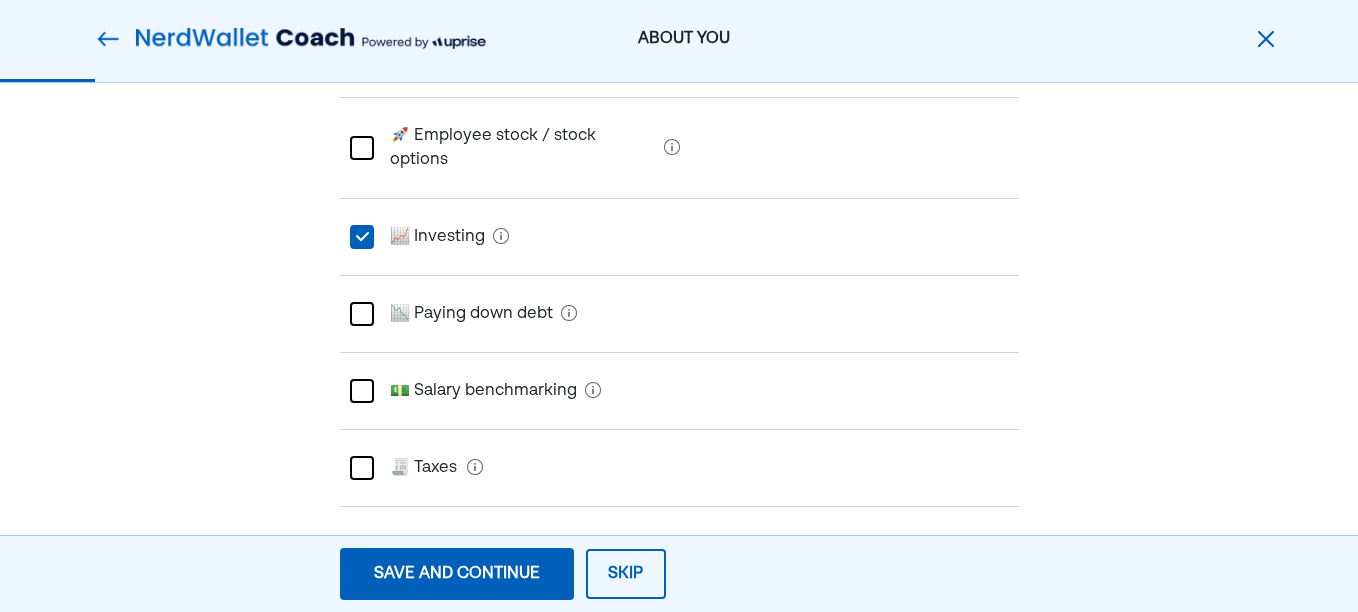 scroll, scrollTop: 500, scrollLeft: 0, axis: vertical 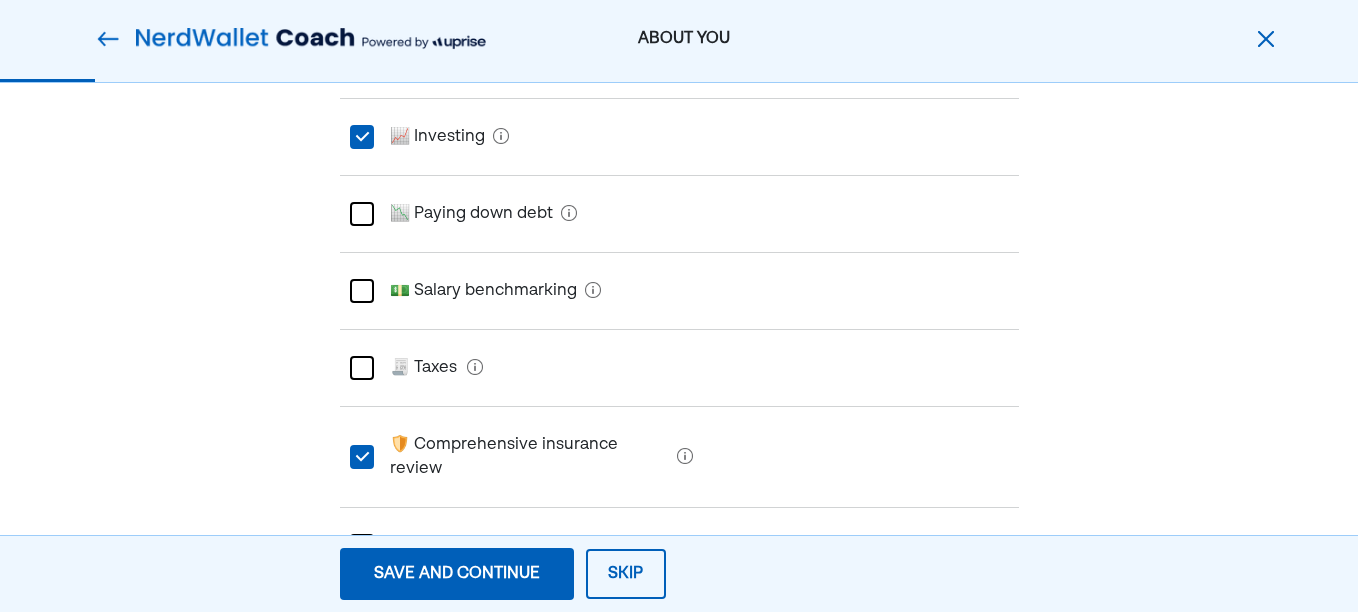 click at bounding box center [362, 368] 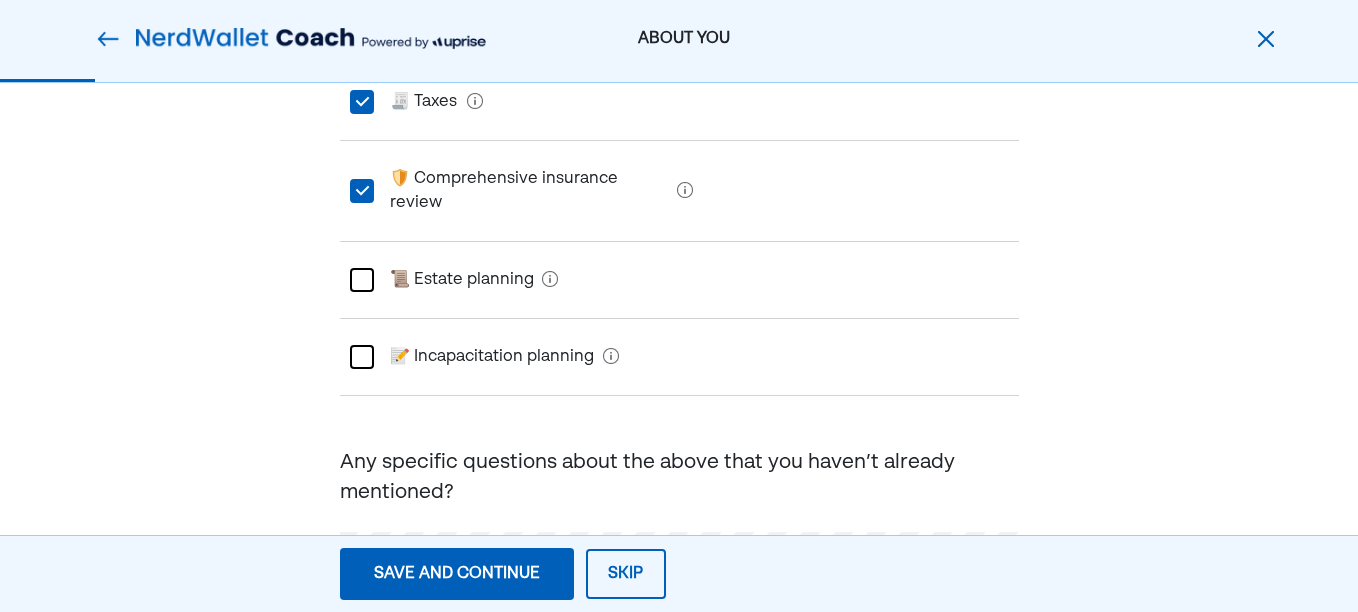 scroll, scrollTop: 814, scrollLeft: 0, axis: vertical 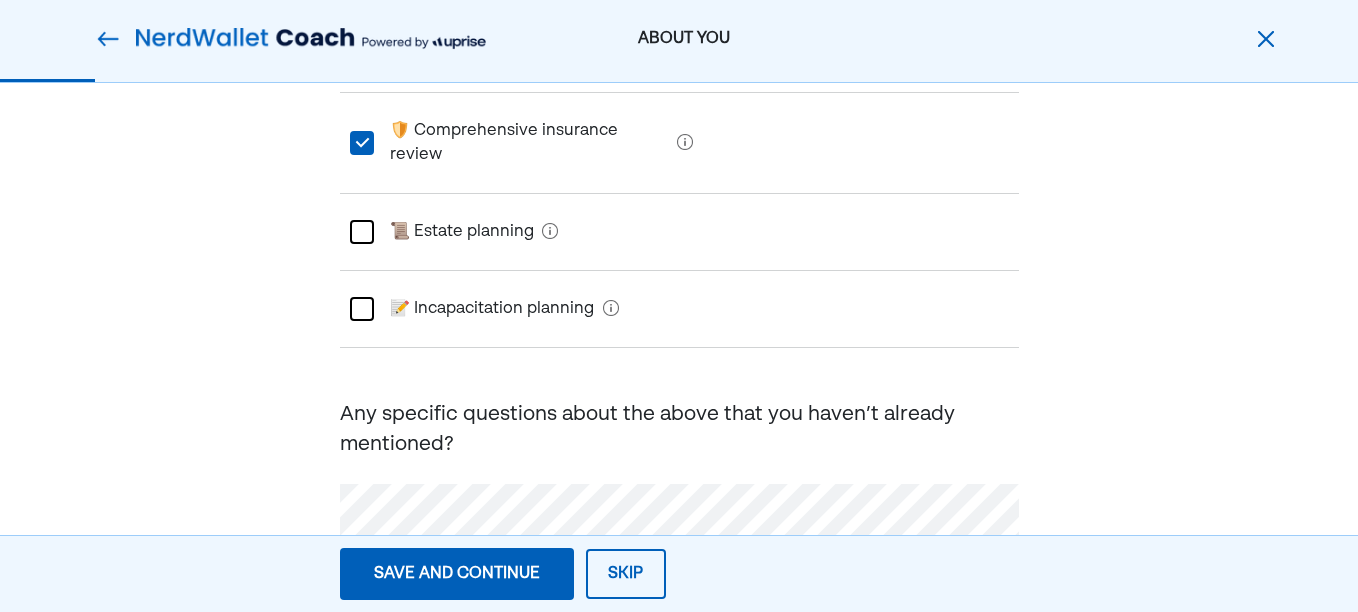 click on "Save and continue" at bounding box center [457, 574] 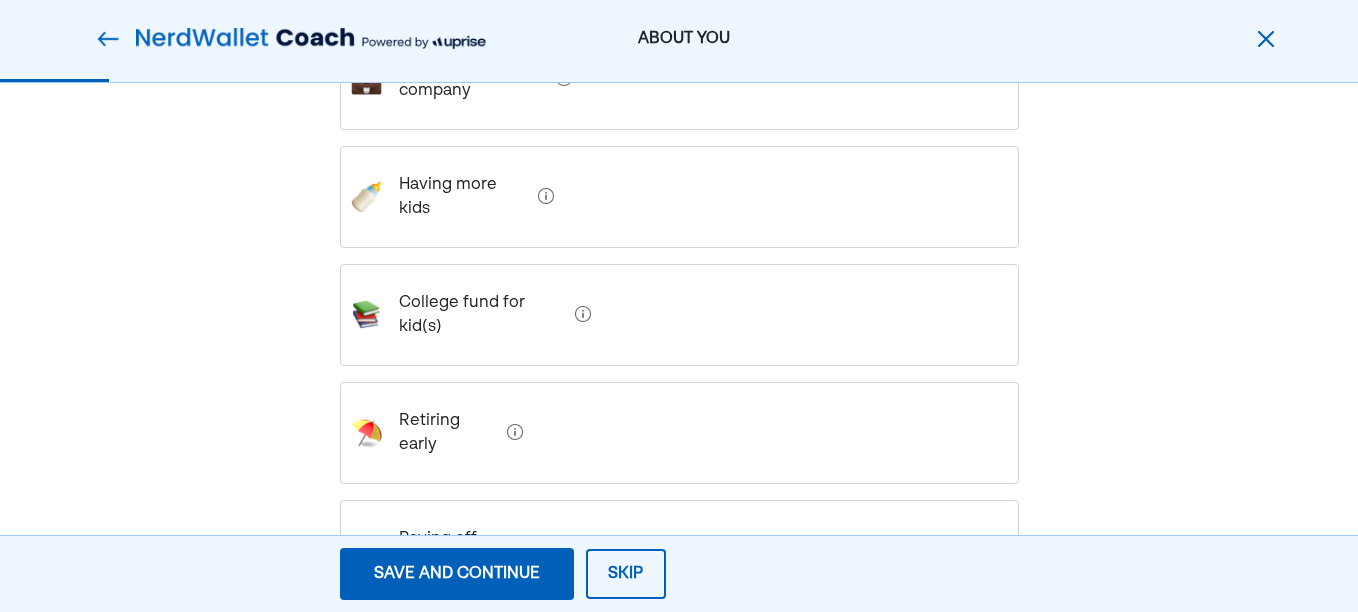 scroll, scrollTop: 700, scrollLeft: 0, axis: vertical 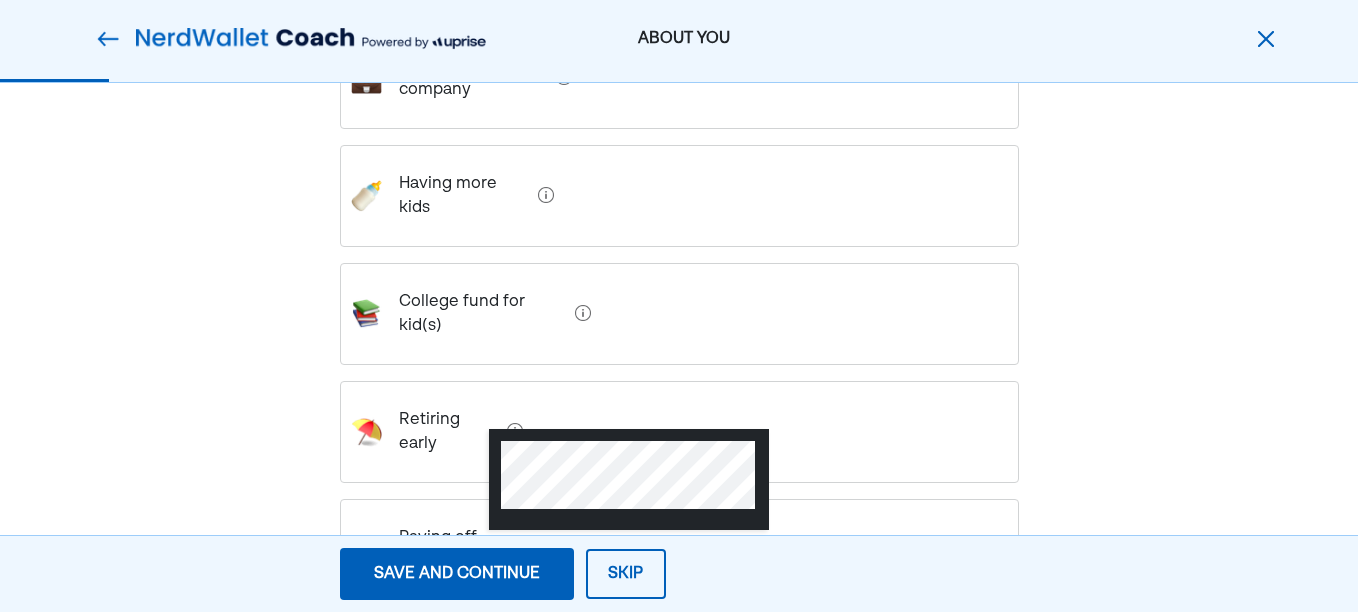 click at bounding box center (515, 431) 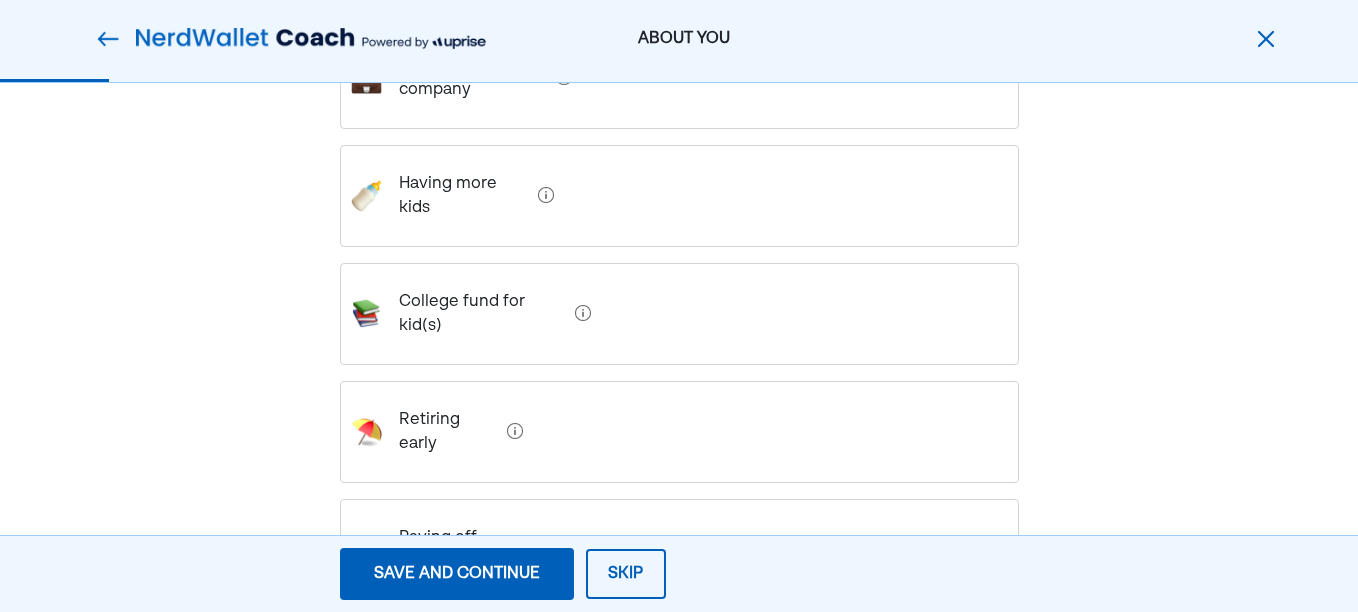 click on "Retiring early" at bounding box center [679, 432] 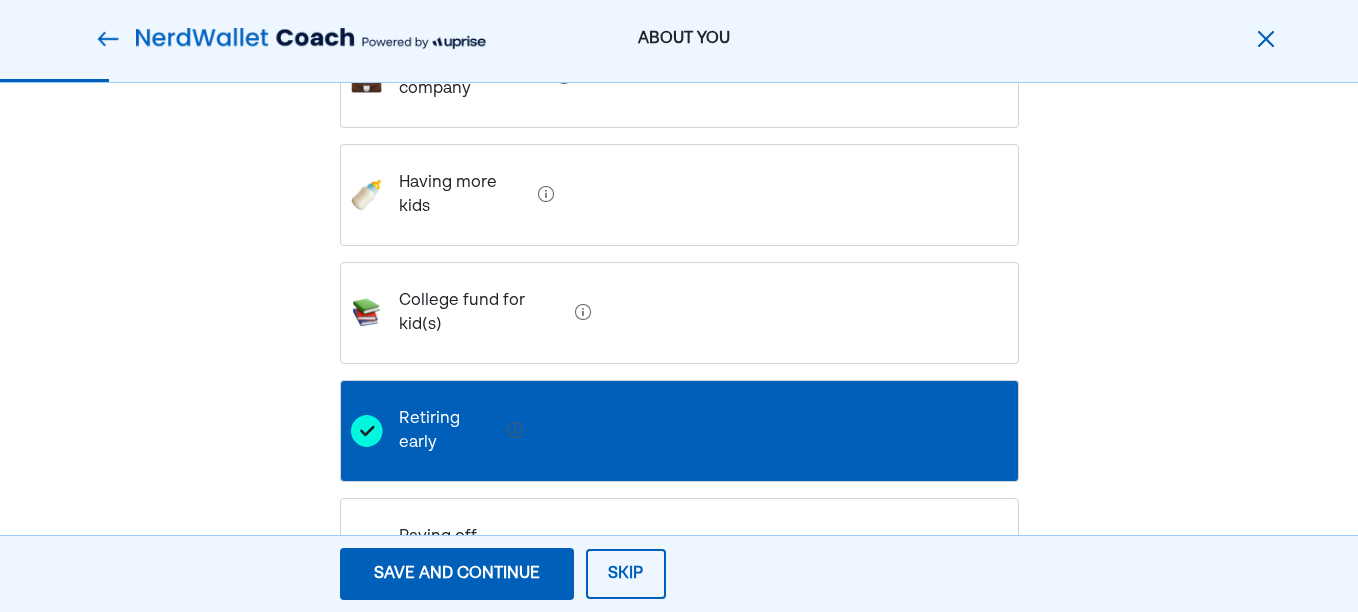scroll, scrollTop: 721, scrollLeft: 0, axis: vertical 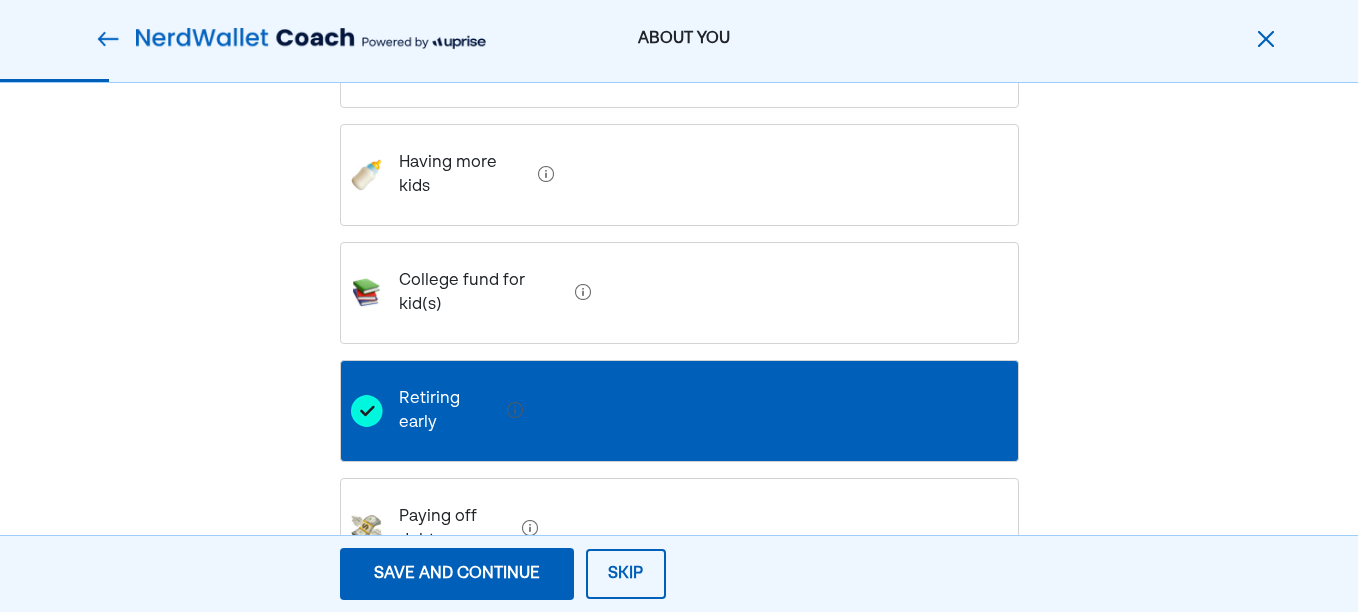 click on "Save and continue" at bounding box center [457, 574] 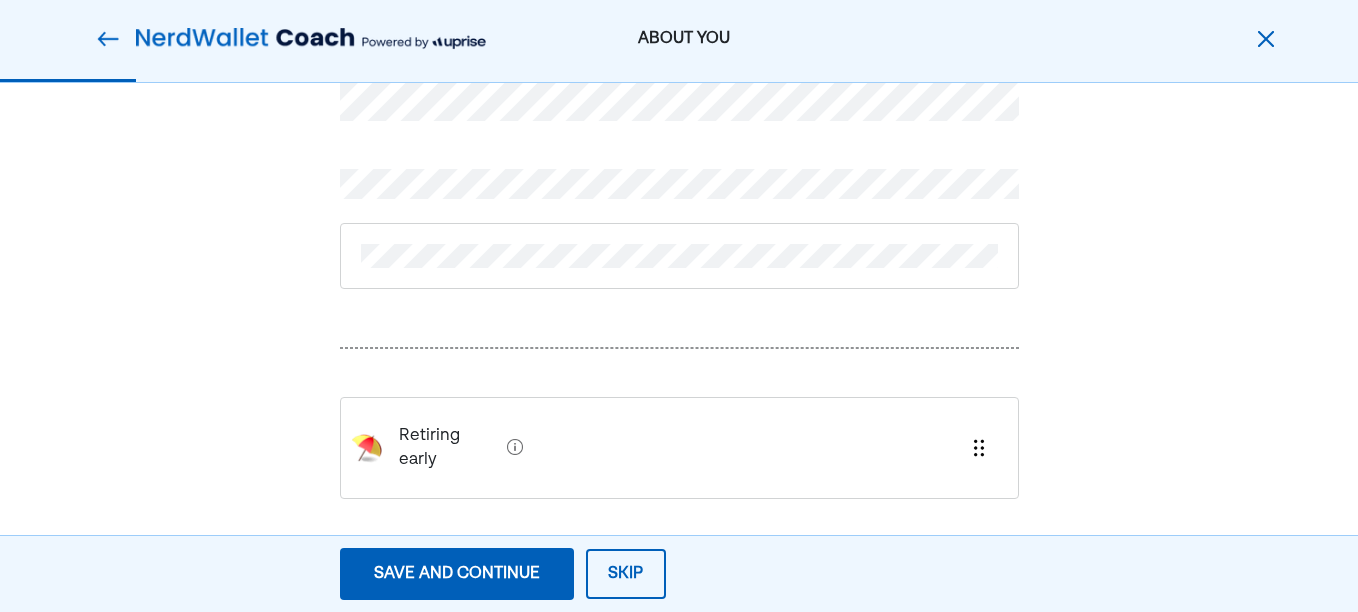 scroll, scrollTop: 128, scrollLeft: 0, axis: vertical 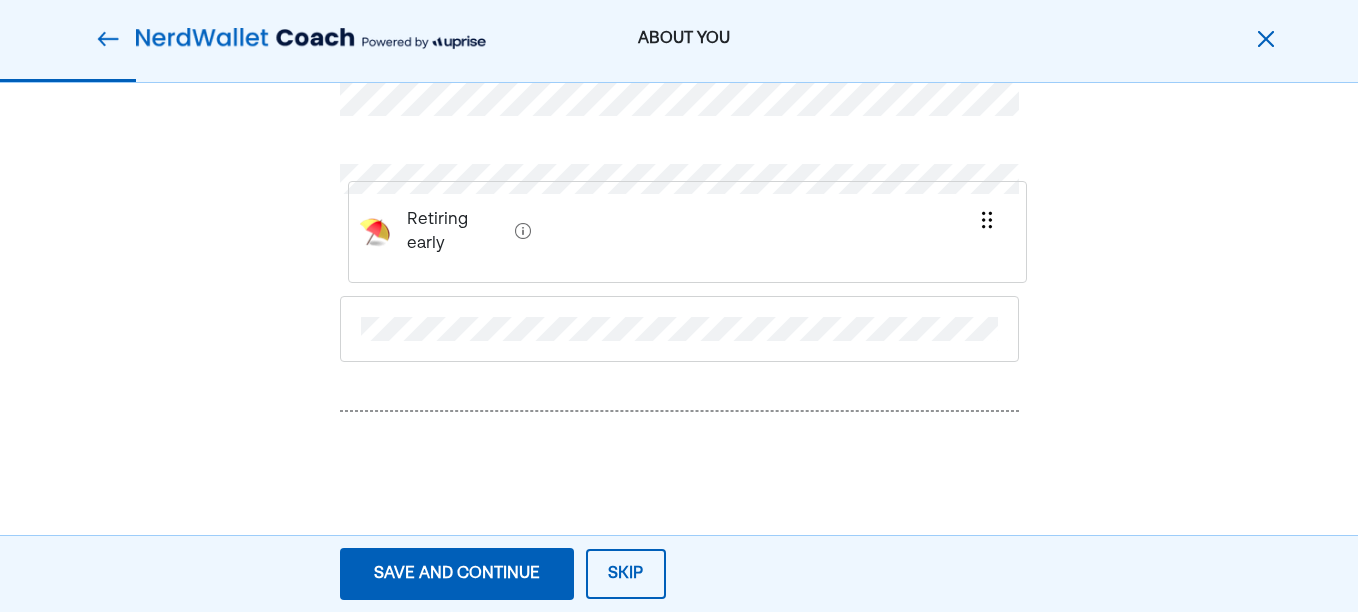 drag, startPoint x: 503, startPoint y: 452, endPoint x: 511, endPoint y: 237, distance: 215.14879 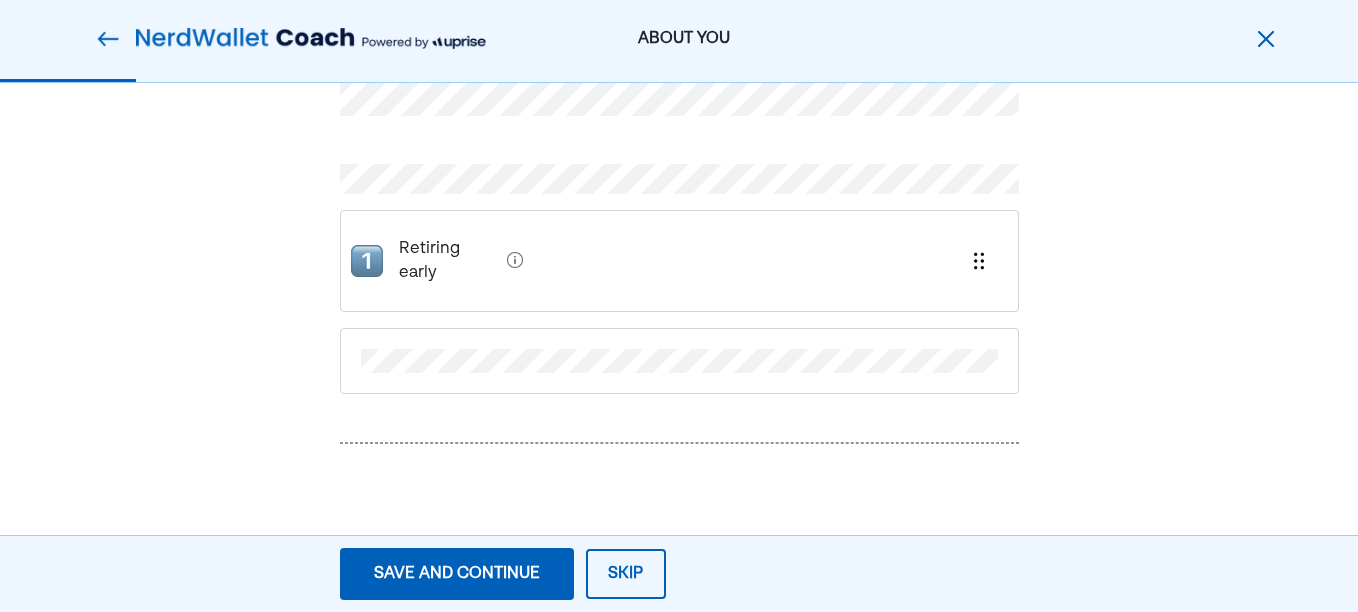 click on "Save and continue" at bounding box center [457, 574] 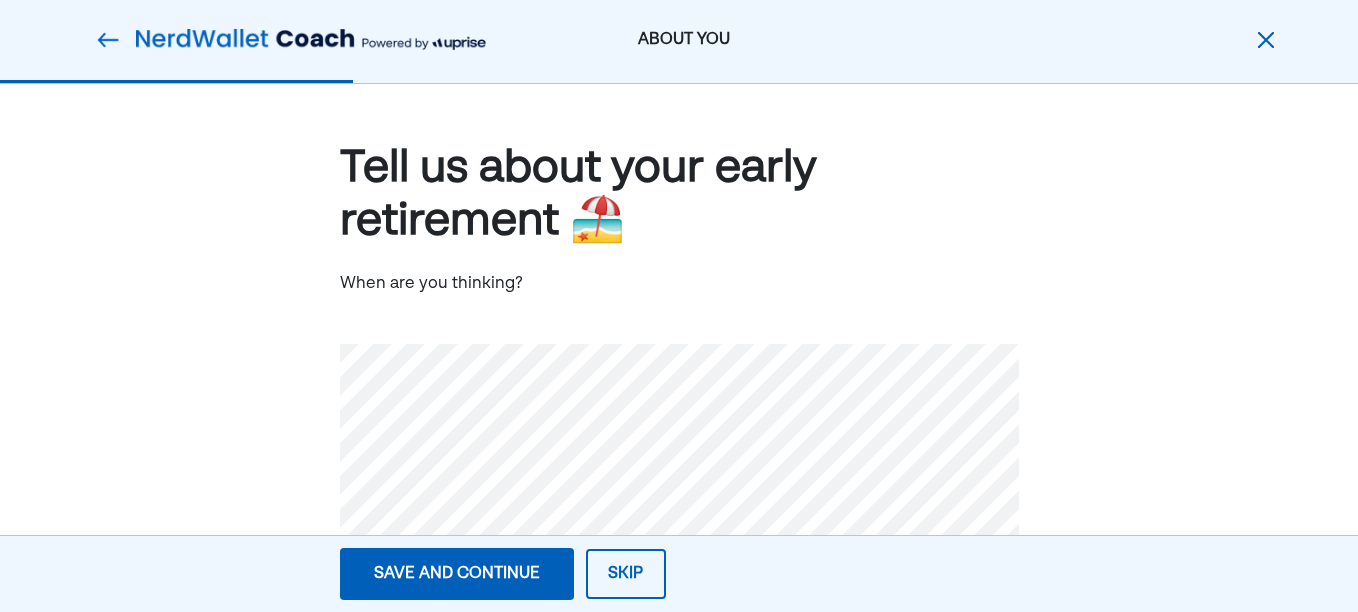 click on "Save and continue" at bounding box center [457, 574] 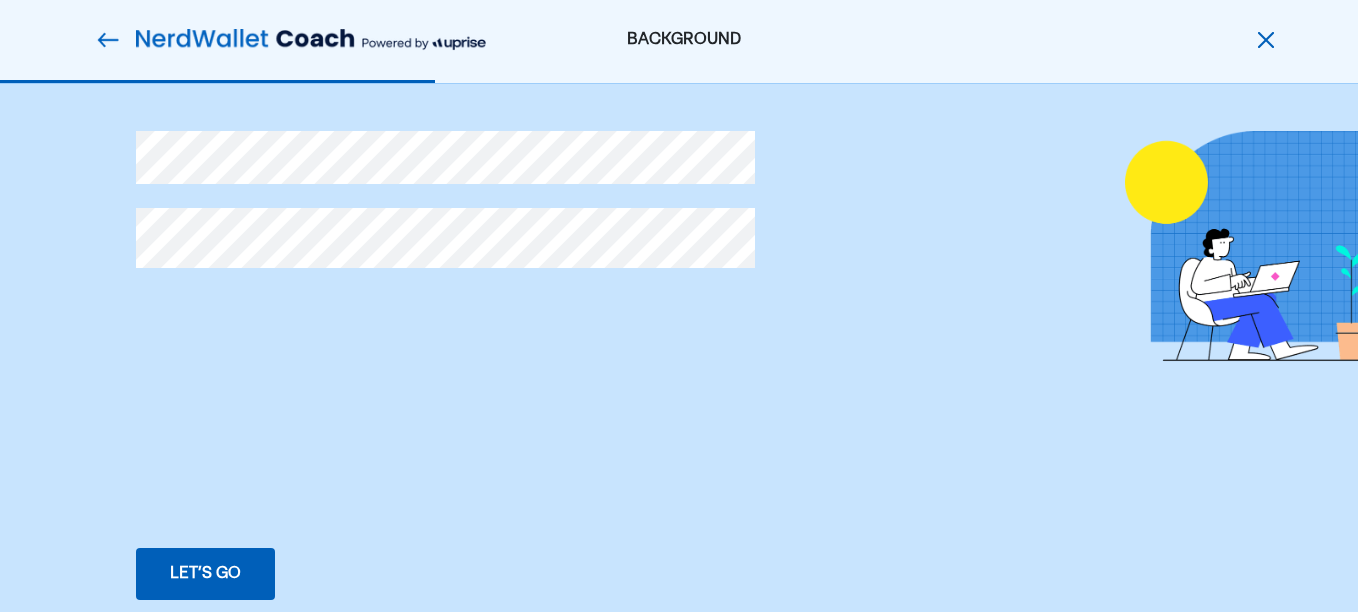 click on "Let’s go" at bounding box center (205, 574) 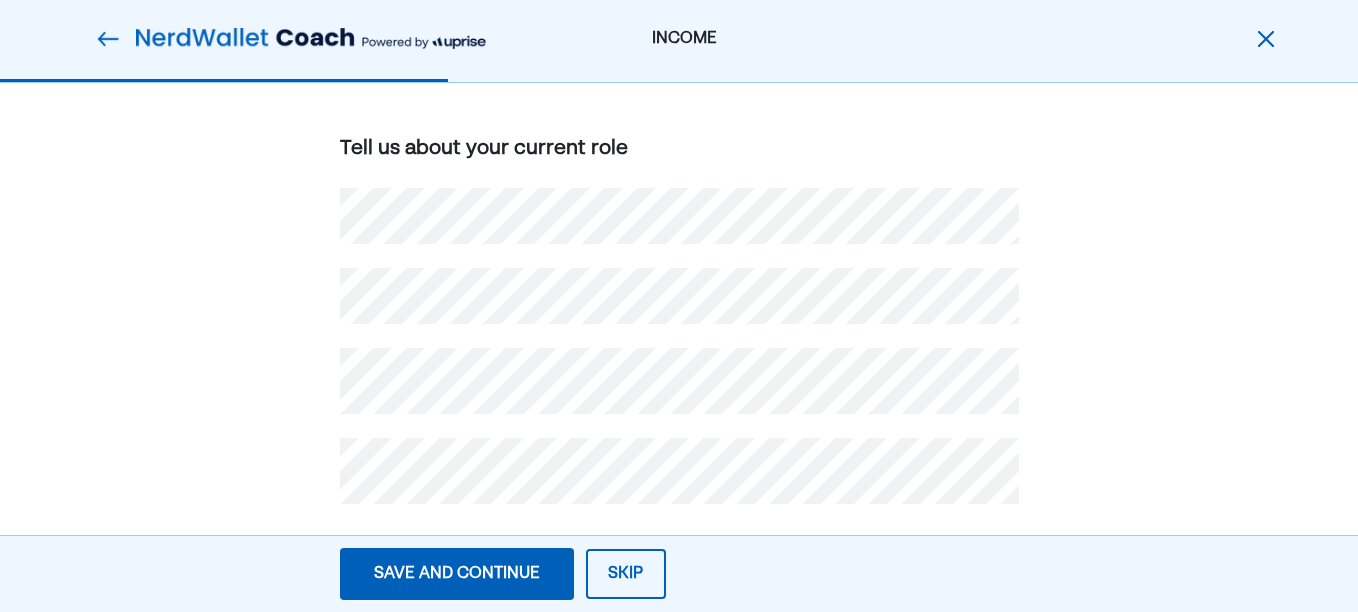 scroll, scrollTop: 376, scrollLeft: 0, axis: vertical 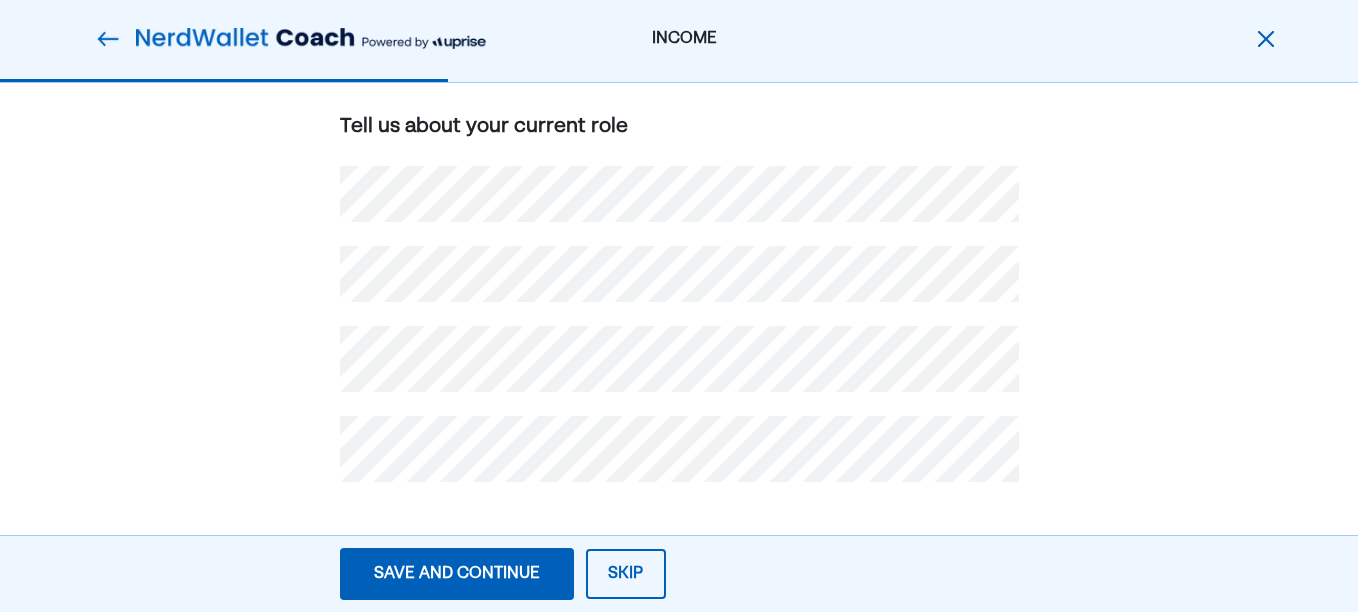 click on "Save and continue Save Save and continue" at bounding box center [457, 574] 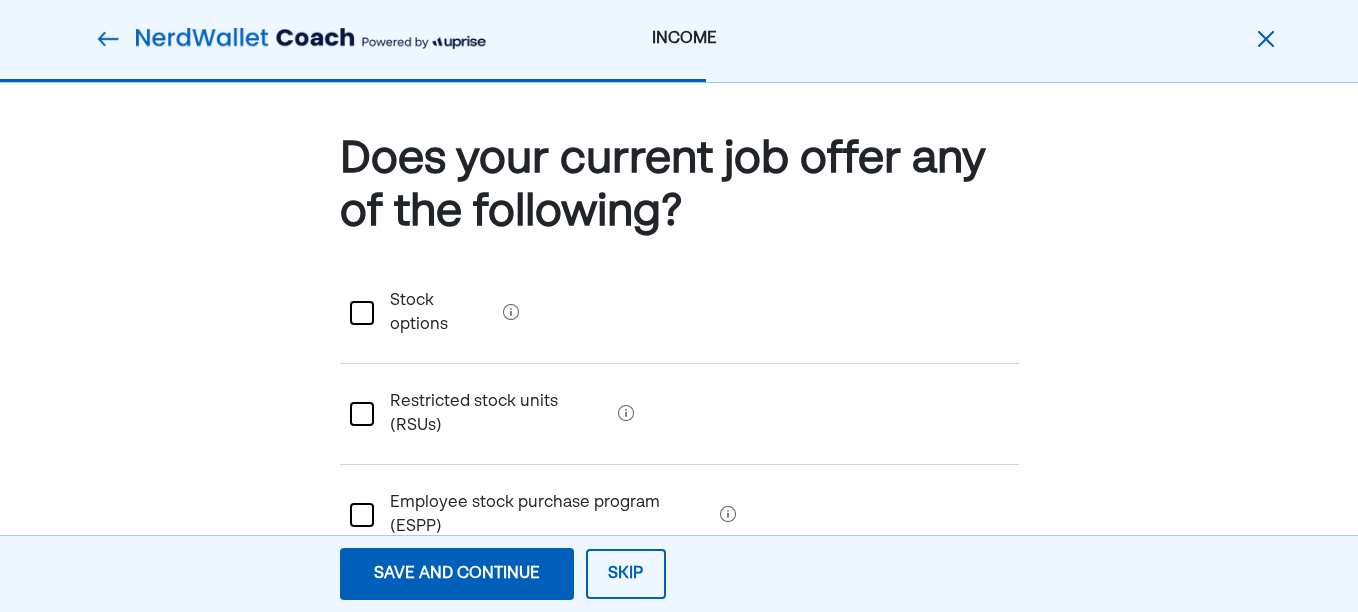 scroll, scrollTop: 11, scrollLeft: 0, axis: vertical 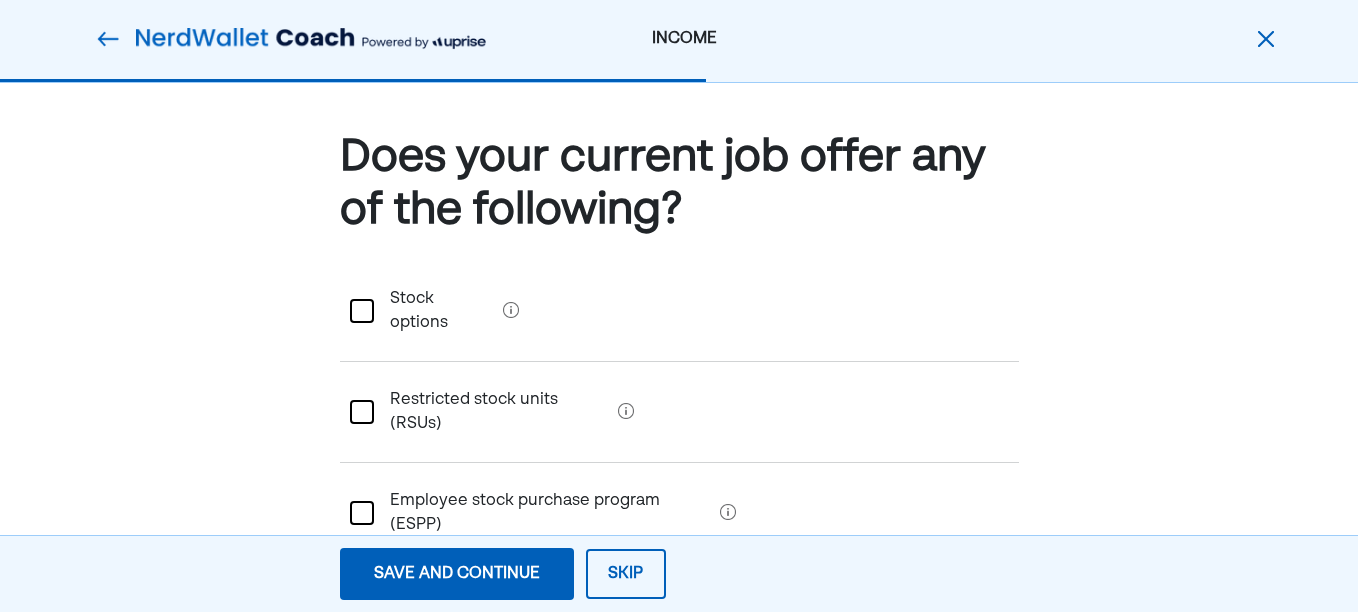 click at bounding box center (362, 513) 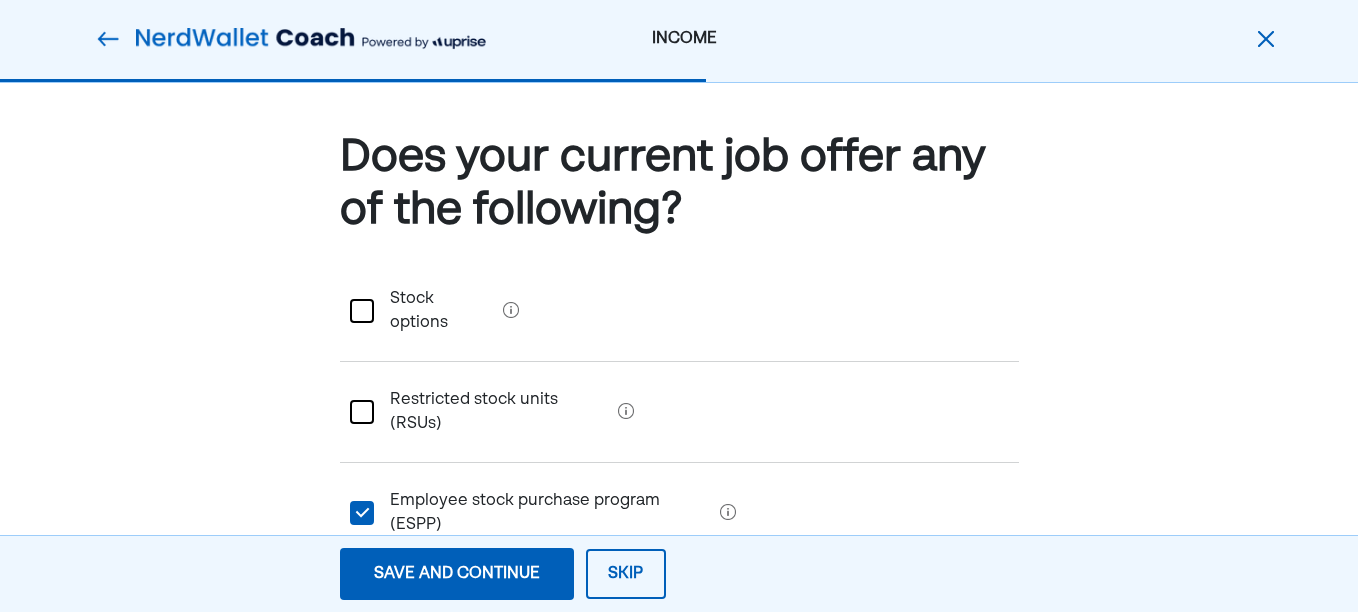 click on "Save and continue" at bounding box center (457, 574) 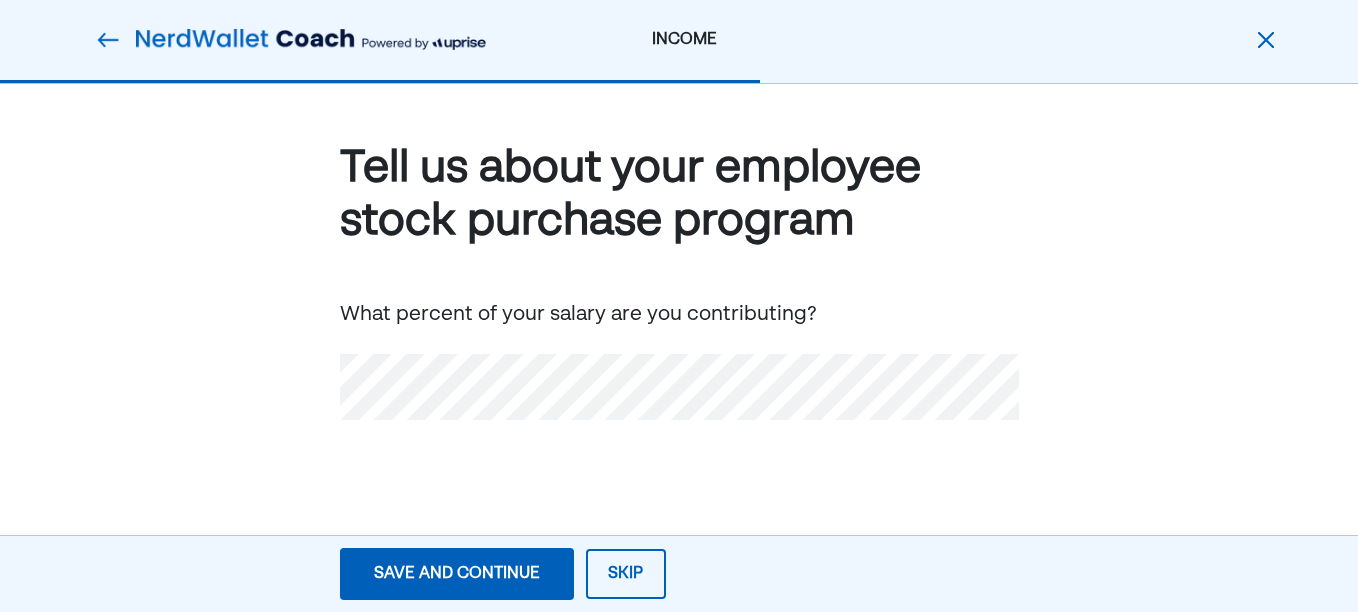 scroll, scrollTop: 0, scrollLeft: 0, axis: both 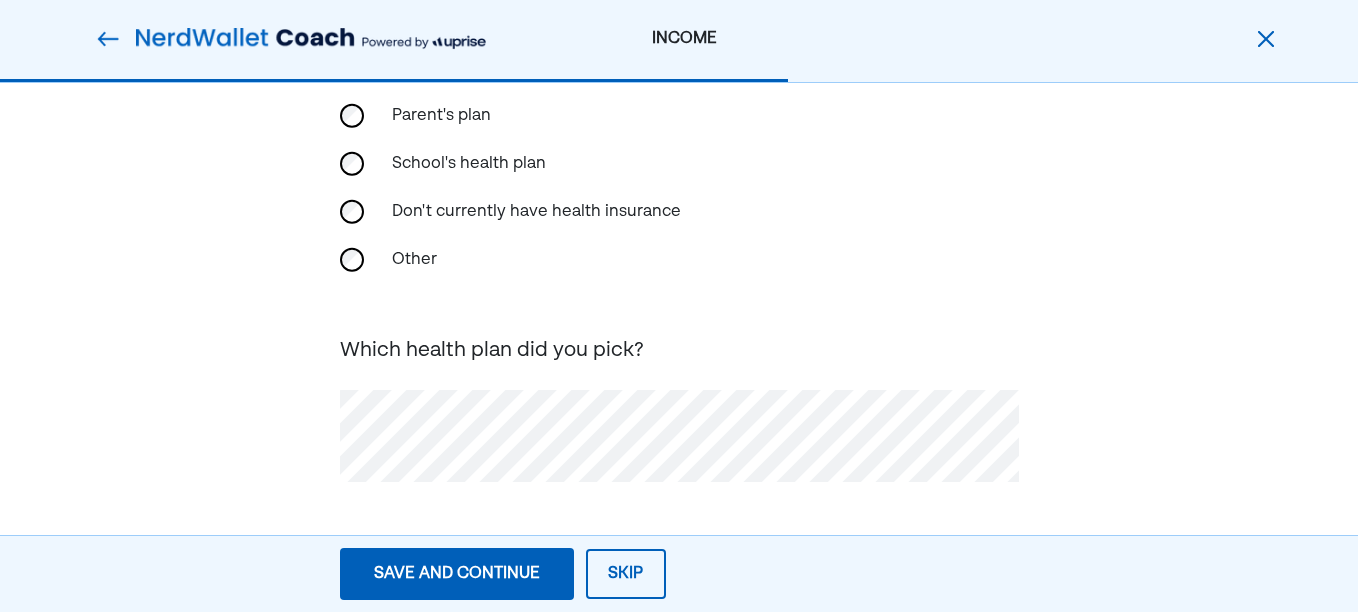 click on "Save and continue" at bounding box center [457, 574] 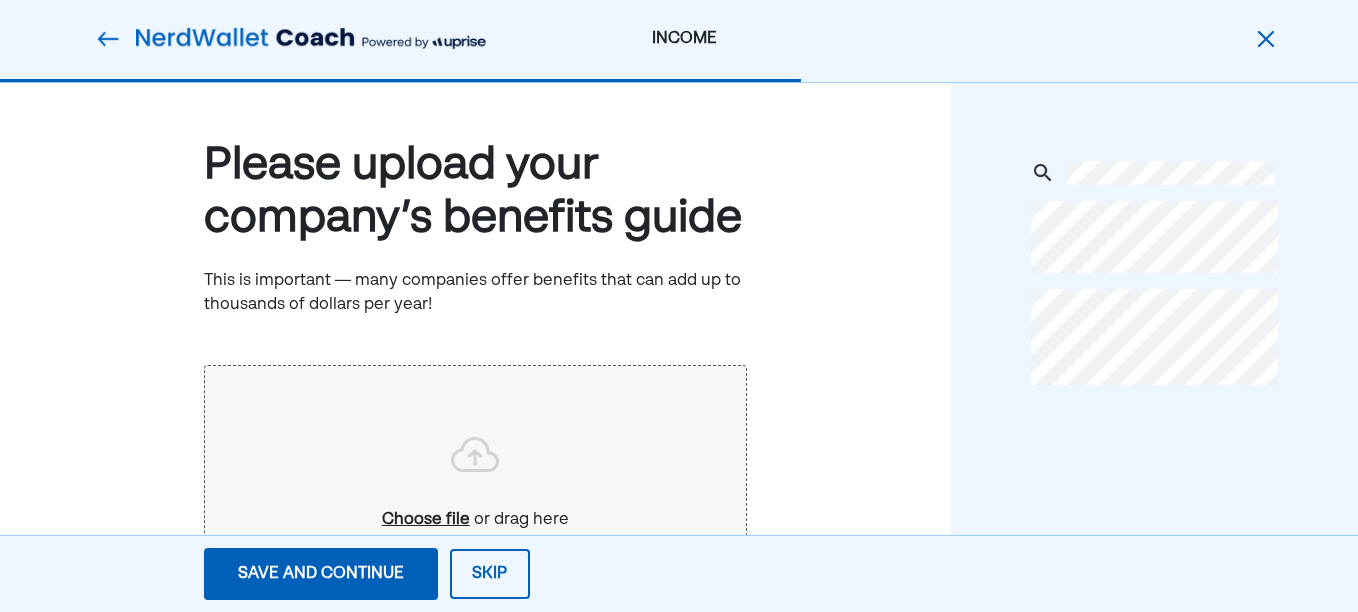 scroll, scrollTop: 0, scrollLeft: 0, axis: both 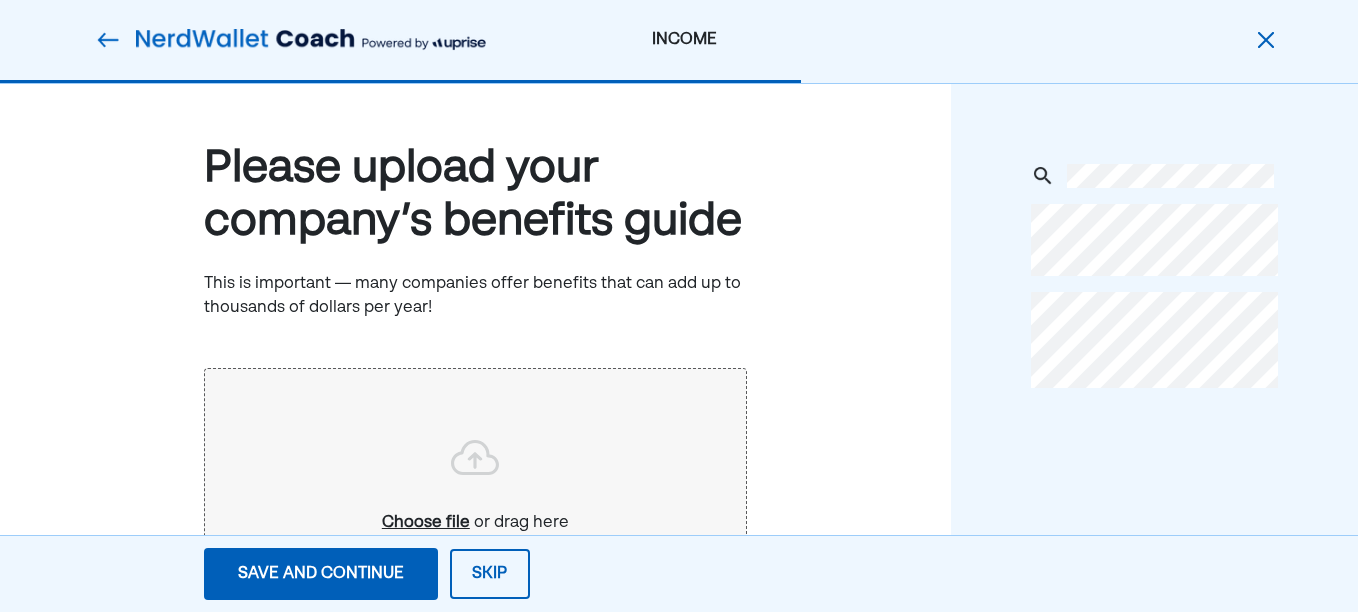 click on "Skip" at bounding box center [490, 574] 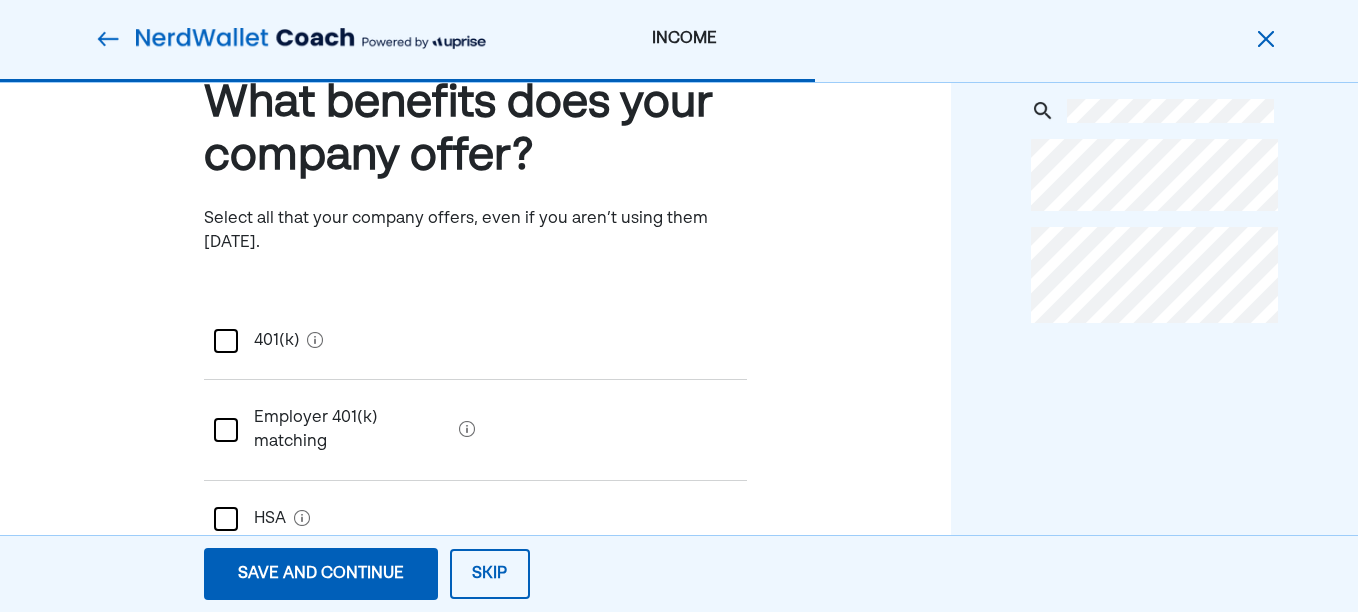 scroll, scrollTop: 100, scrollLeft: 0, axis: vertical 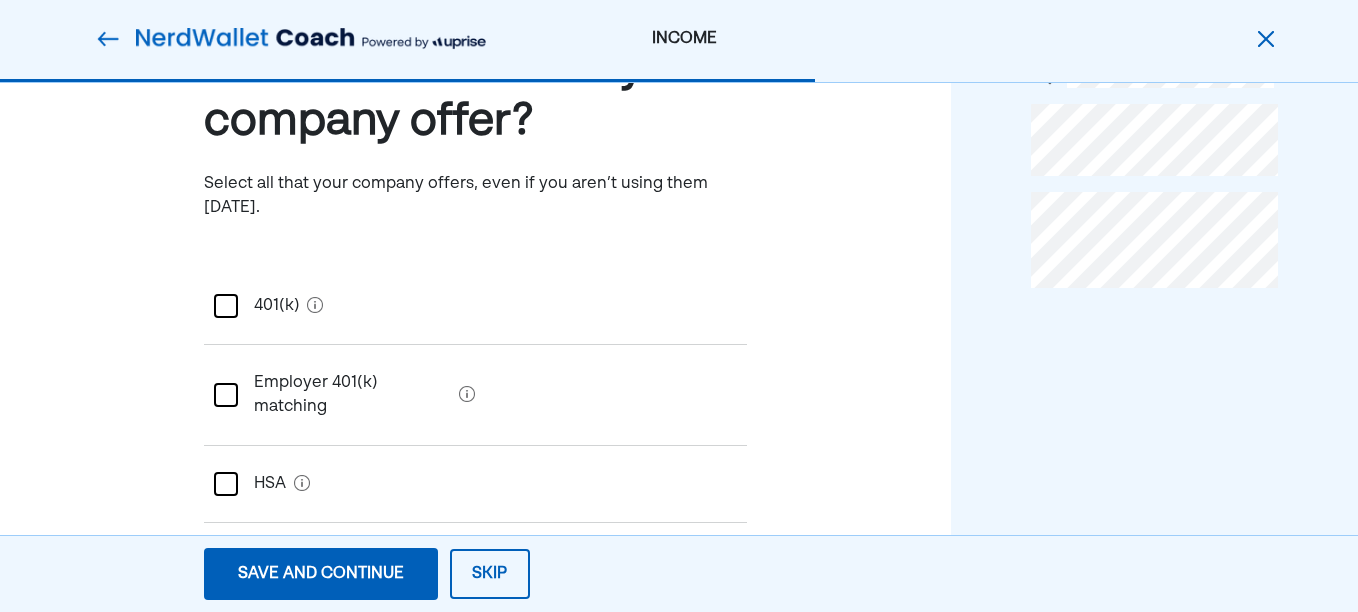 click at bounding box center (226, 306) 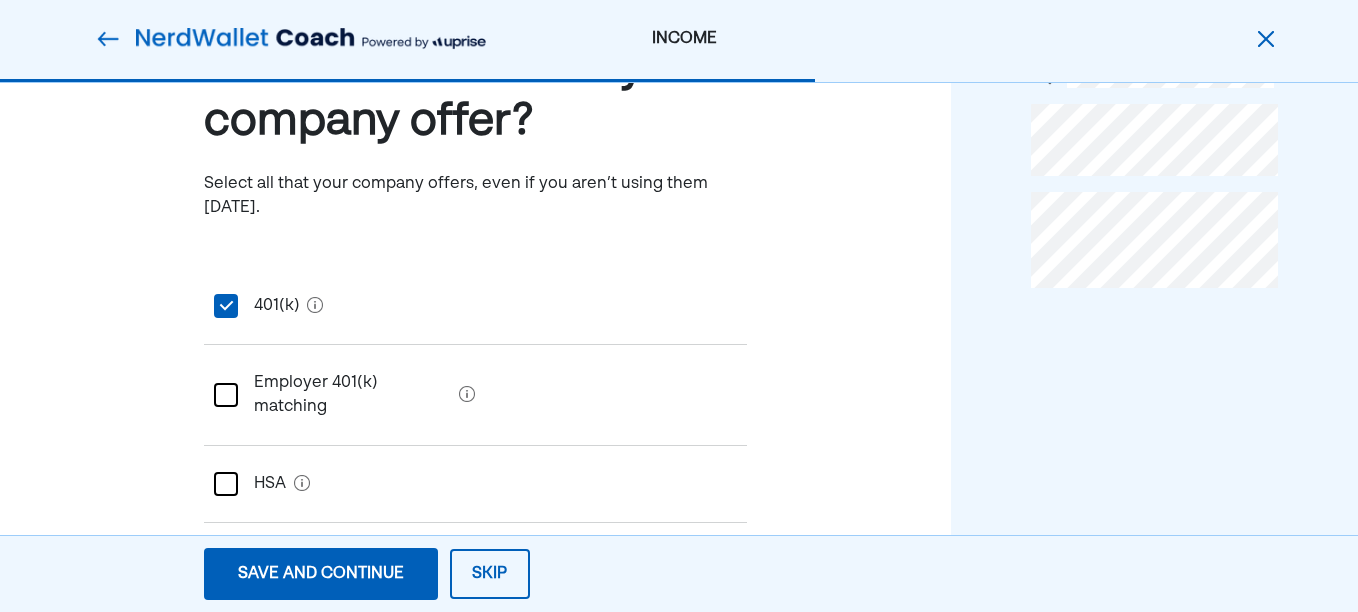 click at bounding box center (226, 395) 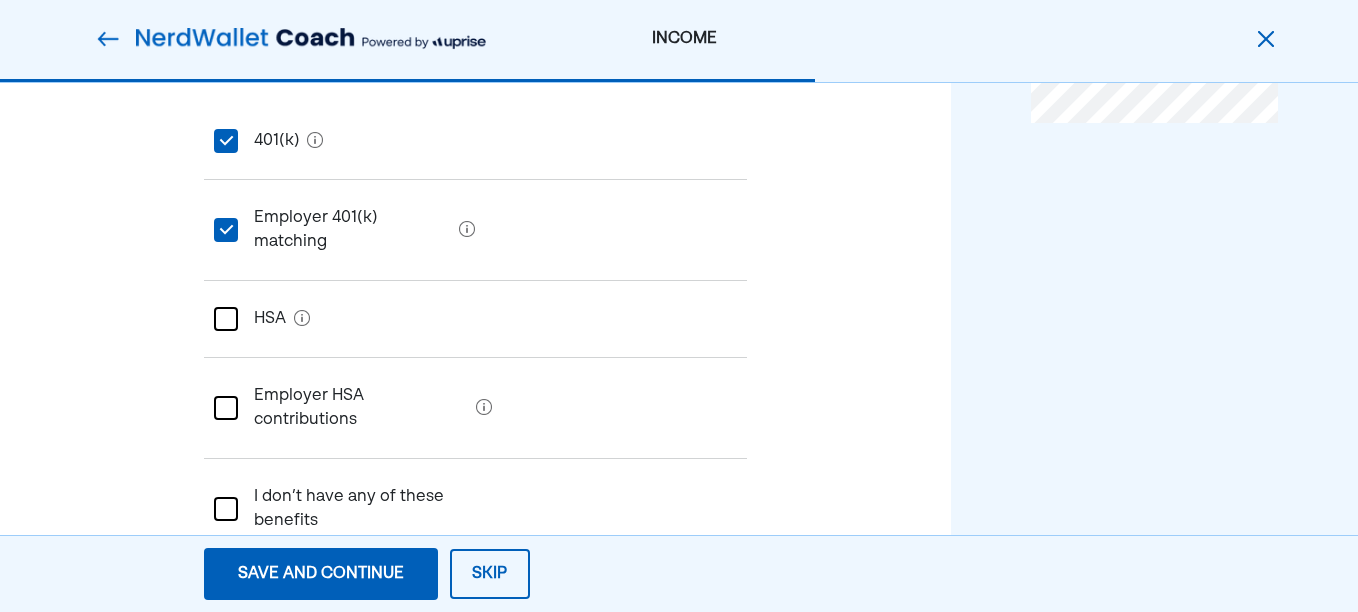 scroll, scrollTop: 300, scrollLeft: 0, axis: vertical 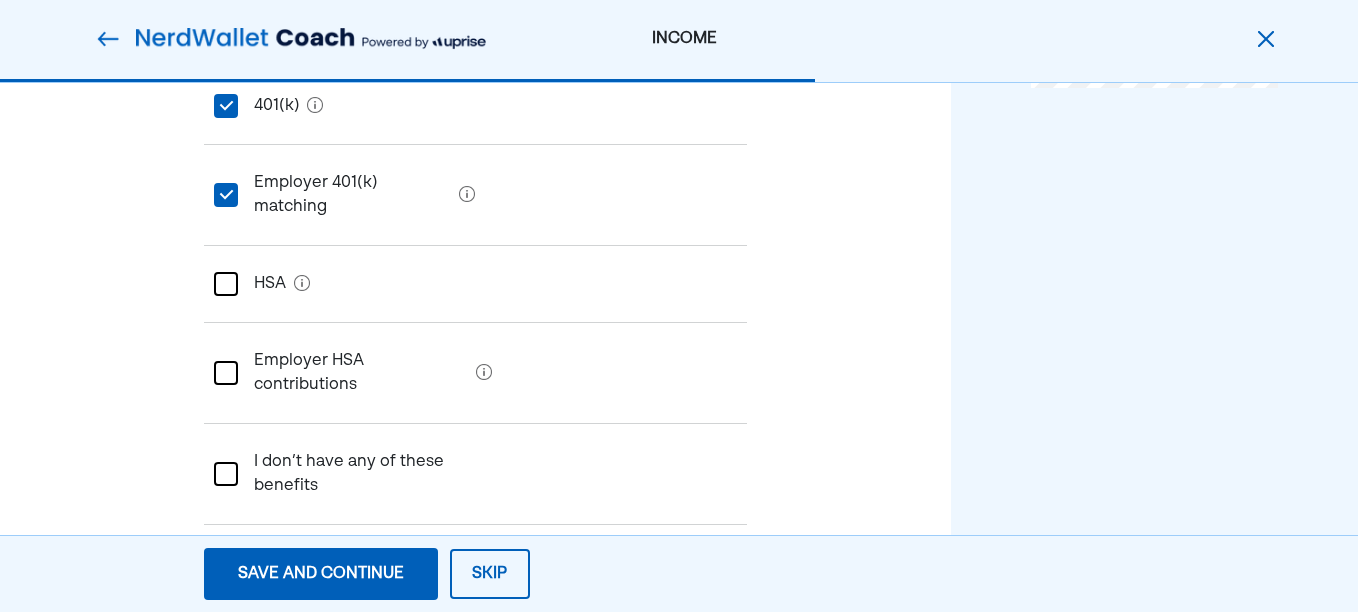 click at bounding box center (226, 284) 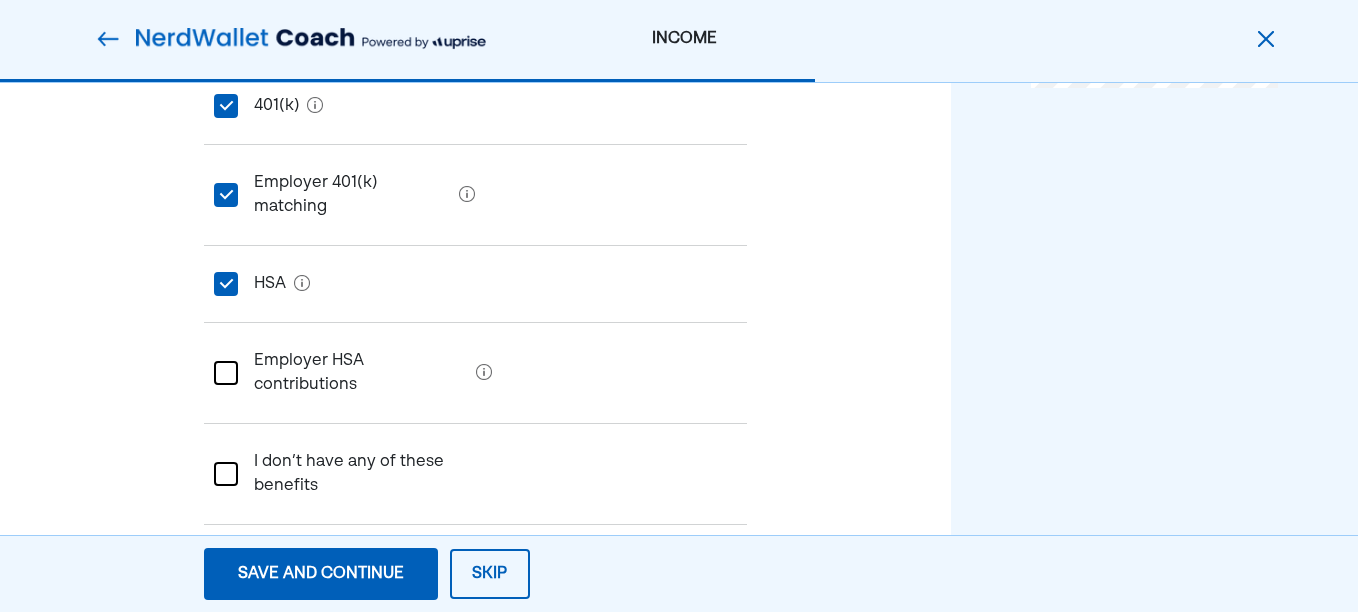 click at bounding box center [226, 373] 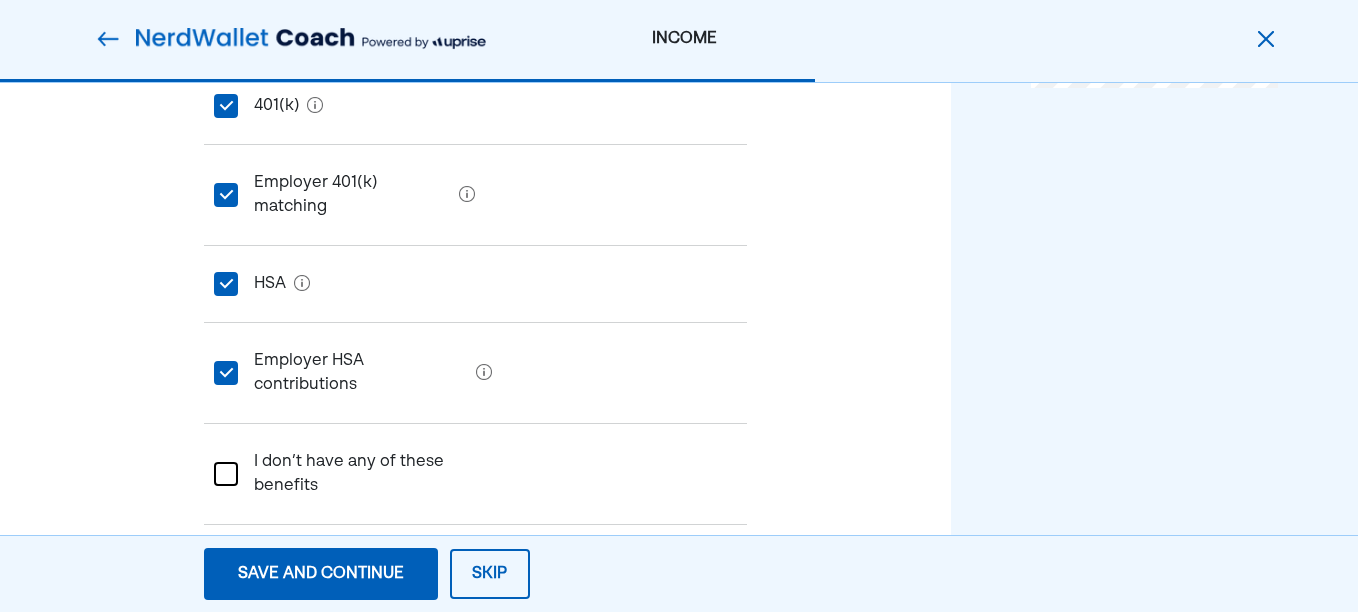 click on "Save and continue" at bounding box center [321, 574] 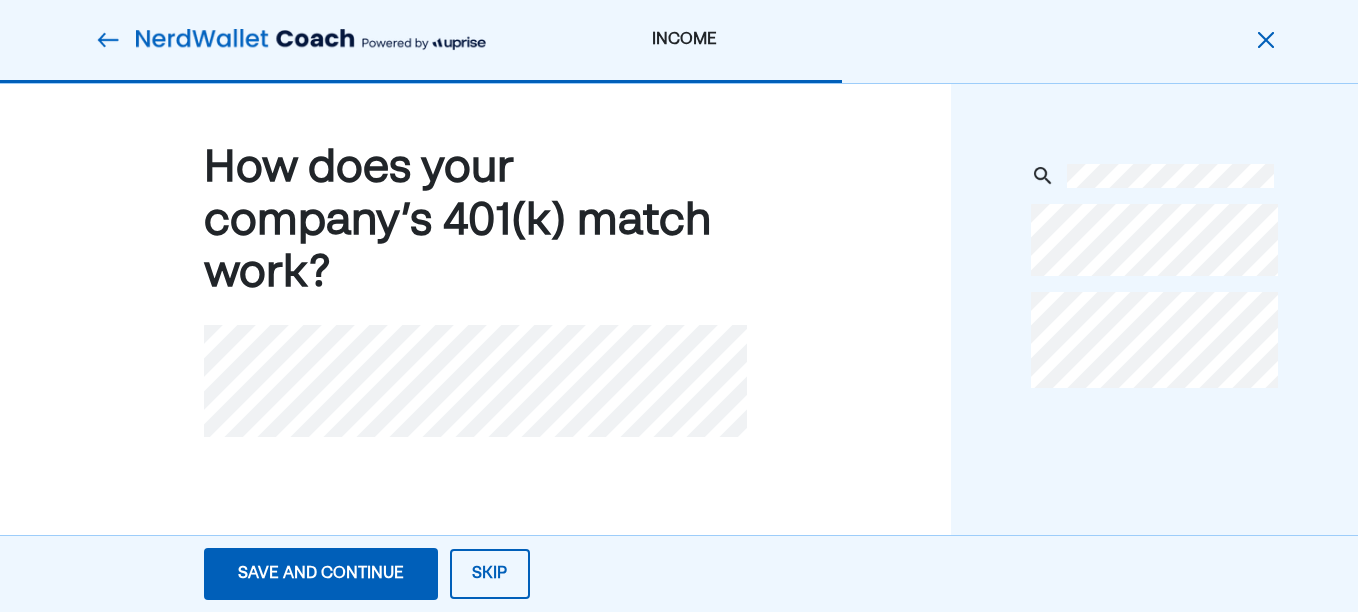 click on "Save and continue" at bounding box center (321, 574) 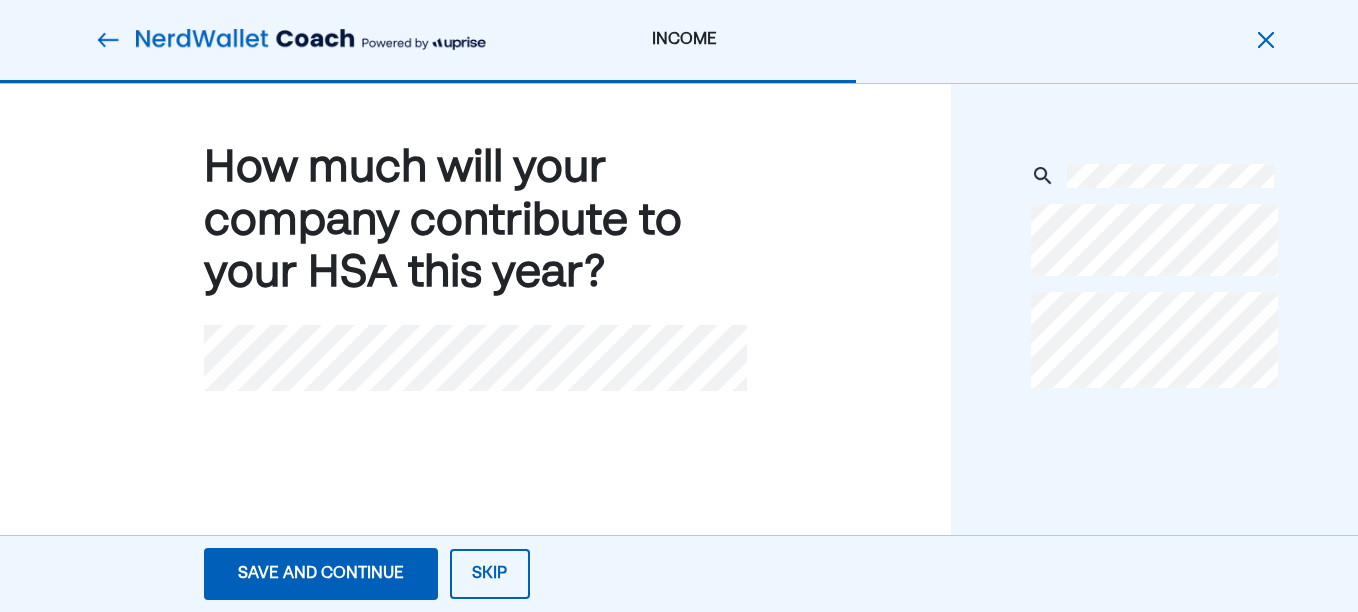 click on "Skip" at bounding box center (490, 574) 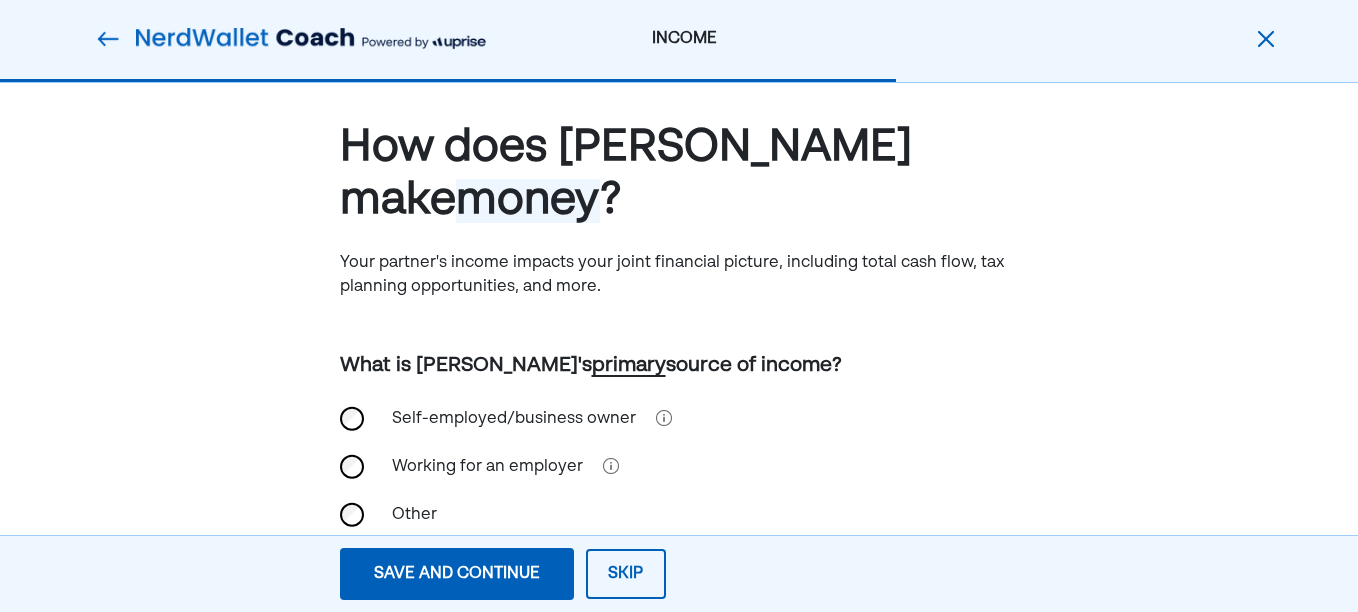 scroll, scrollTop: 26, scrollLeft: 0, axis: vertical 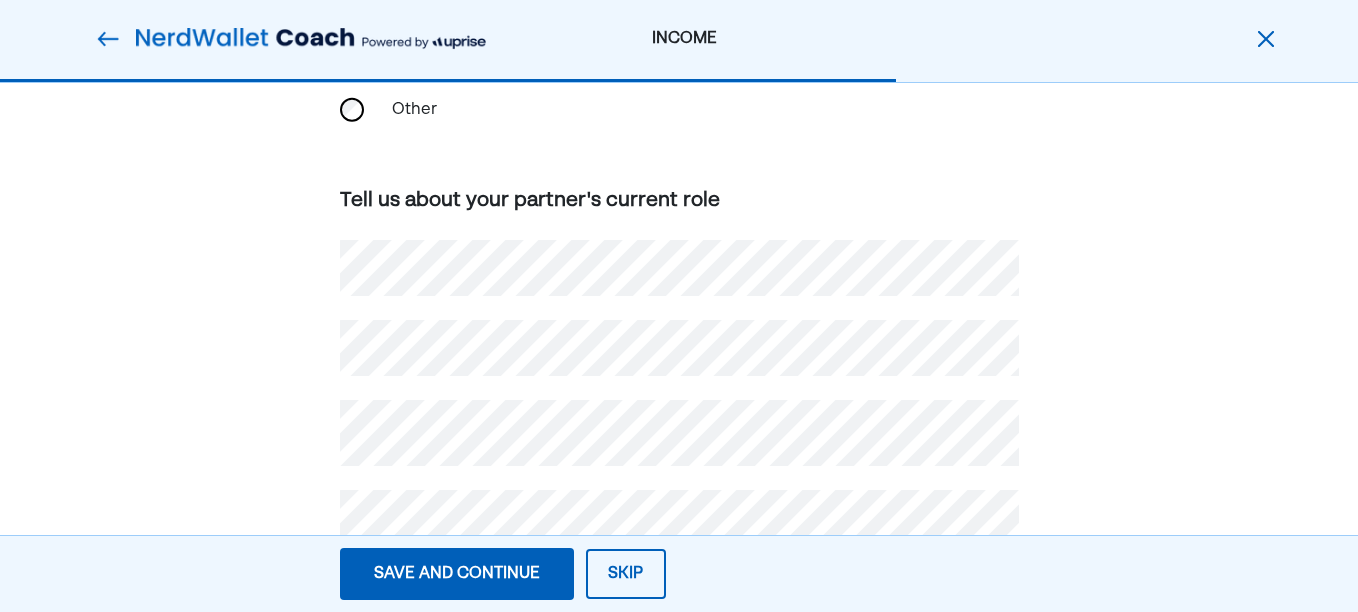 click on "Save and continue" at bounding box center (457, 574) 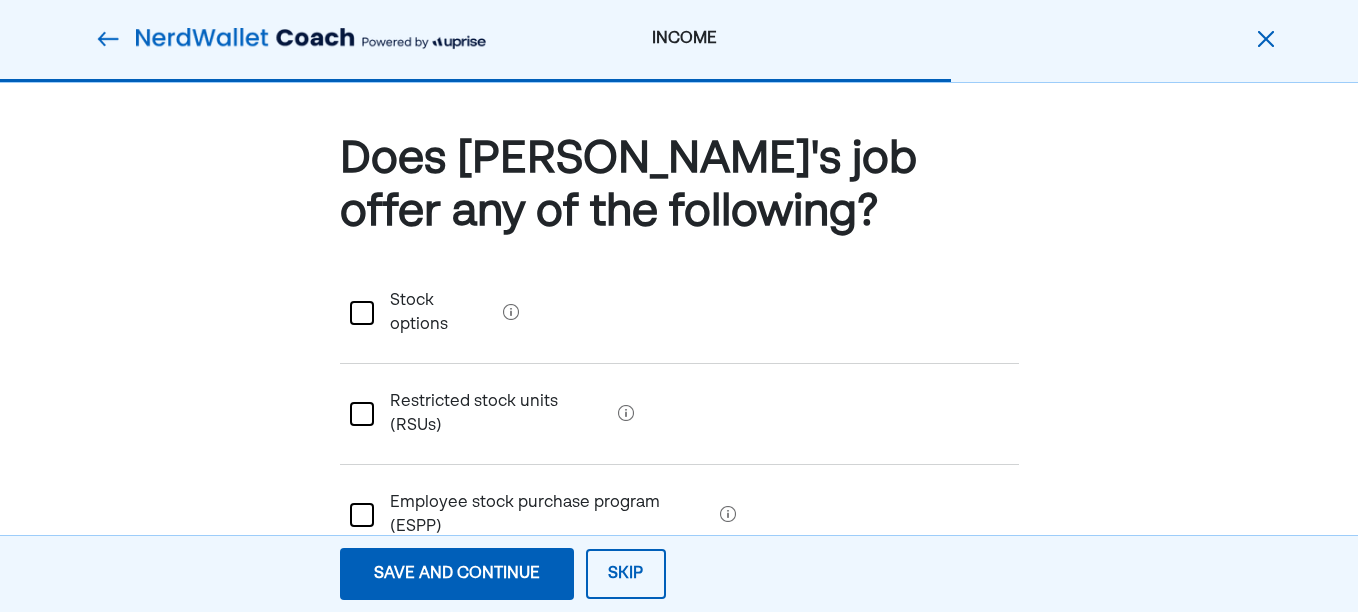 scroll, scrollTop: 11, scrollLeft: 0, axis: vertical 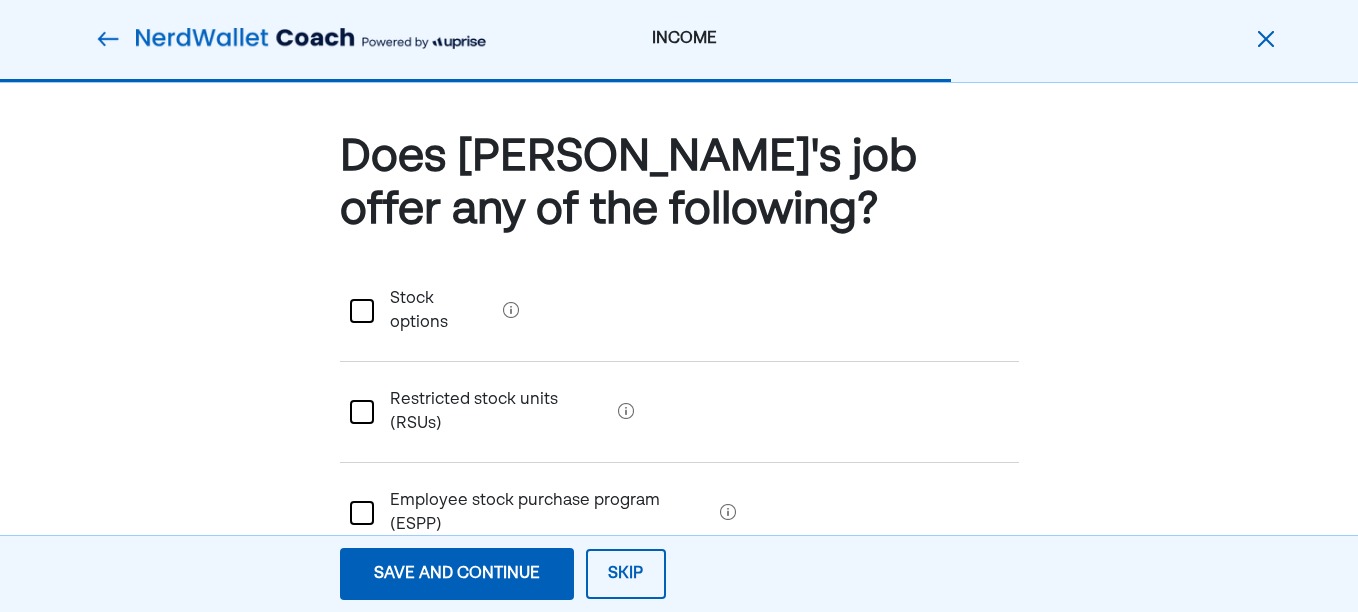 click on "Save and continue" at bounding box center [457, 574] 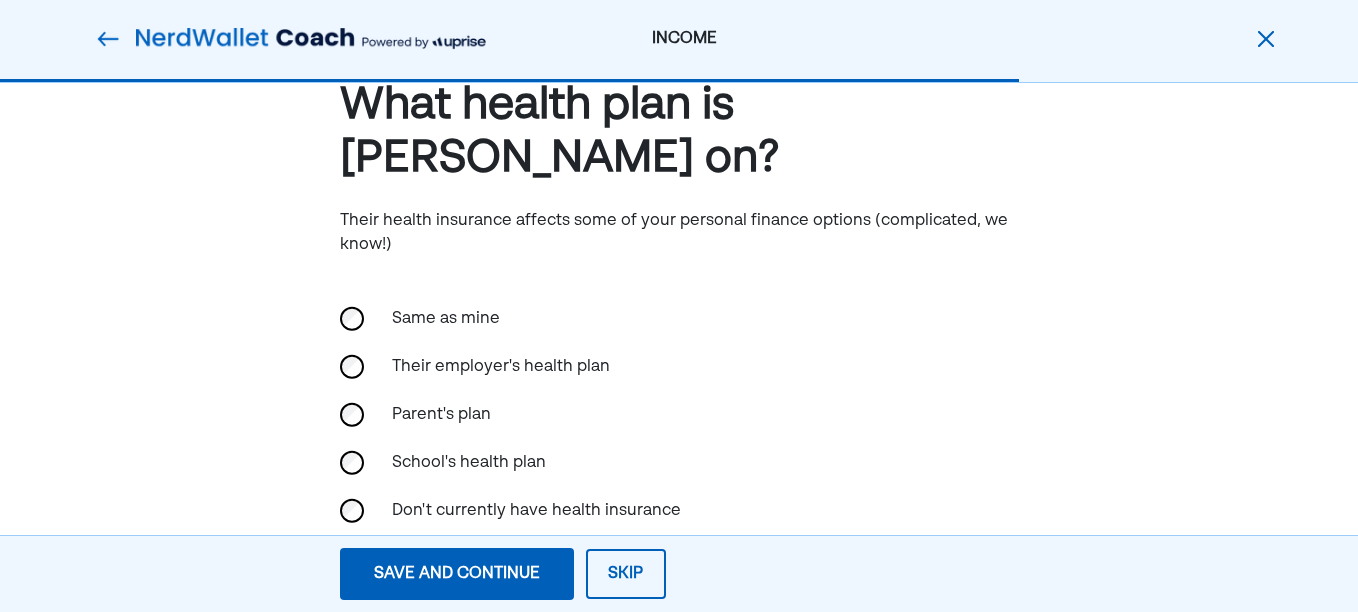 scroll, scrollTop: 112, scrollLeft: 0, axis: vertical 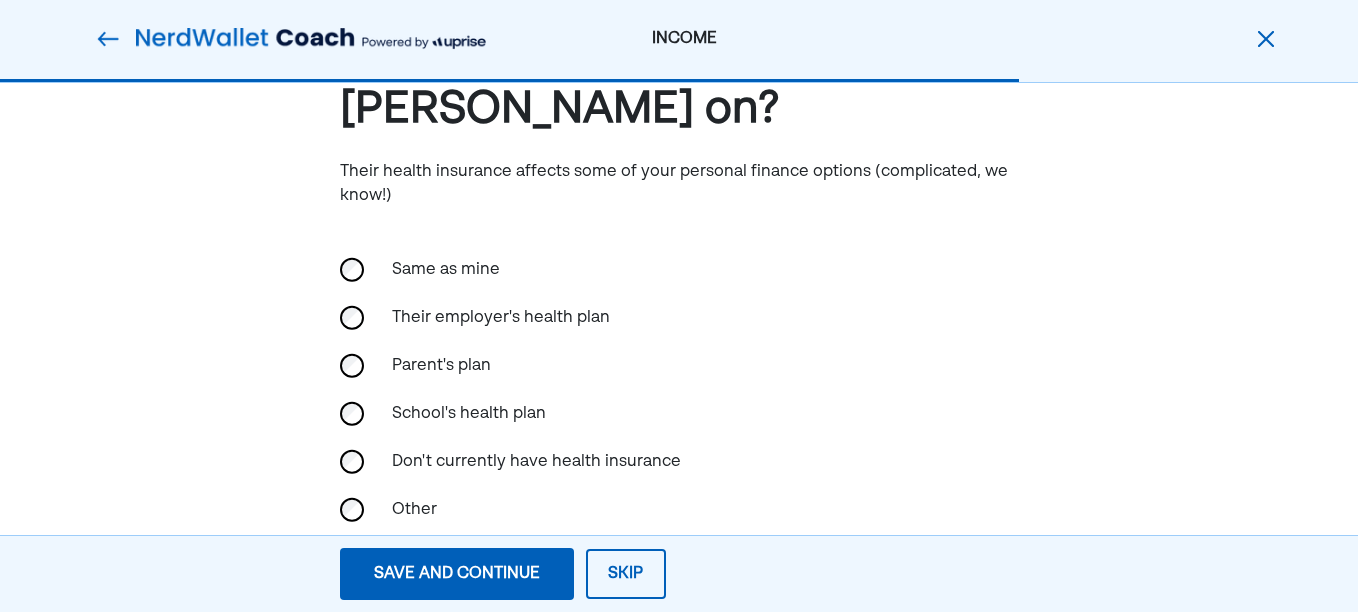 click on "Save and continue" at bounding box center [457, 574] 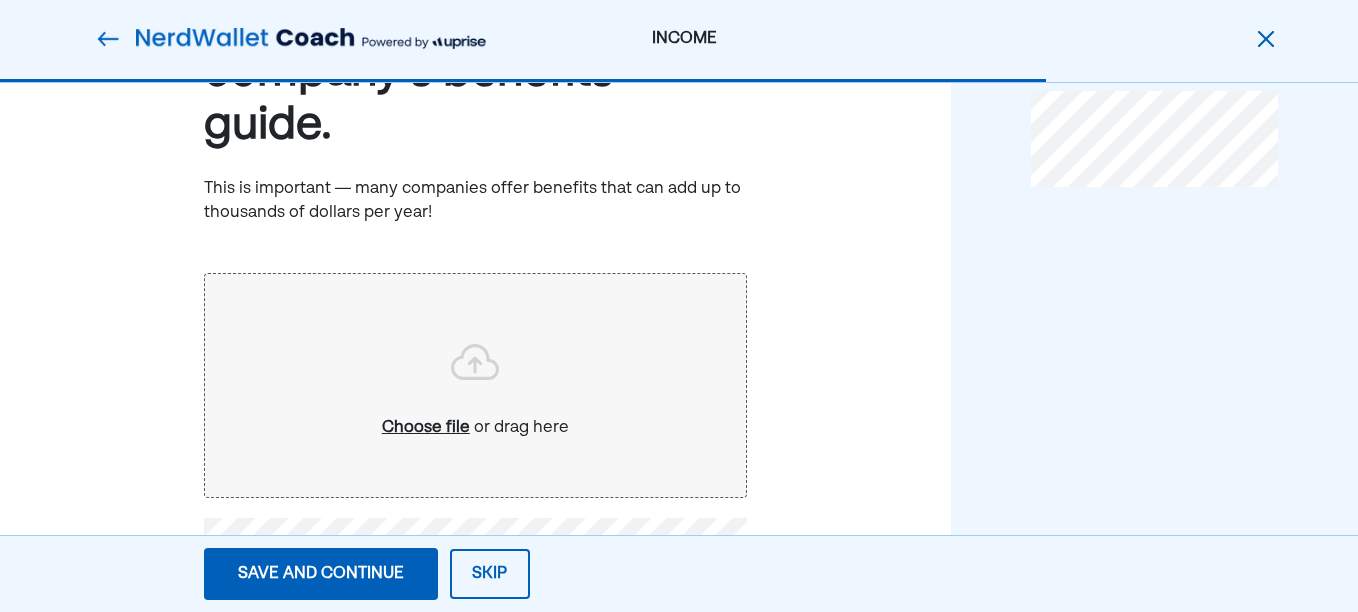 scroll, scrollTop: 202, scrollLeft: 0, axis: vertical 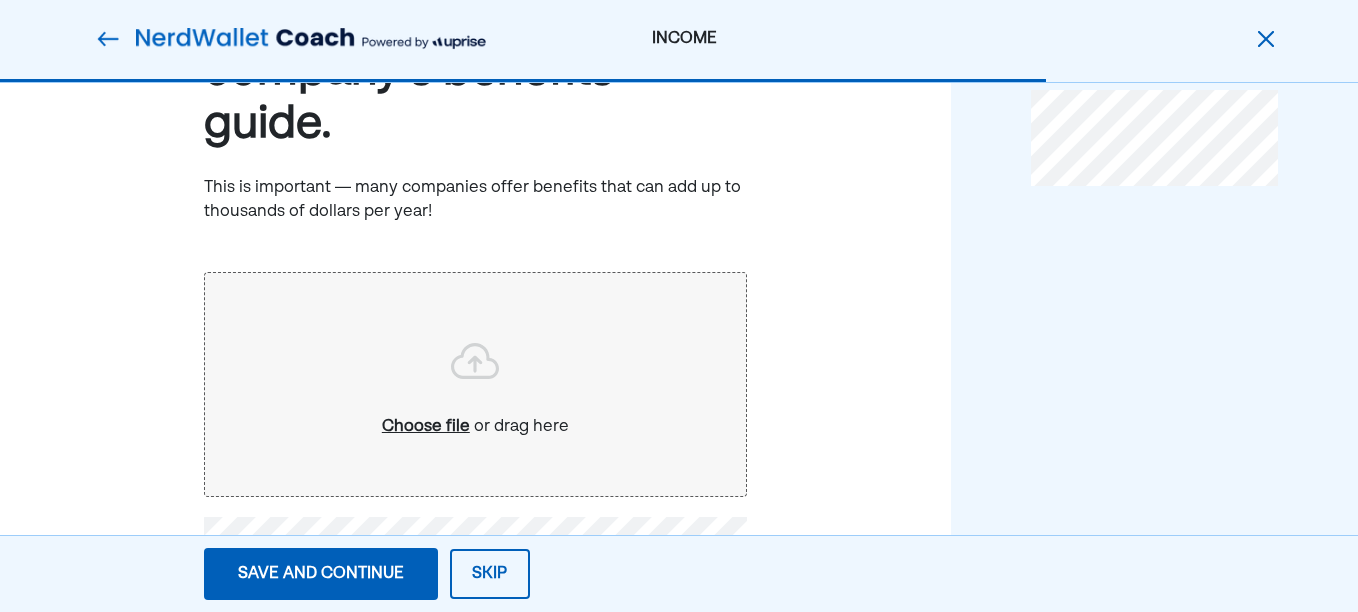 click on "Skip" at bounding box center [490, 574] 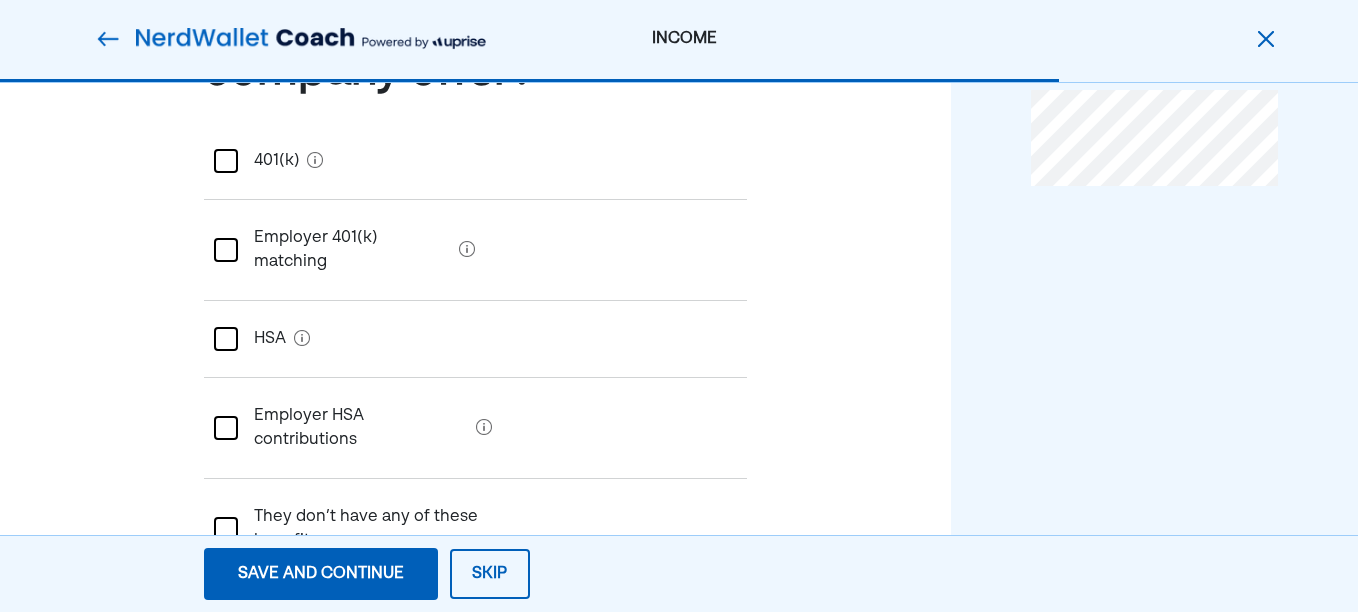 scroll, scrollTop: 0, scrollLeft: 0, axis: both 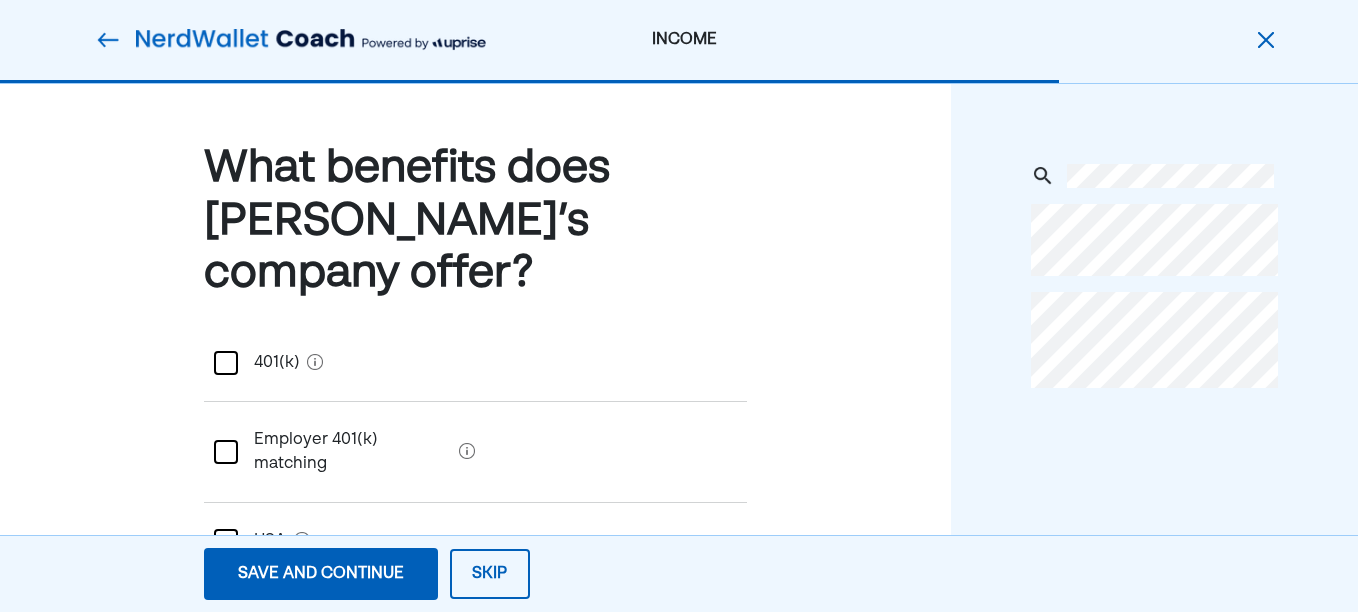 click at bounding box center [226, 363] 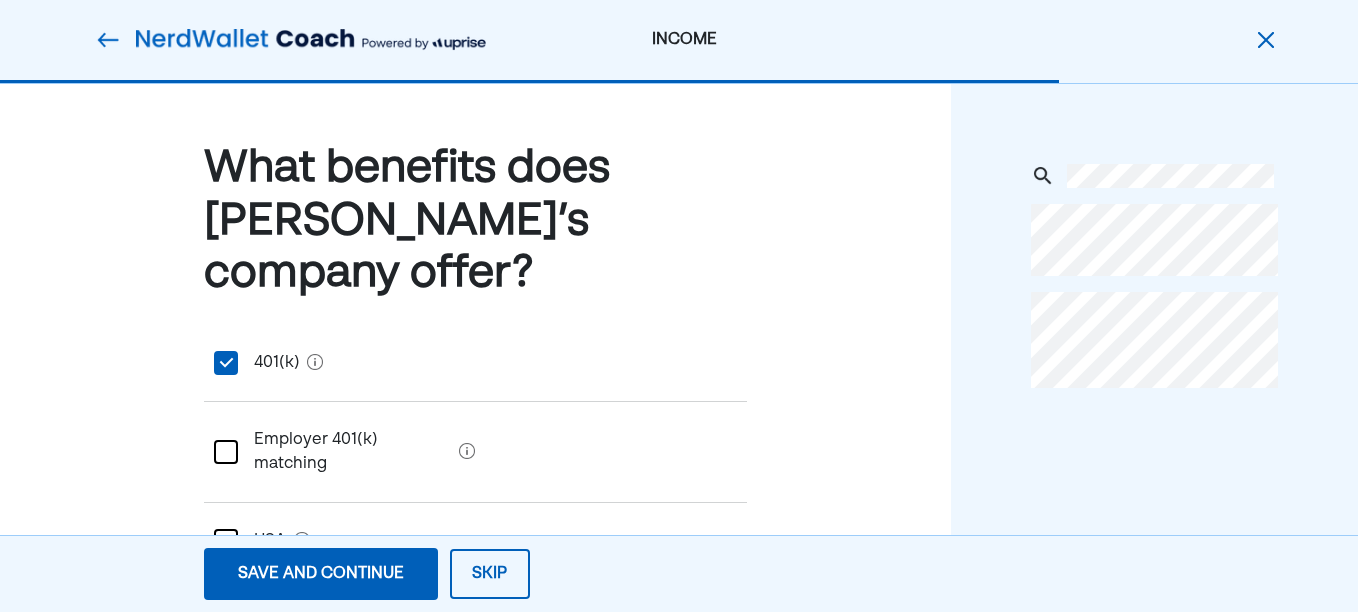 click at bounding box center (226, 452) 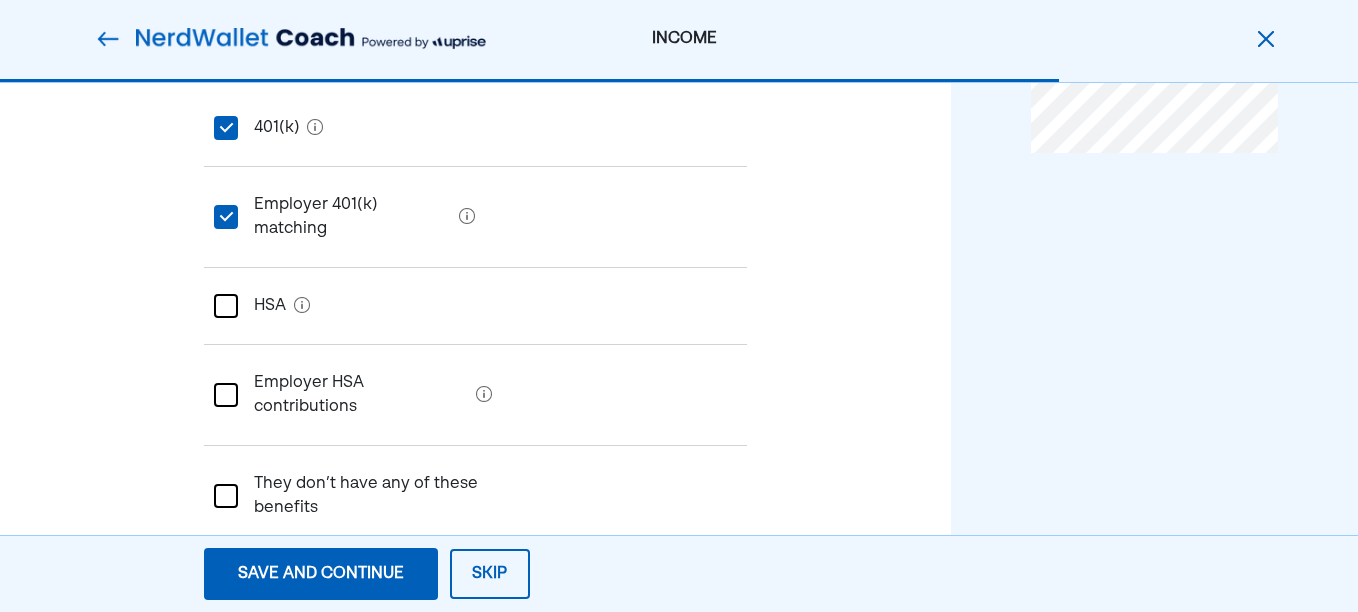 scroll, scrollTop: 242, scrollLeft: 0, axis: vertical 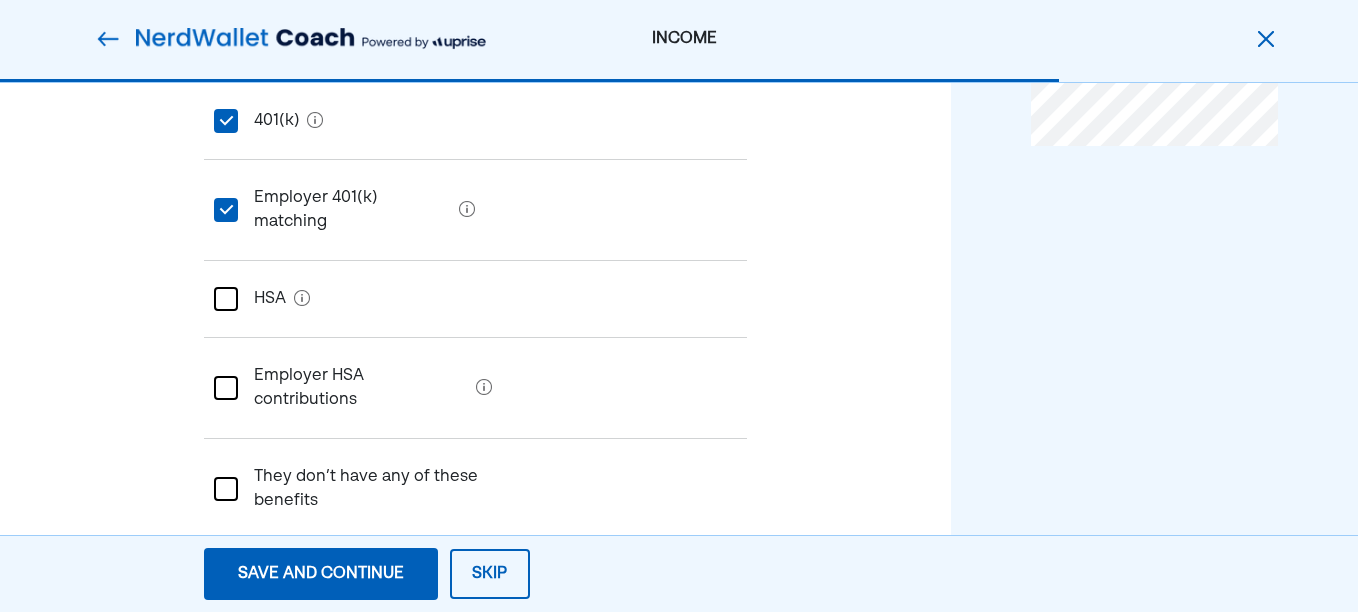 click on "Save and continue" at bounding box center [321, 574] 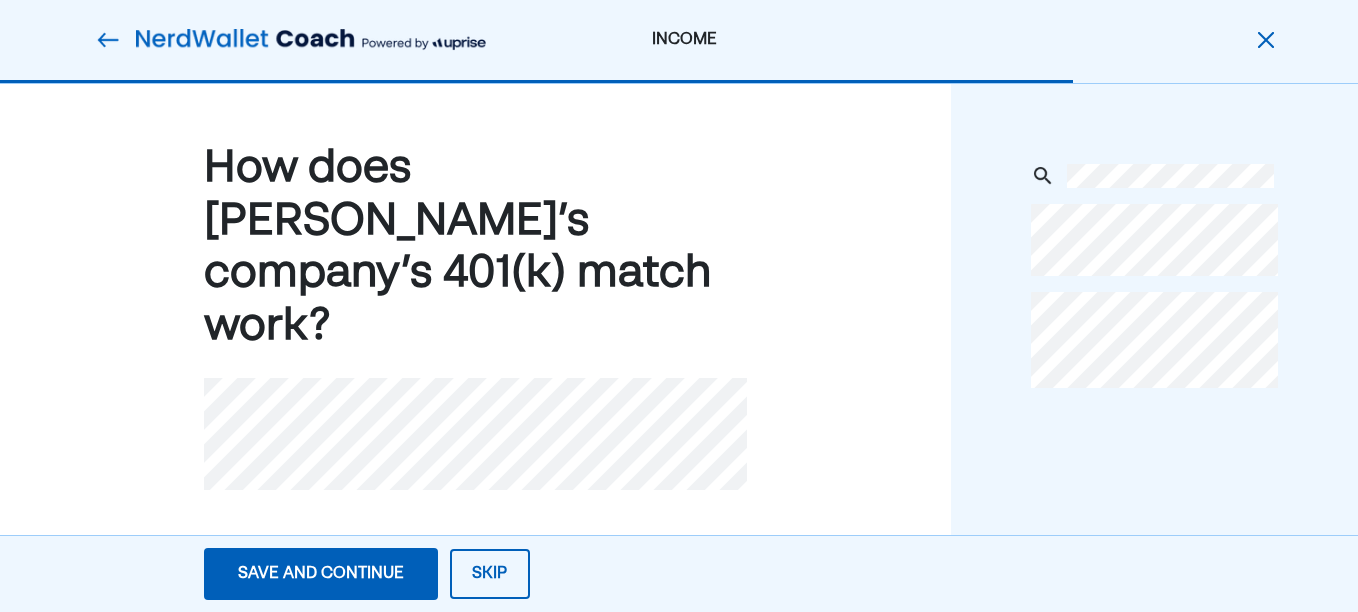 click on "Save and continue" at bounding box center (321, 574) 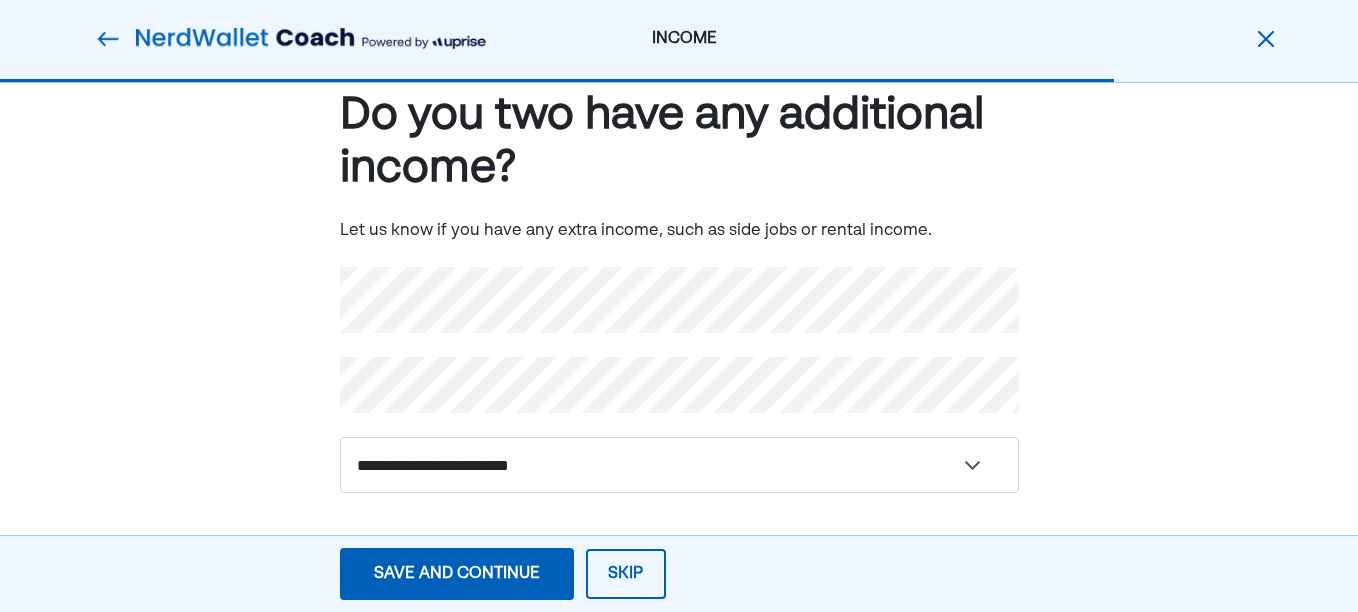 scroll, scrollTop: 54, scrollLeft: 0, axis: vertical 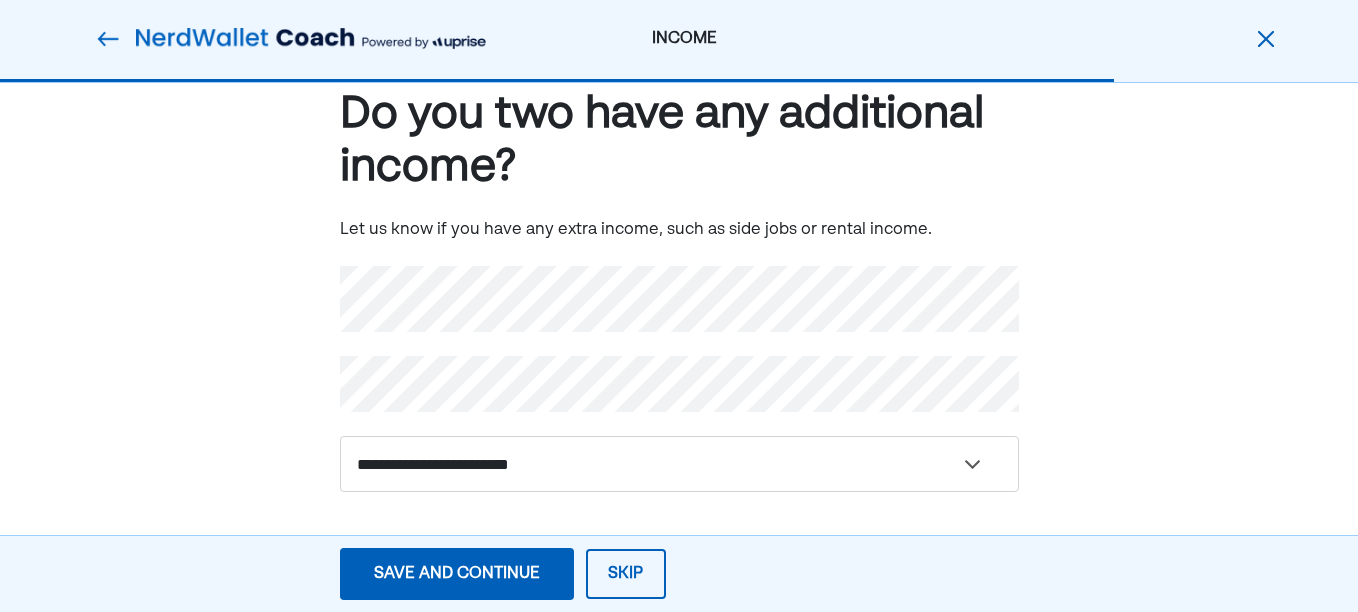 click on "Save and continue" at bounding box center (457, 574) 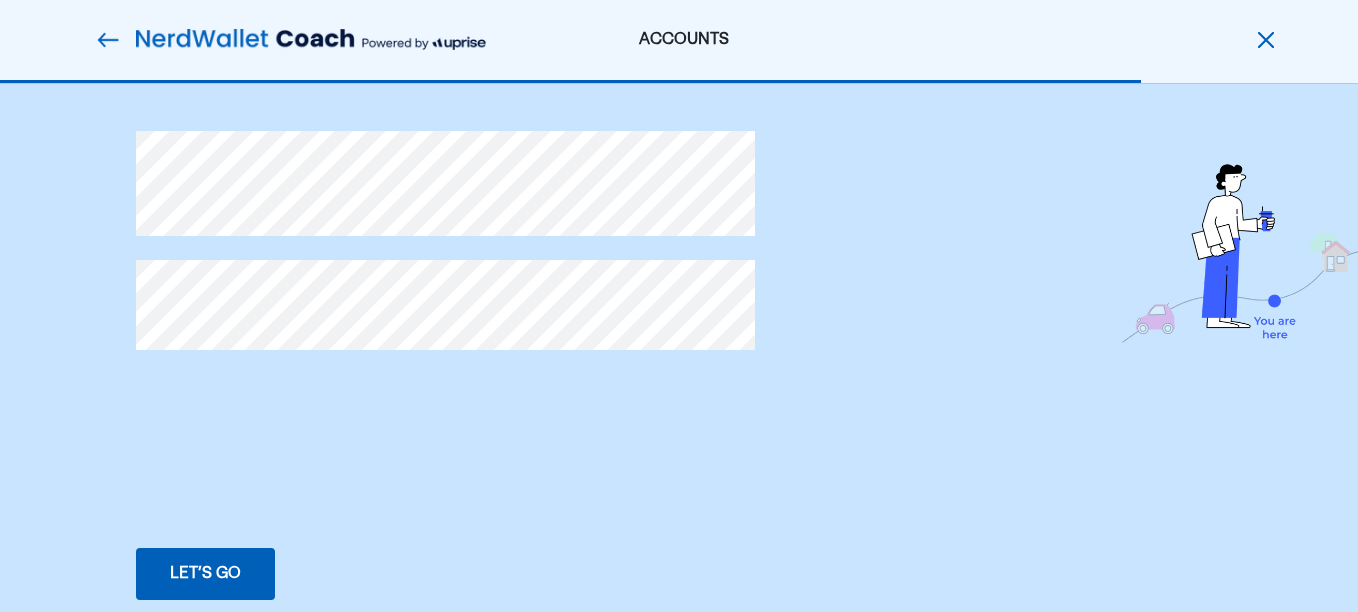 scroll, scrollTop: 0, scrollLeft: 0, axis: both 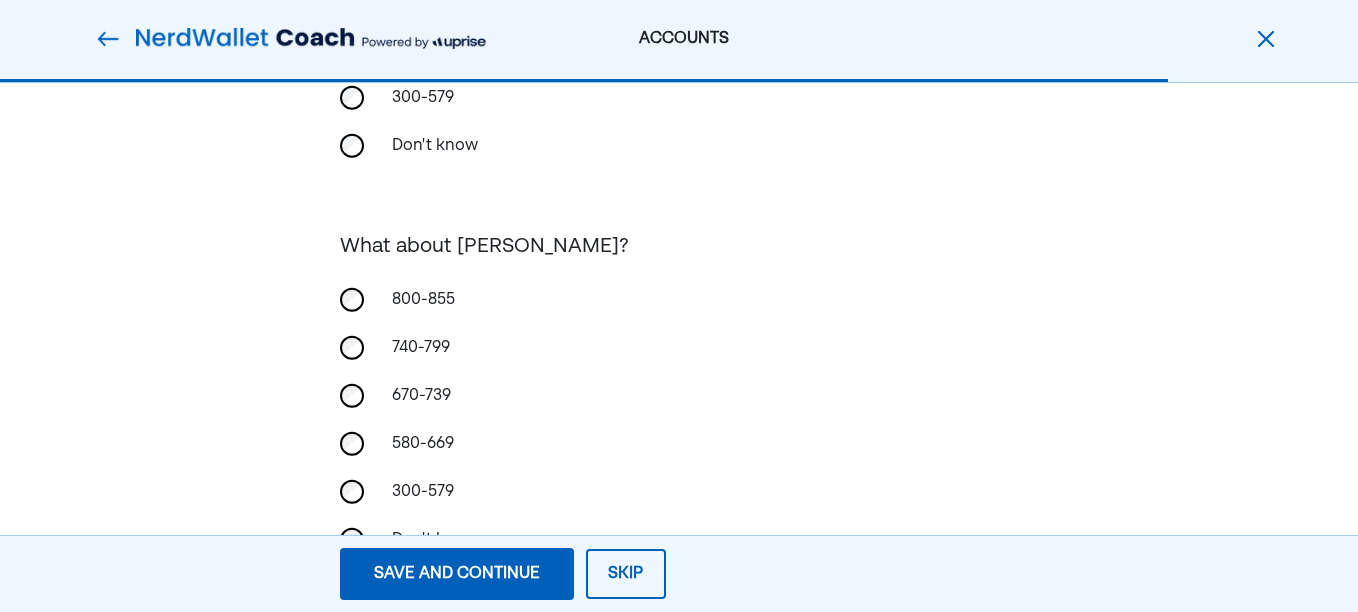 click on "Save and continue" at bounding box center (457, 574) 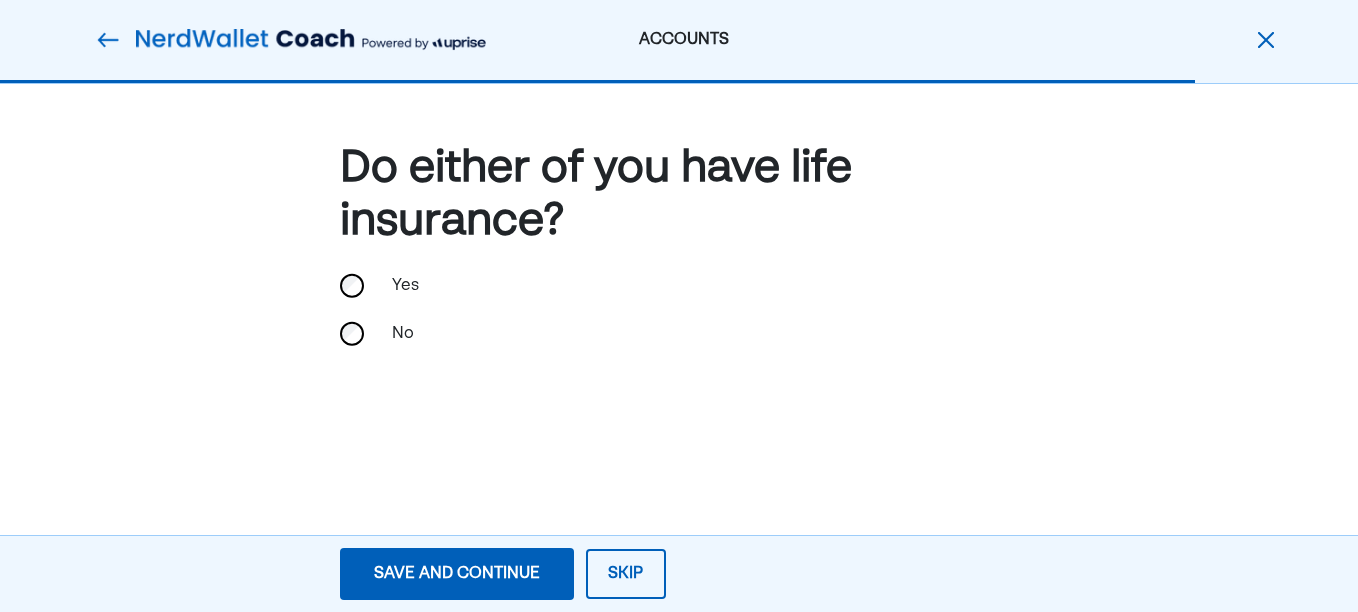 scroll, scrollTop: 0, scrollLeft: 0, axis: both 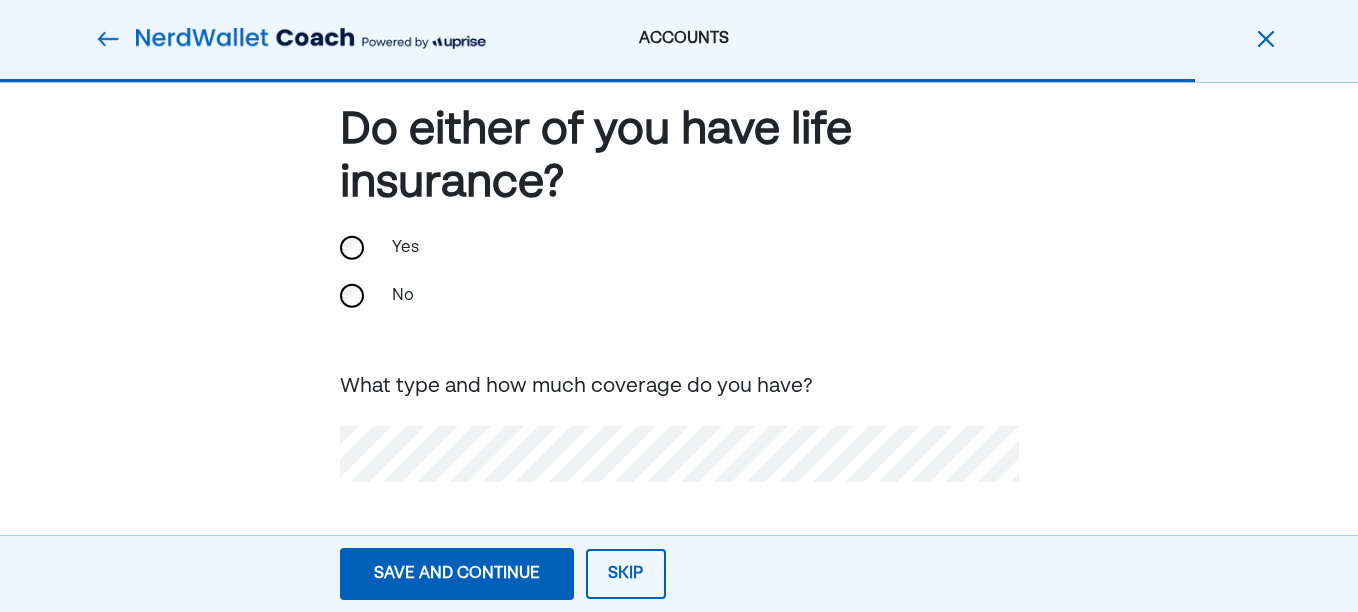 drag, startPoint x: 437, startPoint y: 577, endPoint x: 1018, endPoint y: 279, distance: 652.9663 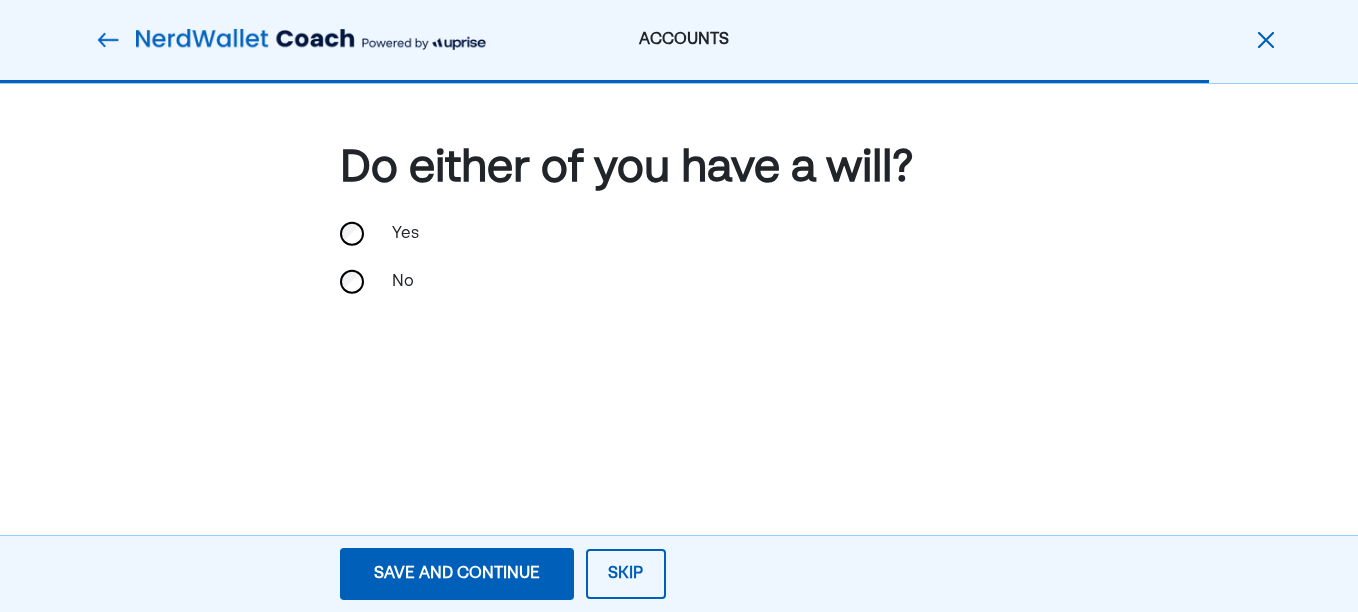 scroll, scrollTop: 0, scrollLeft: 0, axis: both 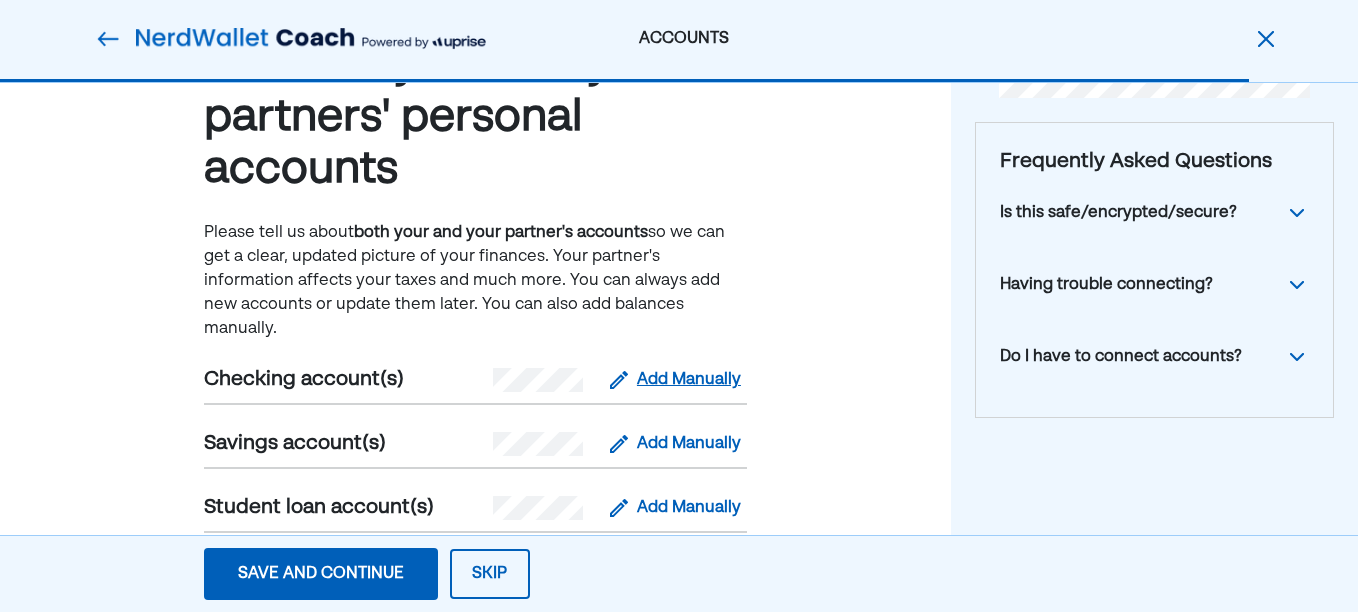 click on "Add Manually" at bounding box center (689, 380) 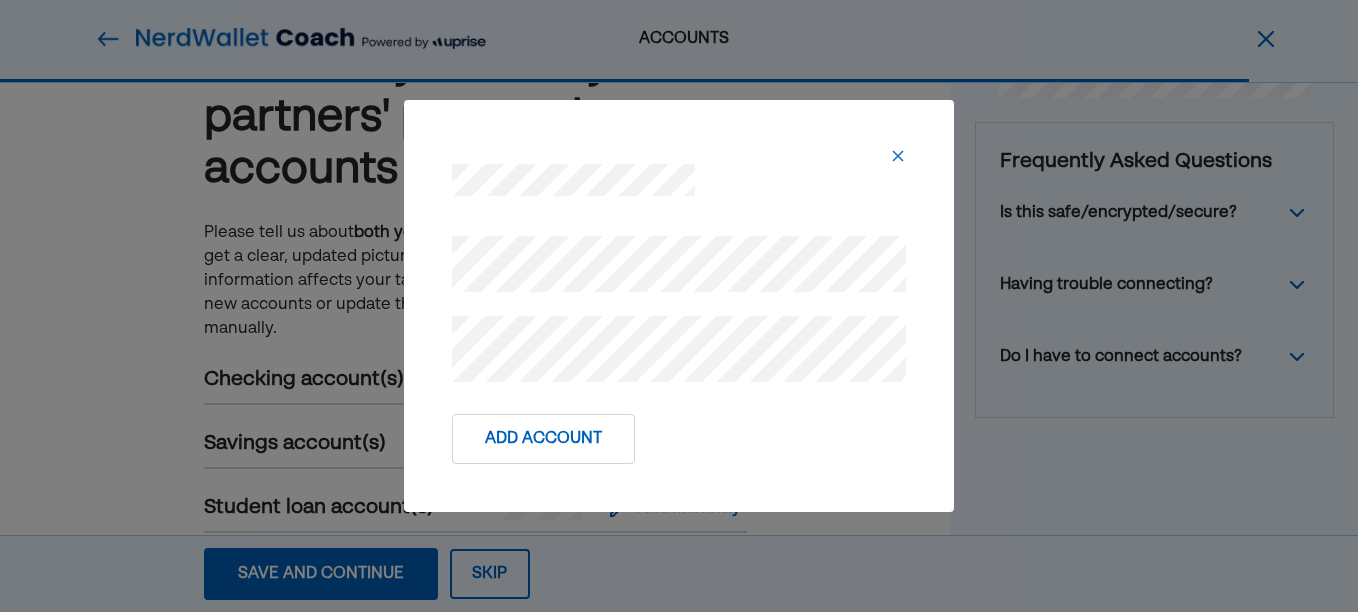click on "Add Account" at bounding box center [543, 439] 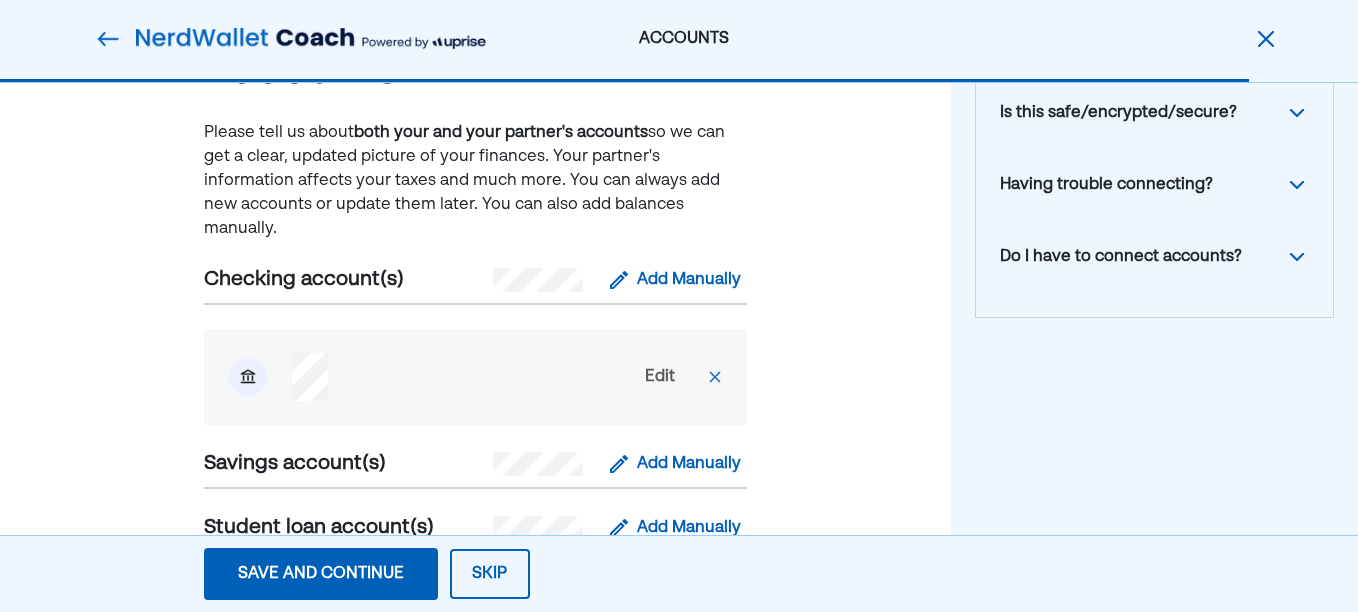 scroll, scrollTop: 300, scrollLeft: 0, axis: vertical 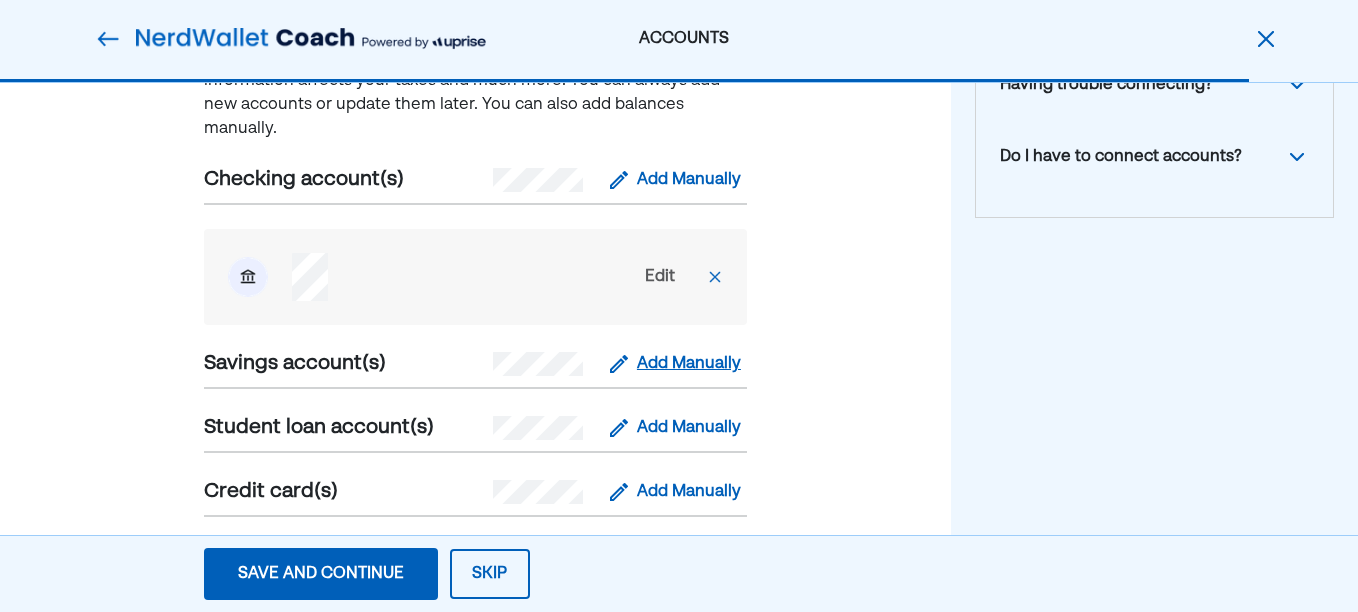 click on "Add Manually" at bounding box center (689, 364) 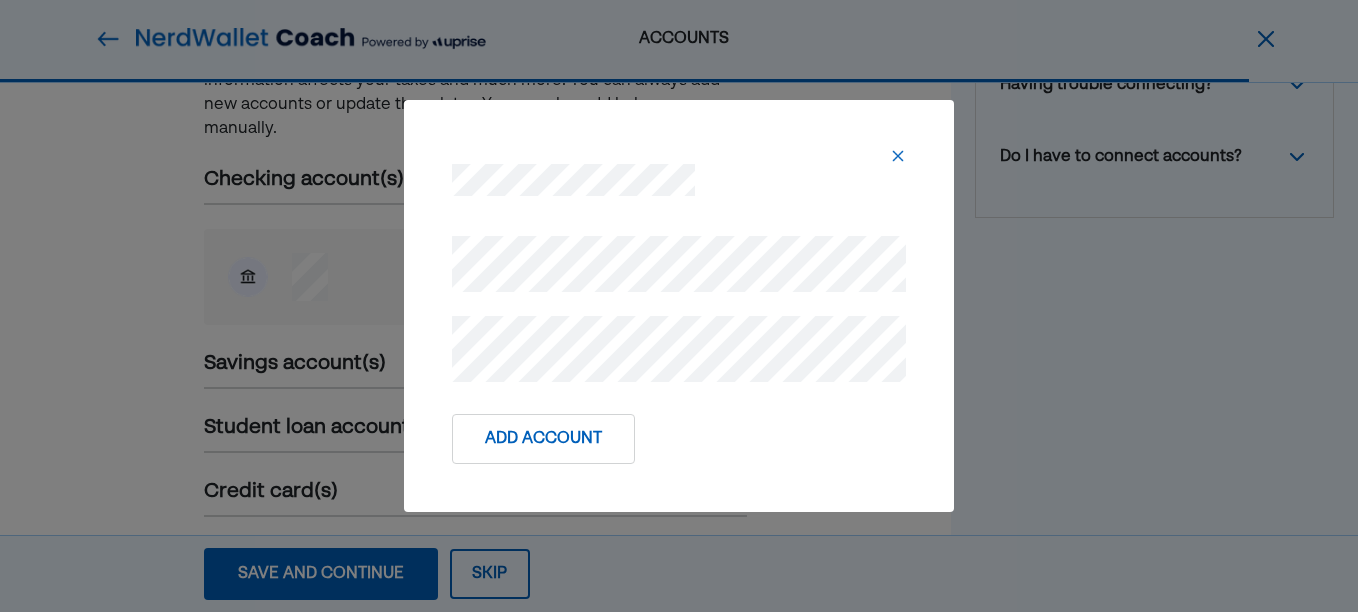 click on "Add Account" at bounding box center (543, 439) 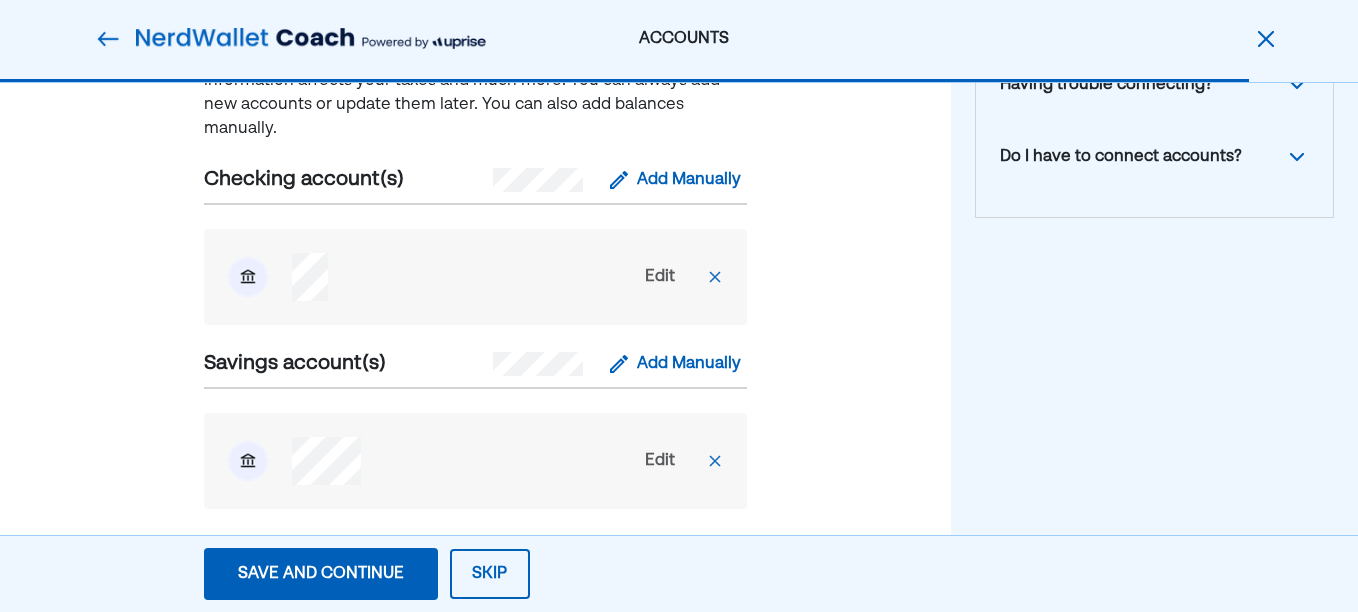 scroll, scrollTop: 200, scrollLeft: 0, axis: vertical 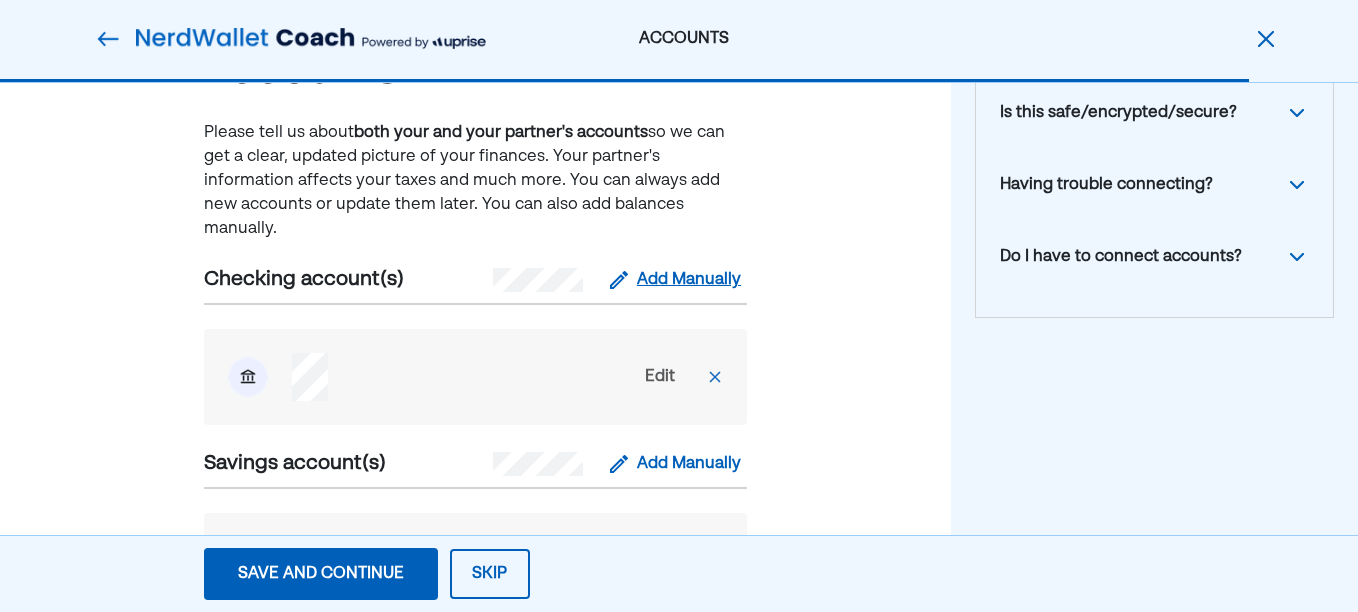 click on "Add Manually" at bounding box center (689, 280) 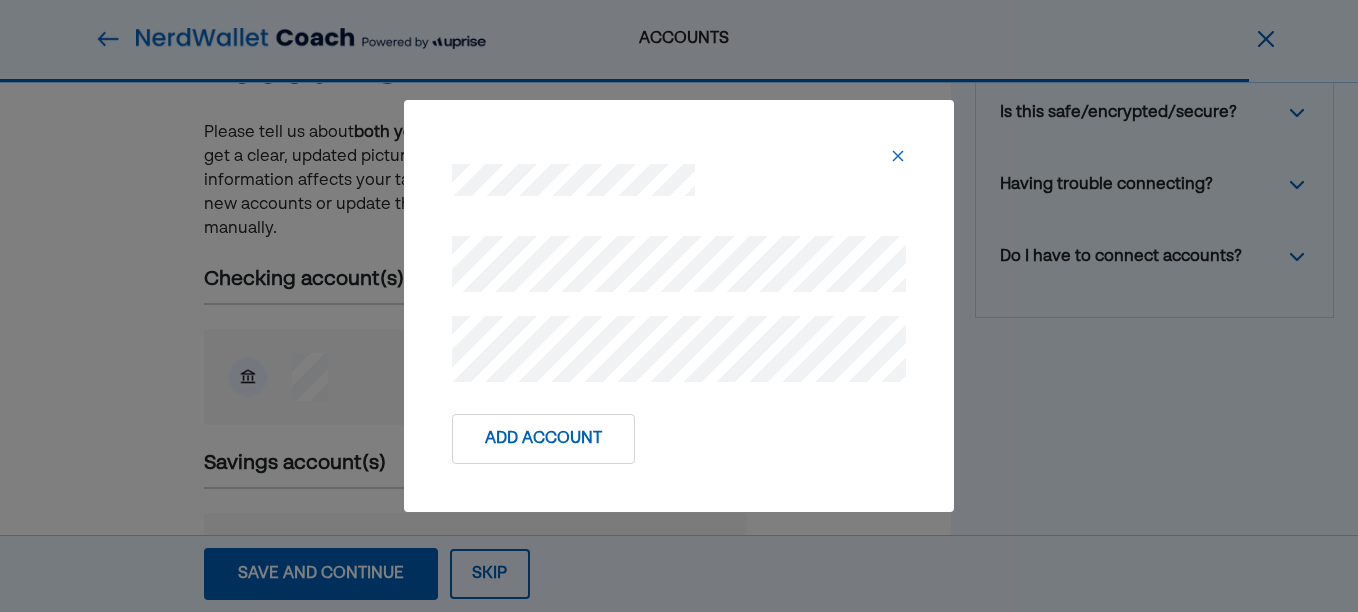 click on "Add Account" at bounding box center [543, 439] 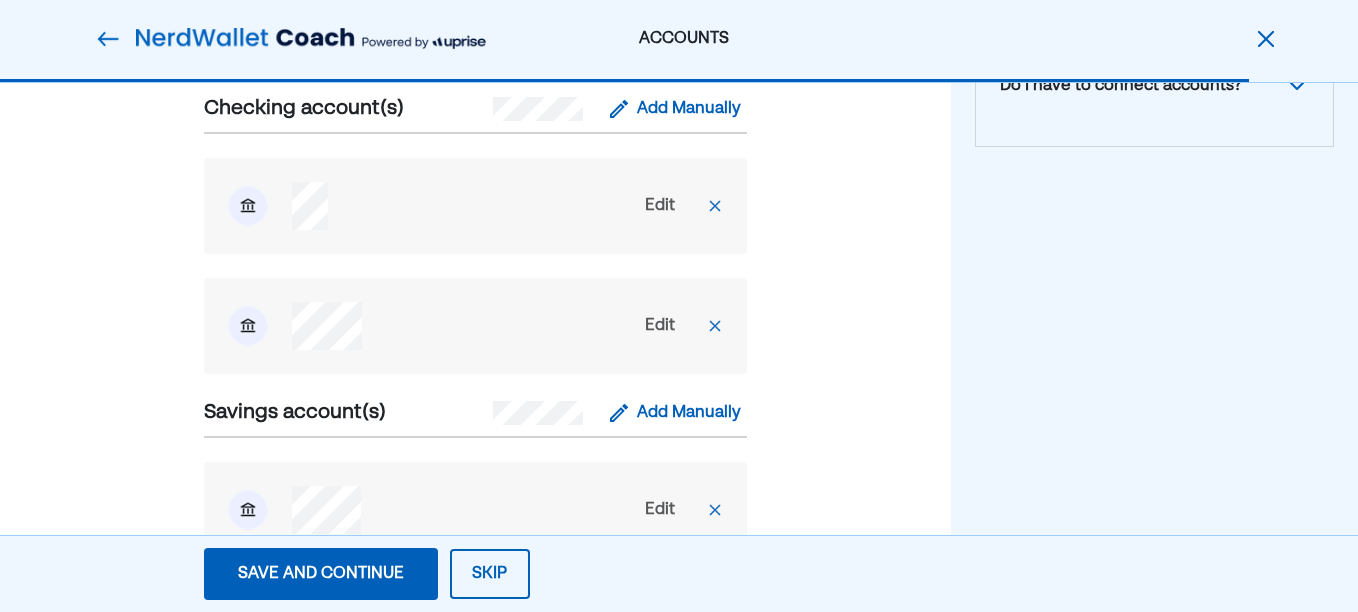 scroll, scrollTop: 500, scrollLeft: 0, axis: vertical 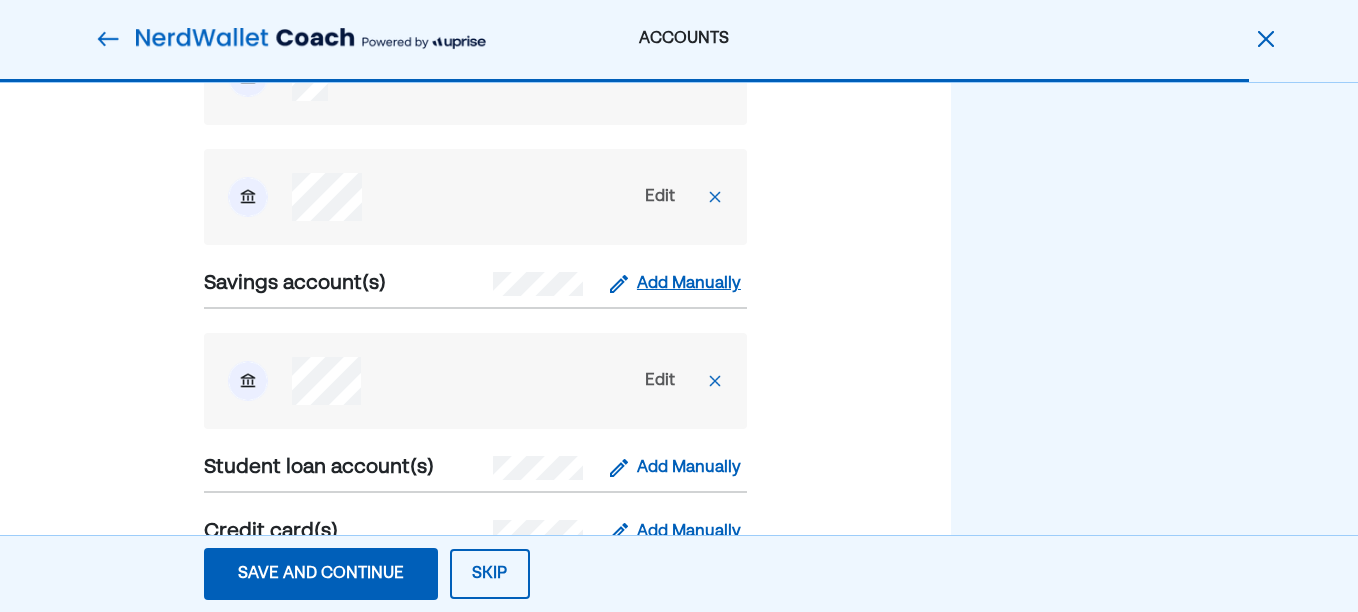 click on "Add Manually" at bounding box center [689, 284] 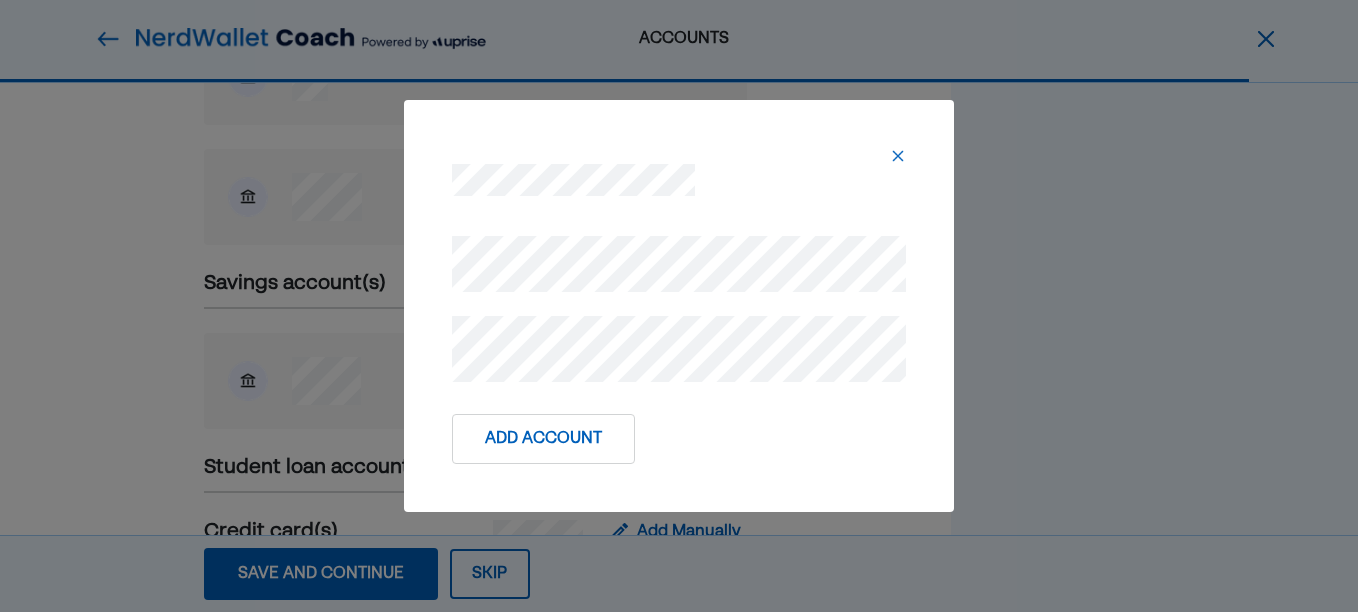 click on "Add Account" at bounding box center (543, 439) 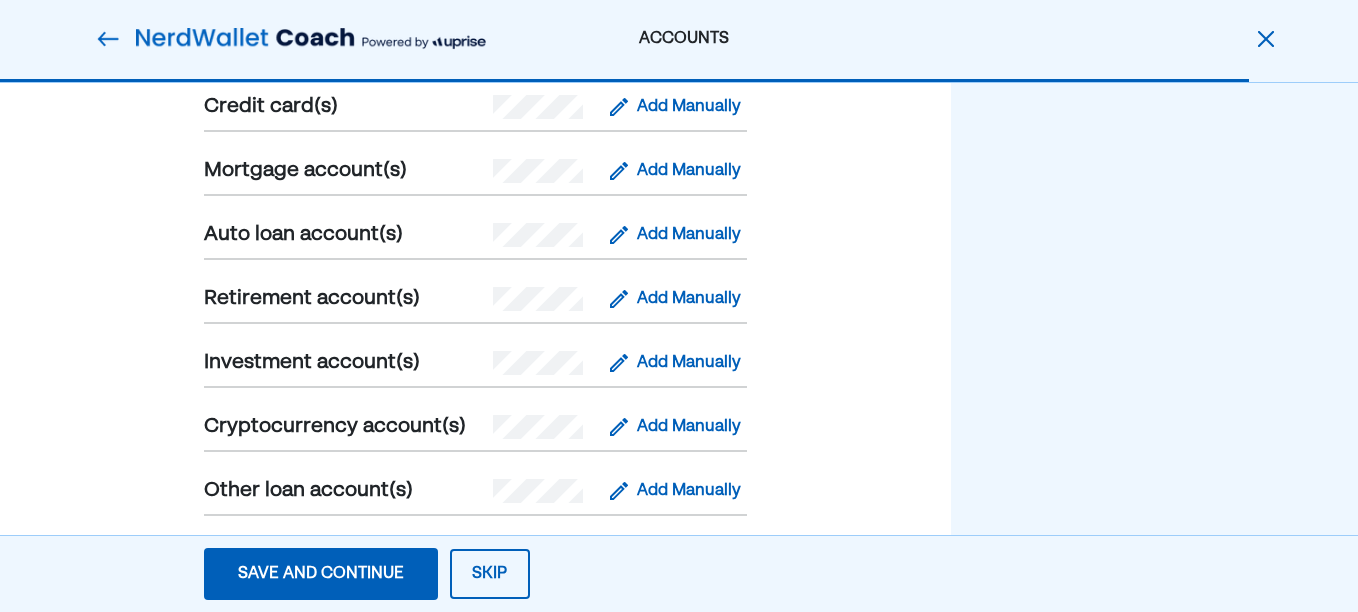 scroll, scrollTop: 1069, scrollLeft: 0, axis: vertical 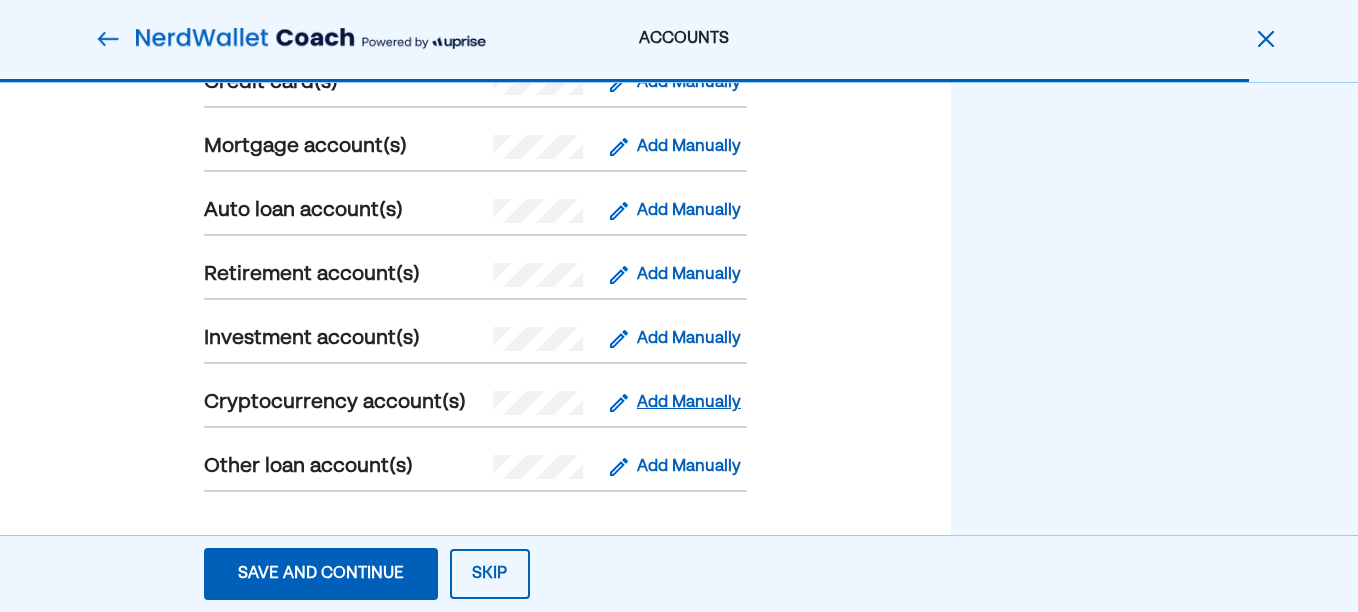 click on "Add Manually" at bounding box center [689, 403] 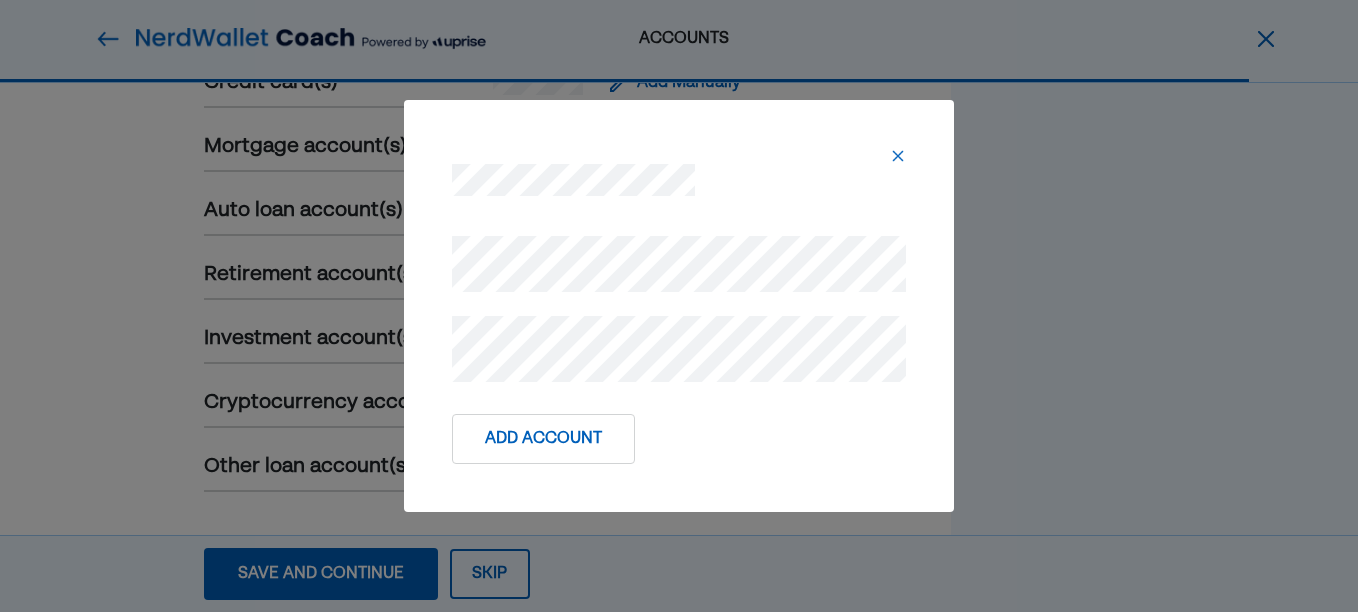 click on "Add Account" at bounding box center (543, 439) 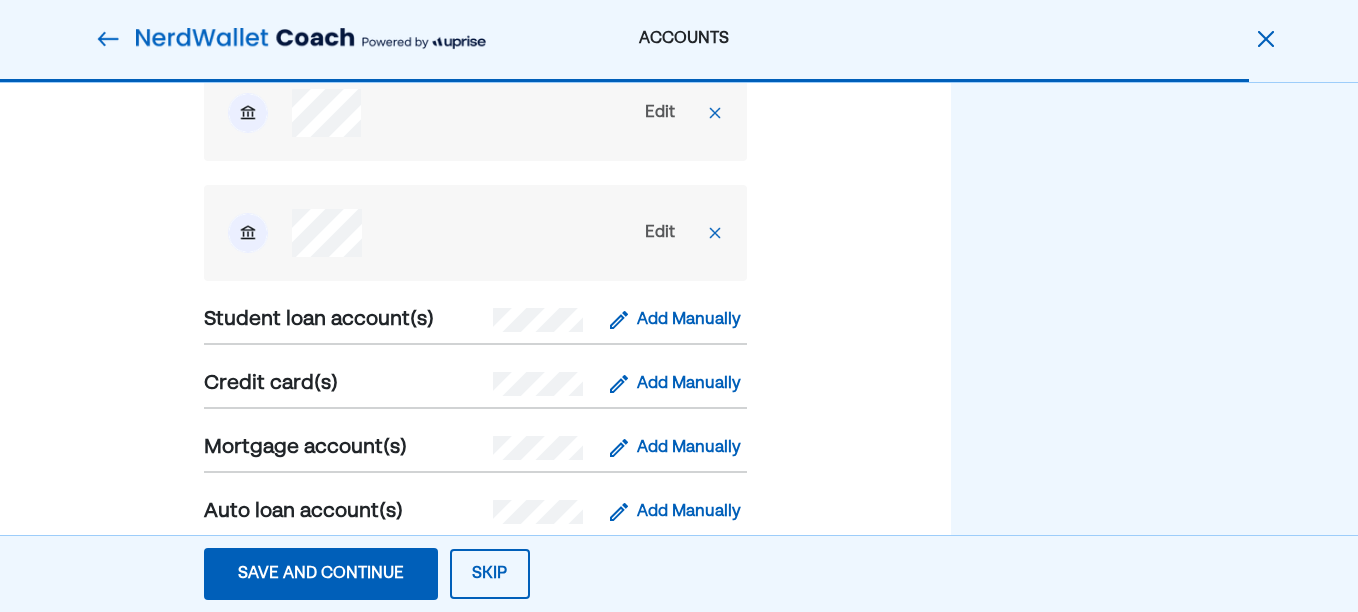 scroll, scrollTop: 800, scrollLeft: 0, axis: vertical 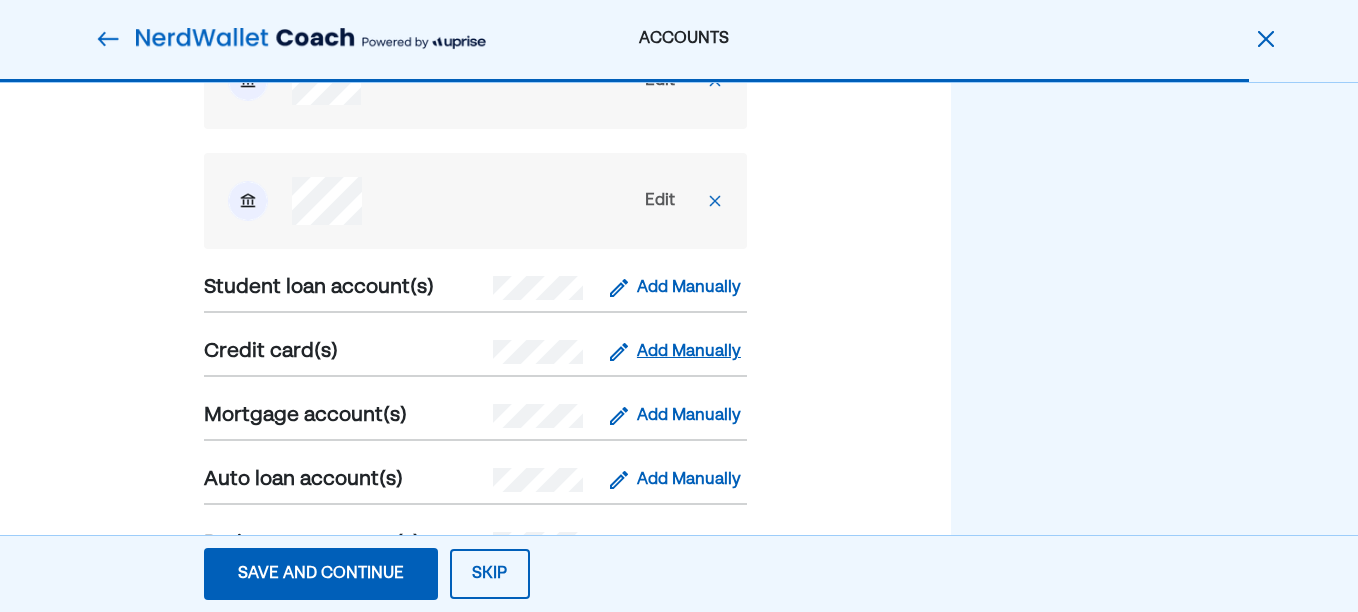 click on "Add Manually" at bounding box center [689, 352] 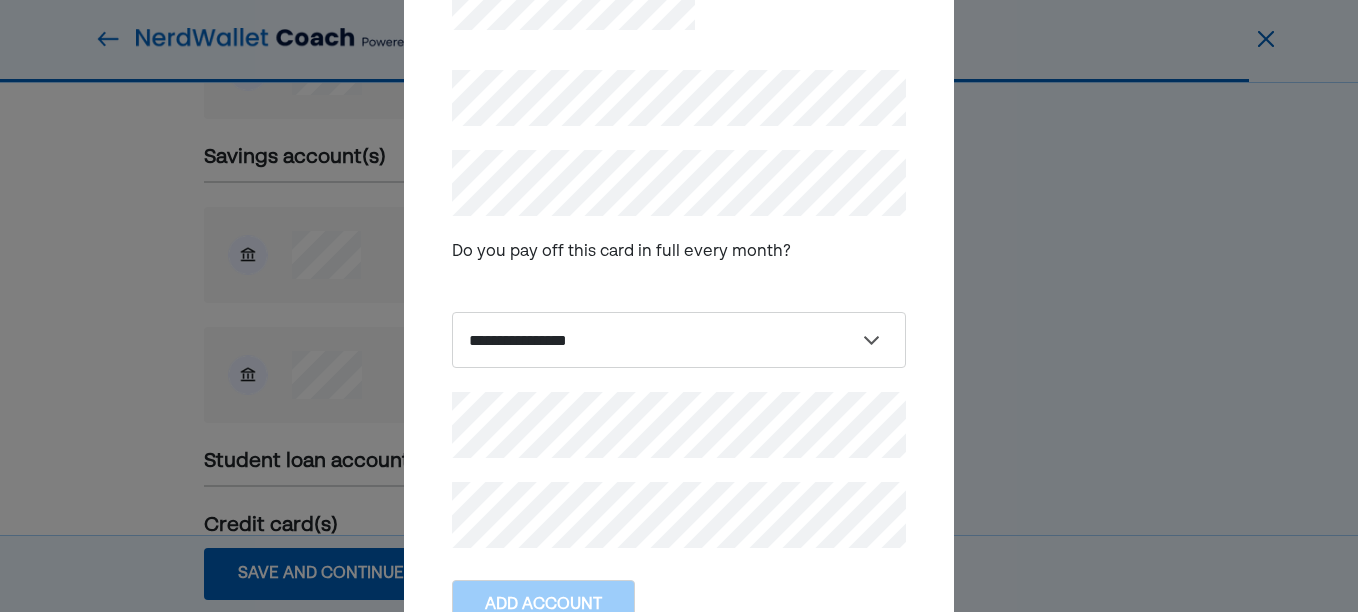 scroll, scrollTop: 600, scrollLeft: 0, axis: vertical 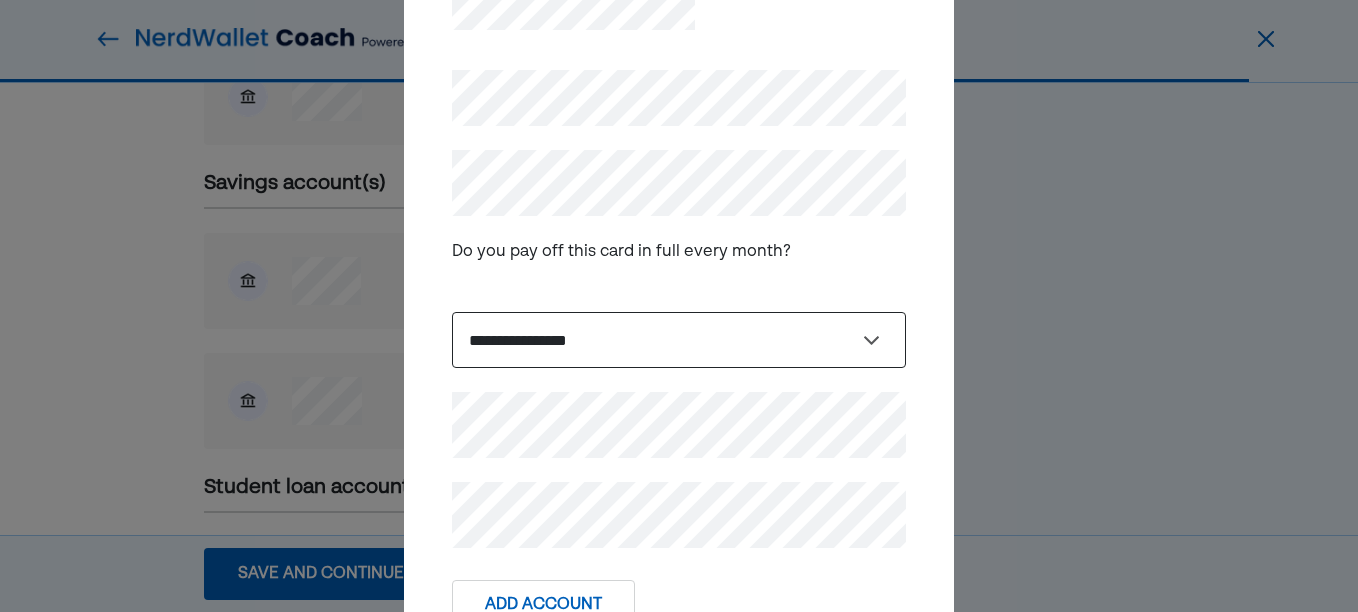 click on "**********" at bounding box center (679, 340) 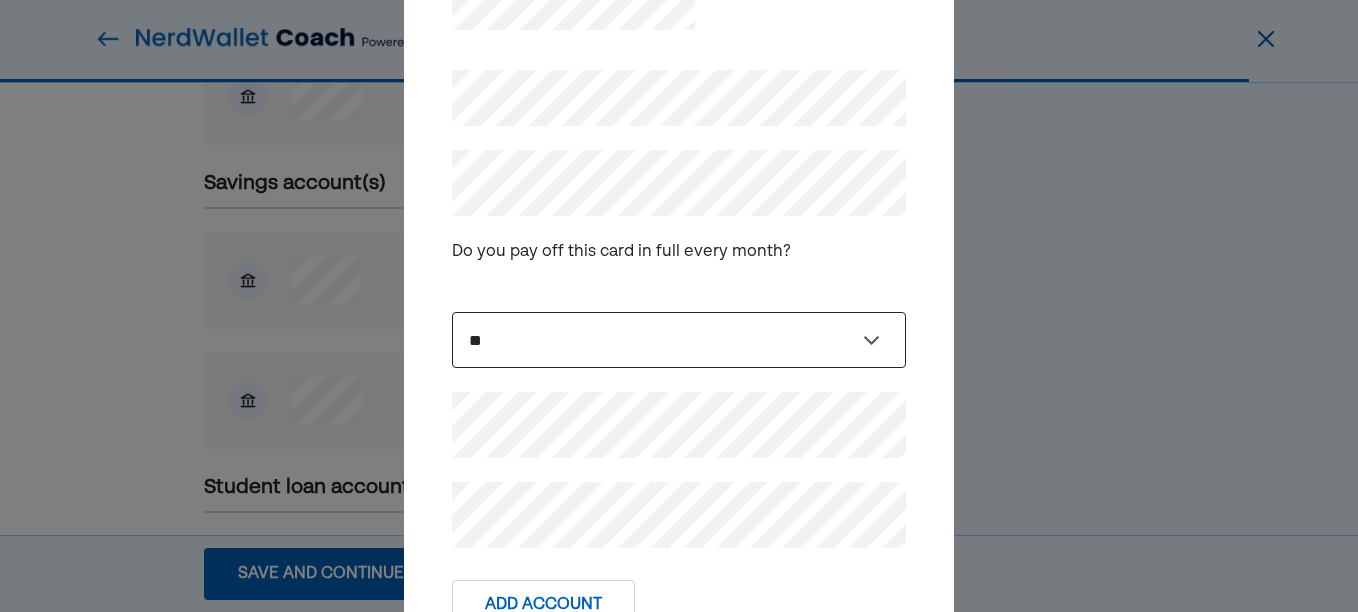 click on "**********" at bounding box center [679, 340] 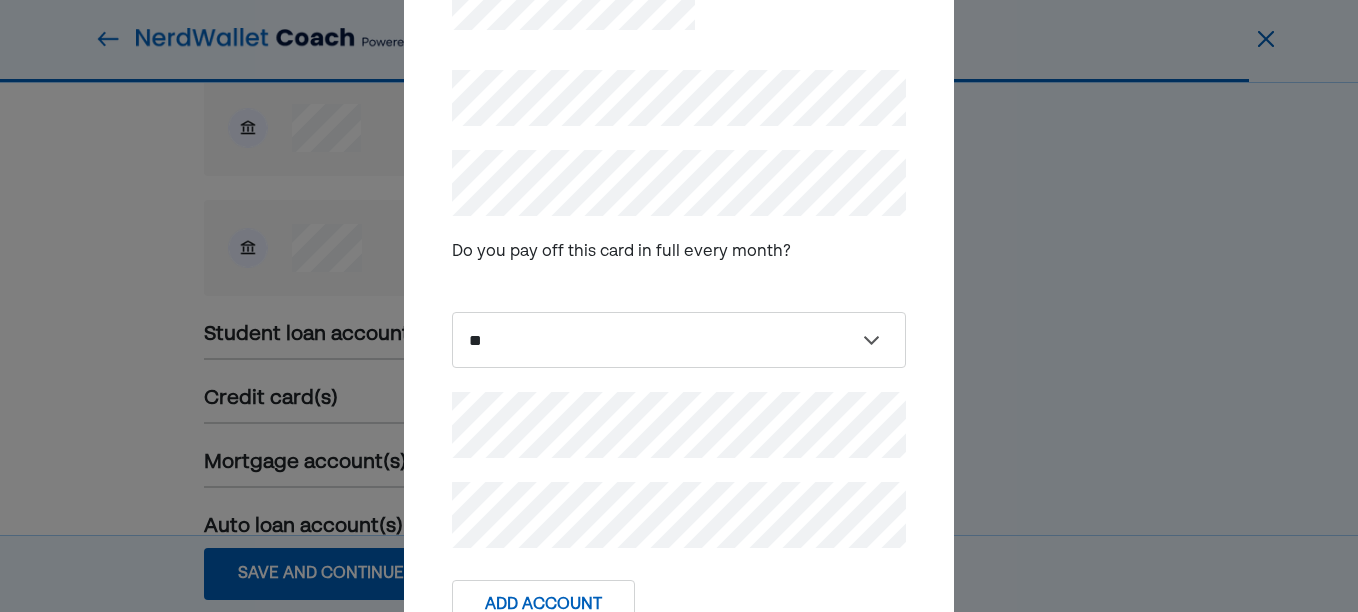 scroll, scrollTop: 800, scrollLeft: 0, axis: vertical 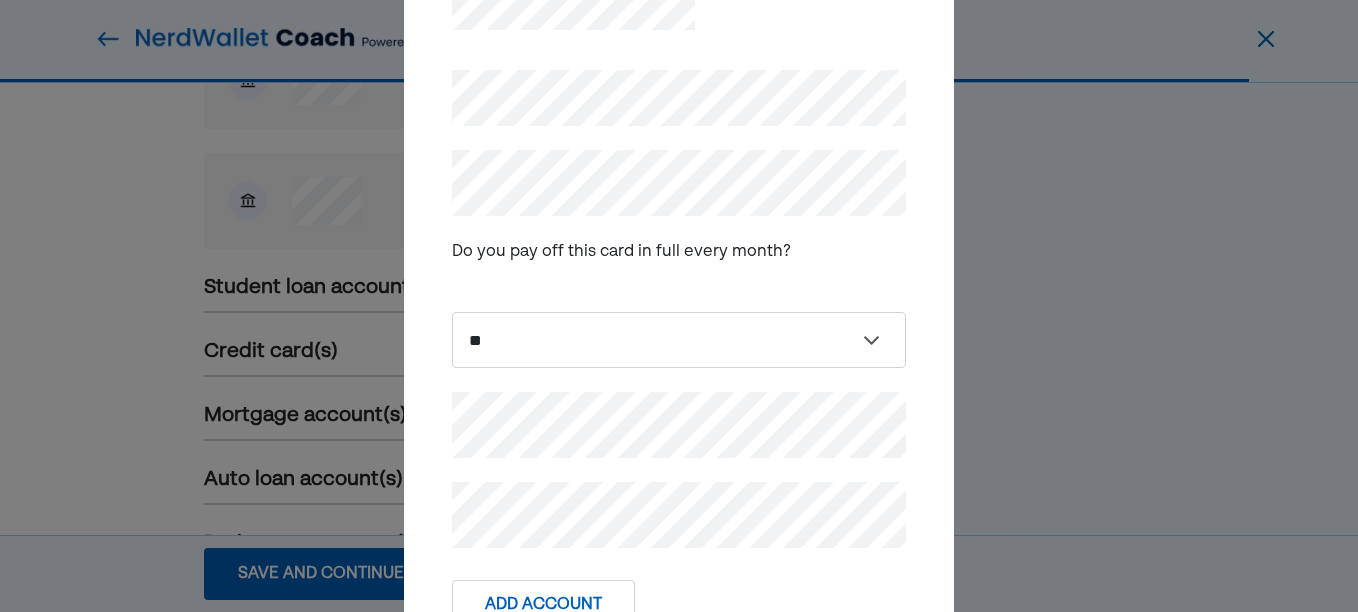 click on "Add Account" at bounding box center [543, 605] 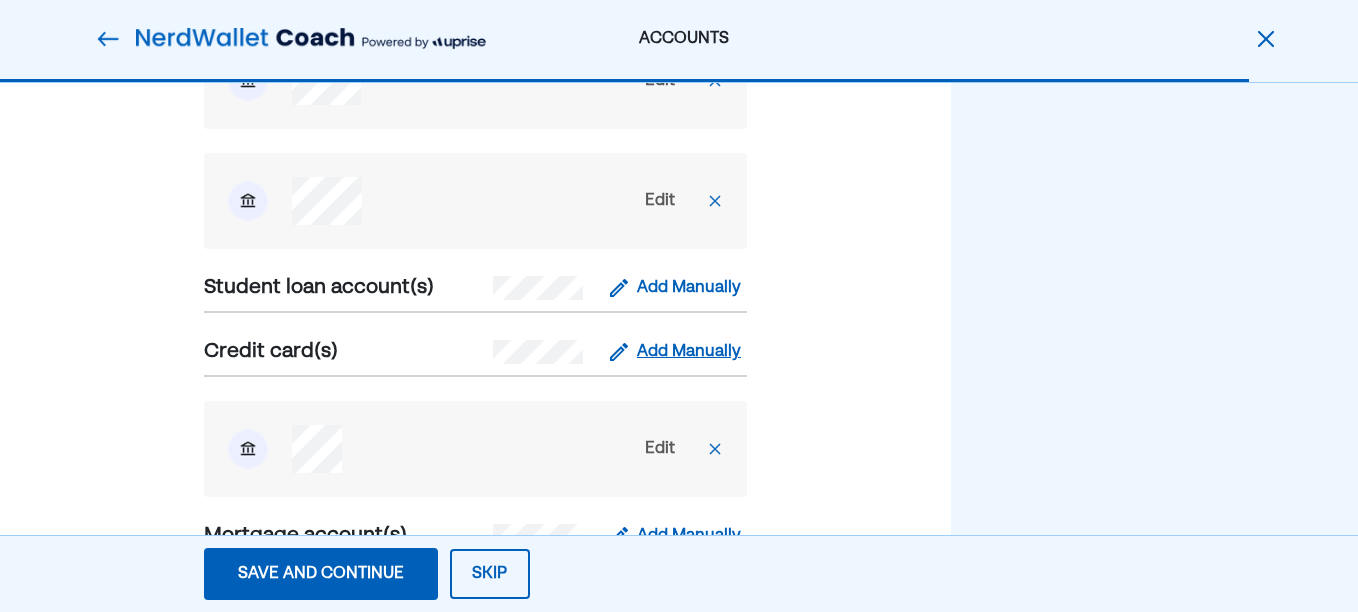click on "Add Manually" at bounding box center [689, 352] 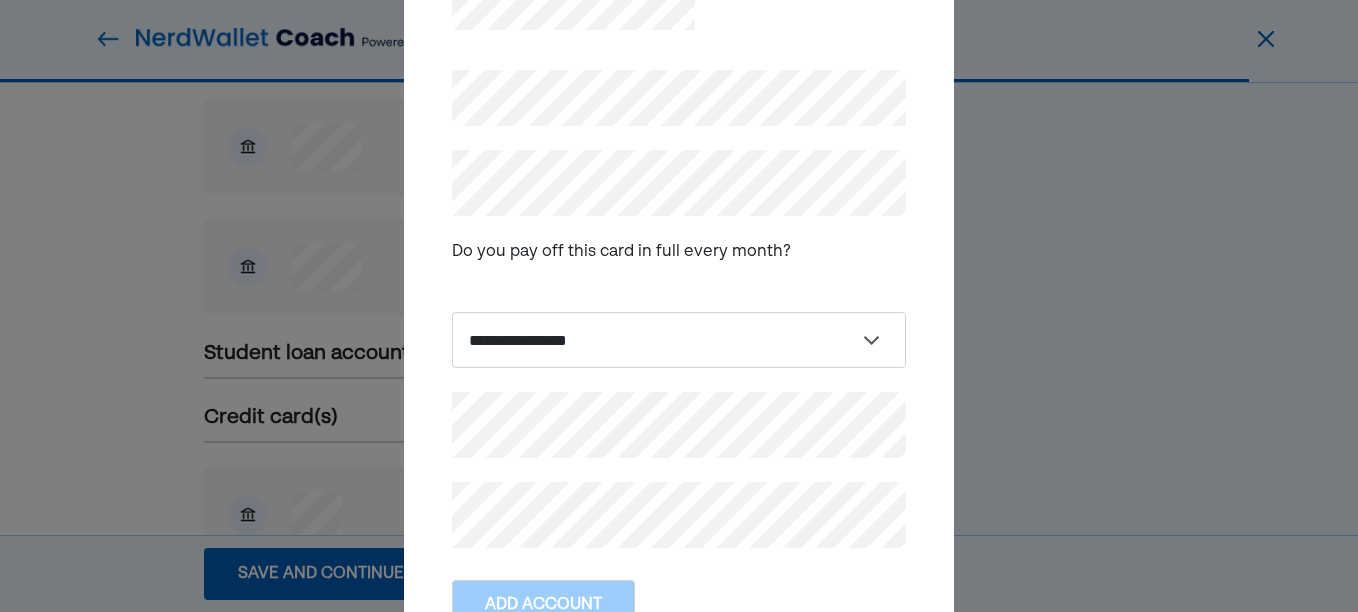 scroll, scrollTop: 700, scrollLeft: 0, axis: vertical 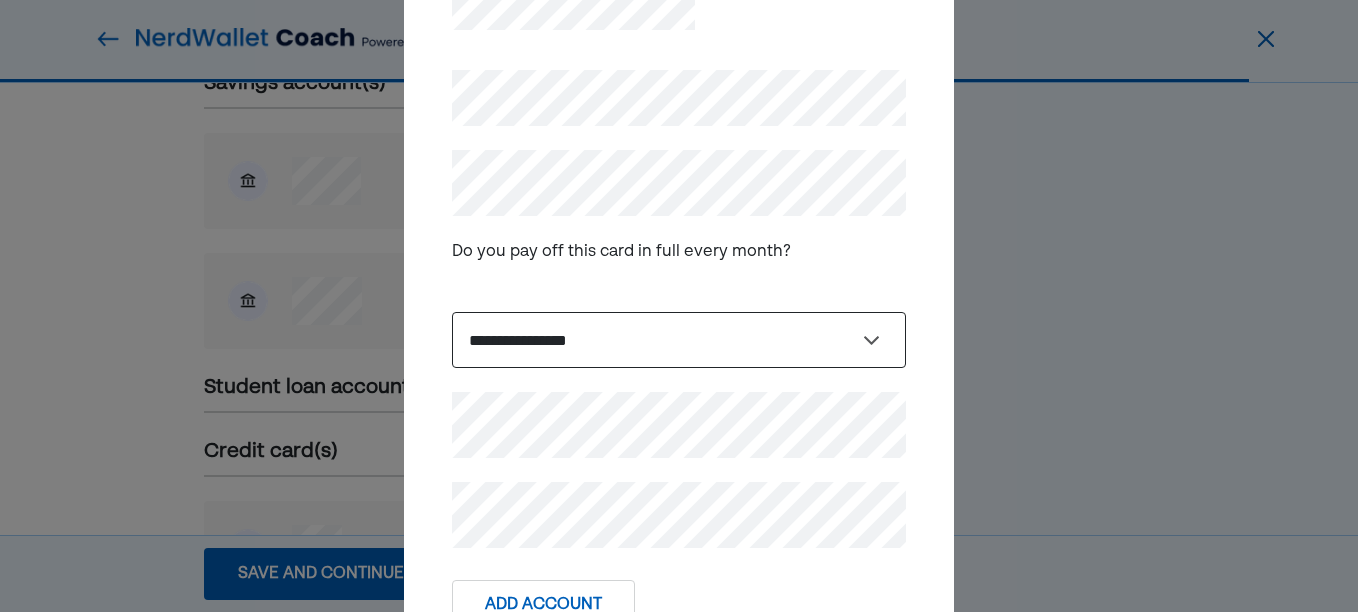 click on "**********" at bounding box center (679, 340) 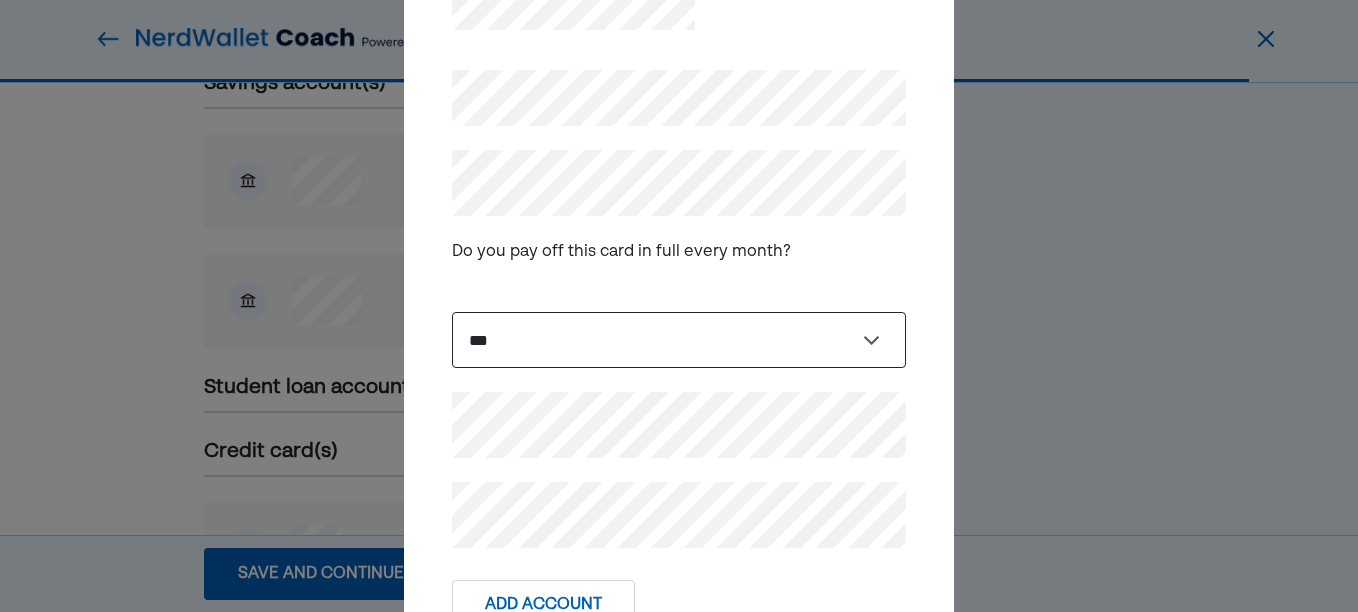 click on "**********" at bounding box center [679, 340] 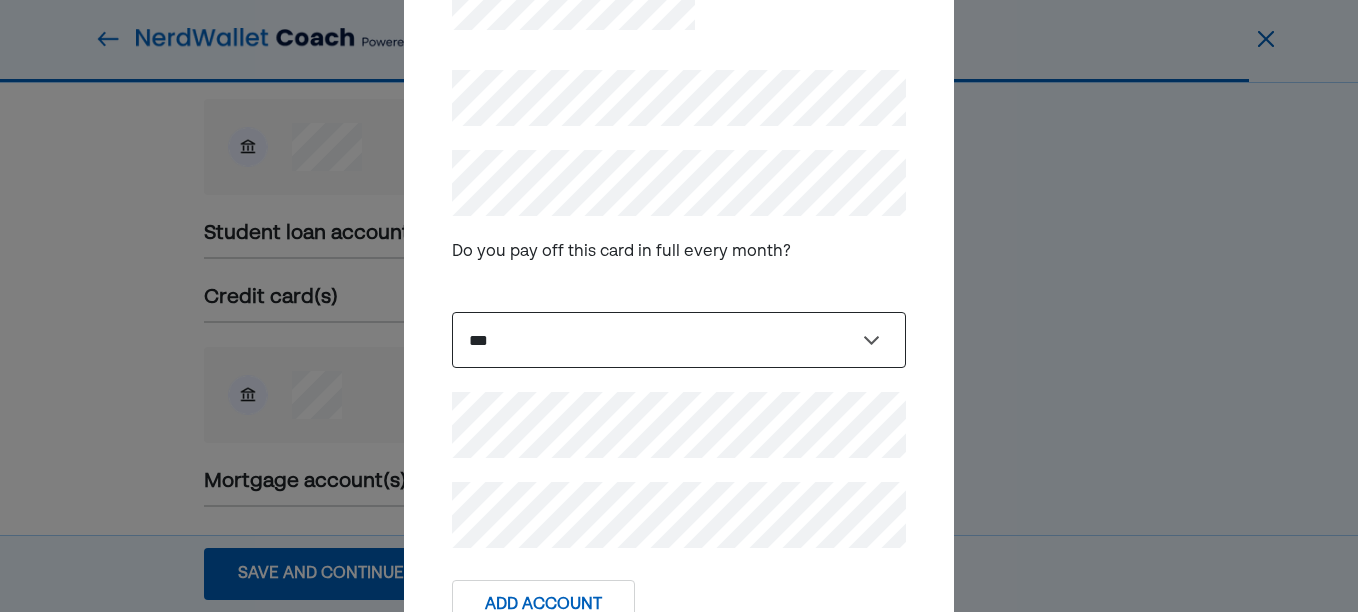 scroll, scrollTop: 900, scrollLeft: 0, axis: vertical 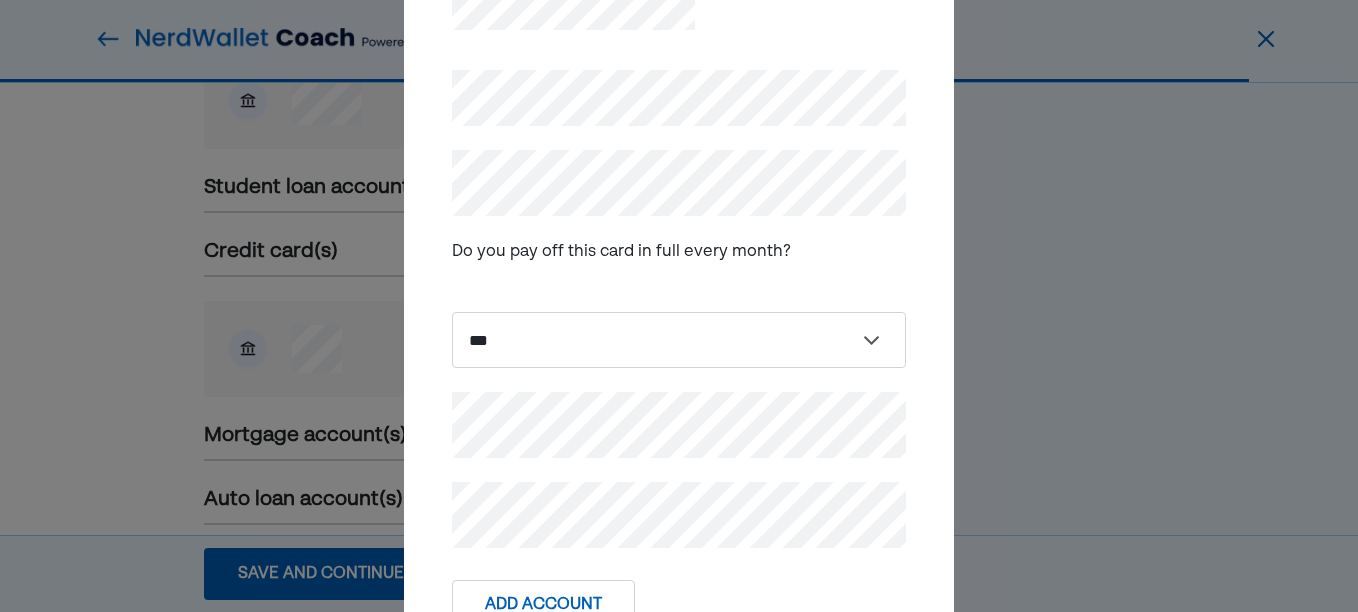click on "Add Account" at bounding box center (543, 605) 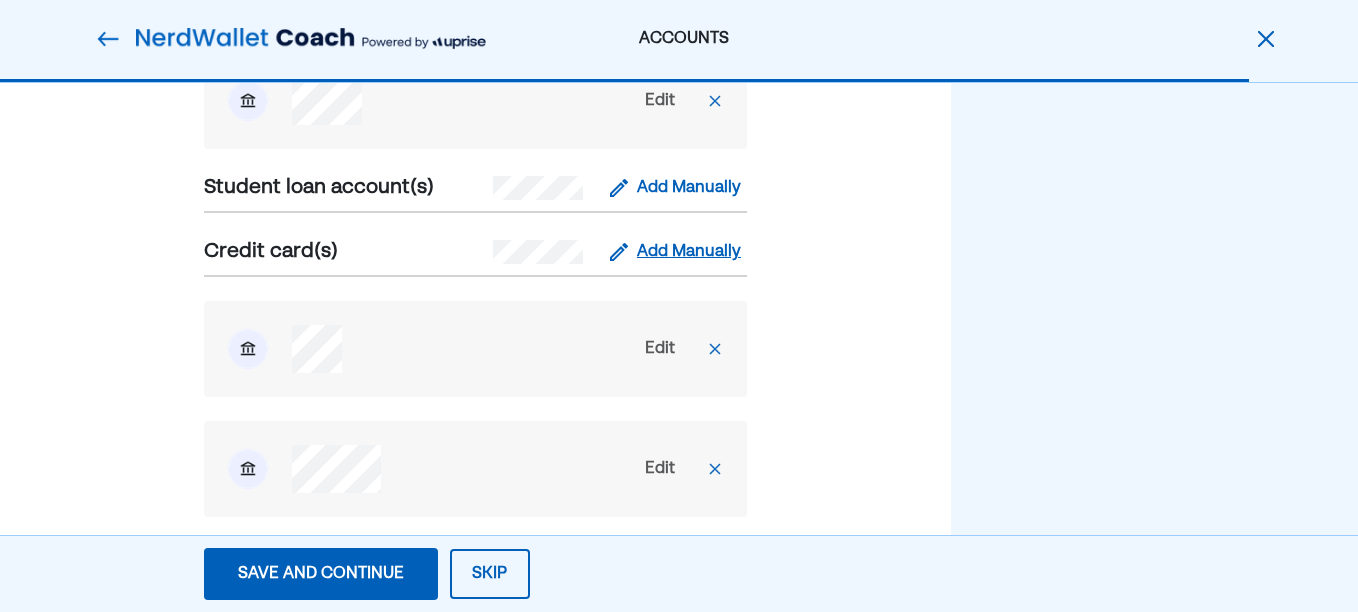 click on "Add Manually" at bounding box center [689, 252] 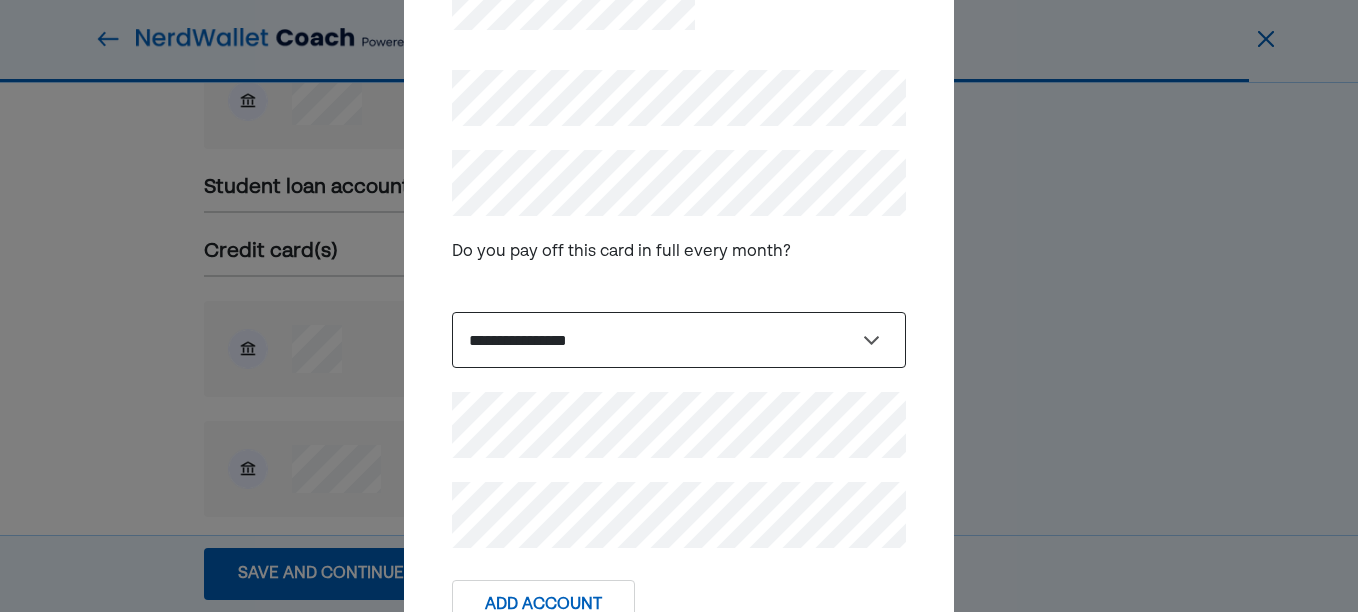 click on "**********" at bounding box center (679, 340) 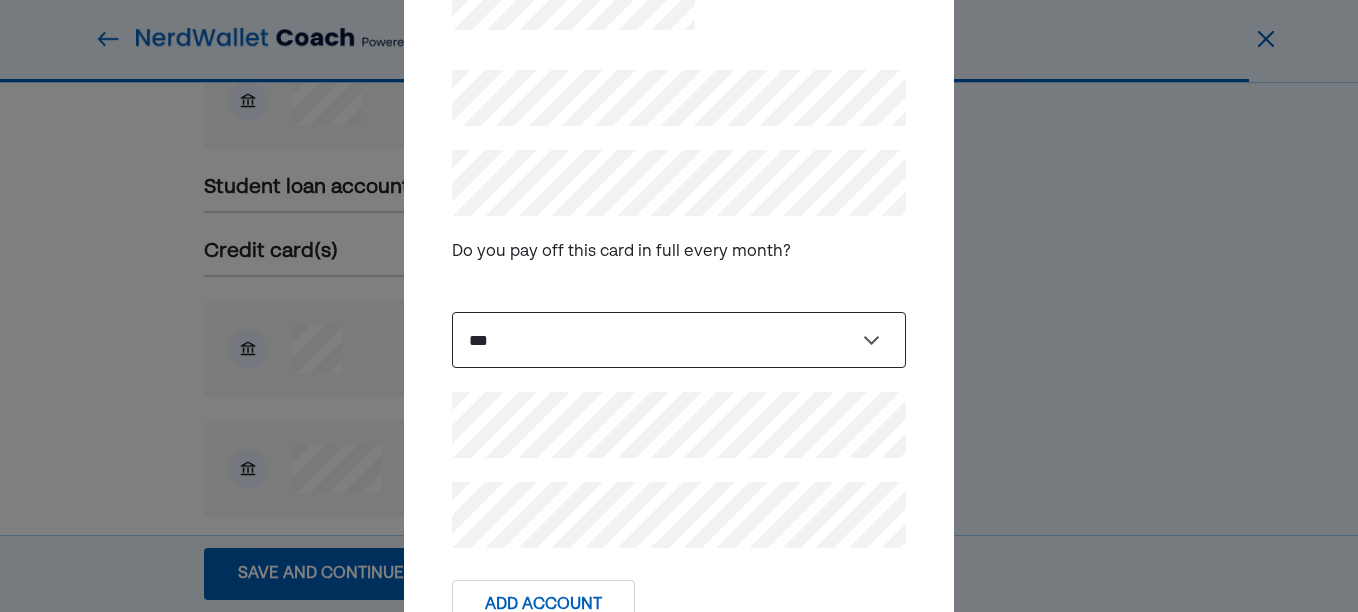 click on "**********" at bounding box center (679, 340) 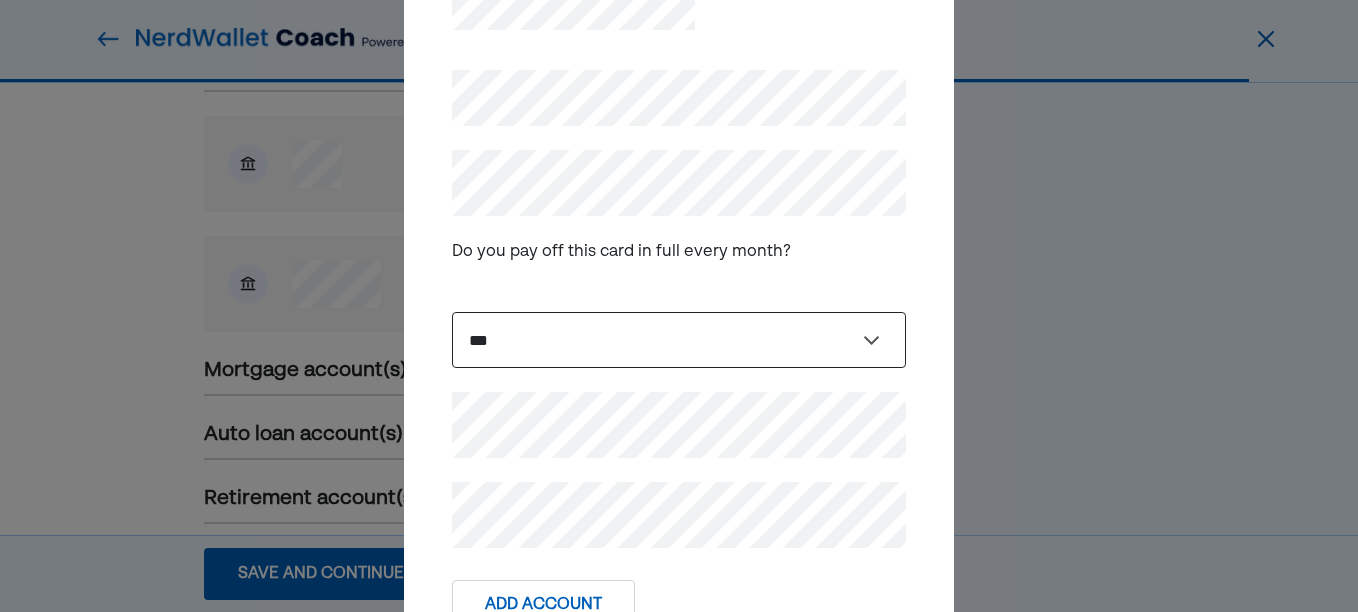 scroll, scrollTop: 1100, scrollLeft: 0, axis: vertical 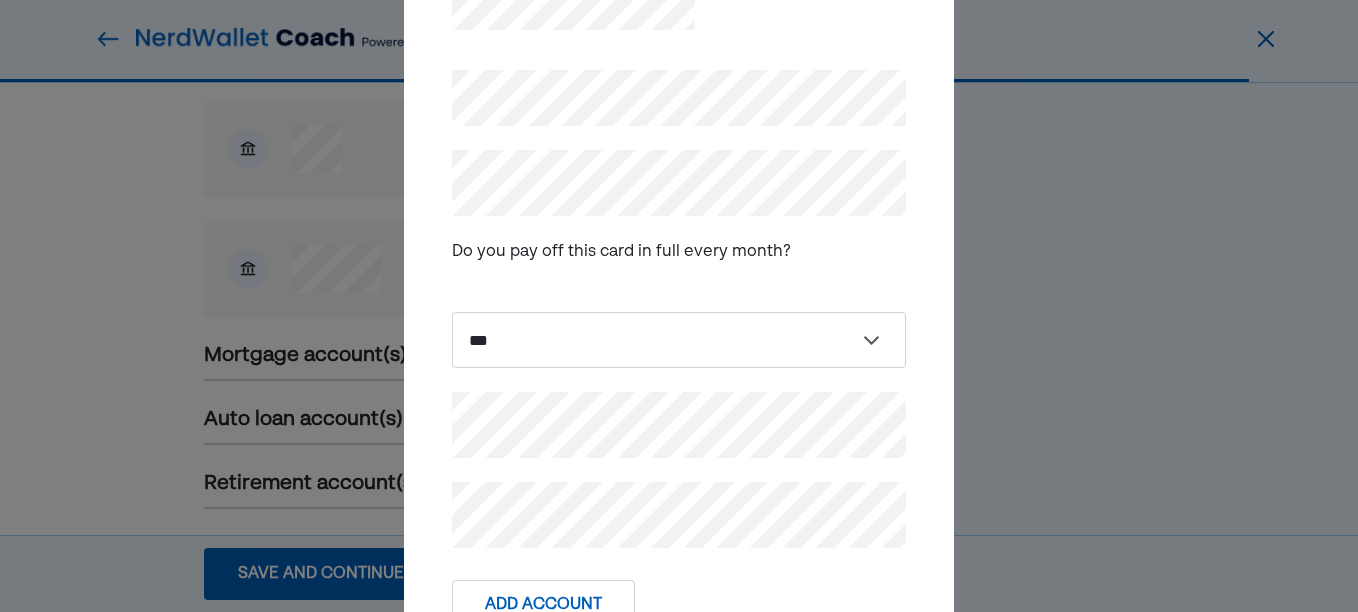 click on "Add Account" at bounding box center (543, 605) 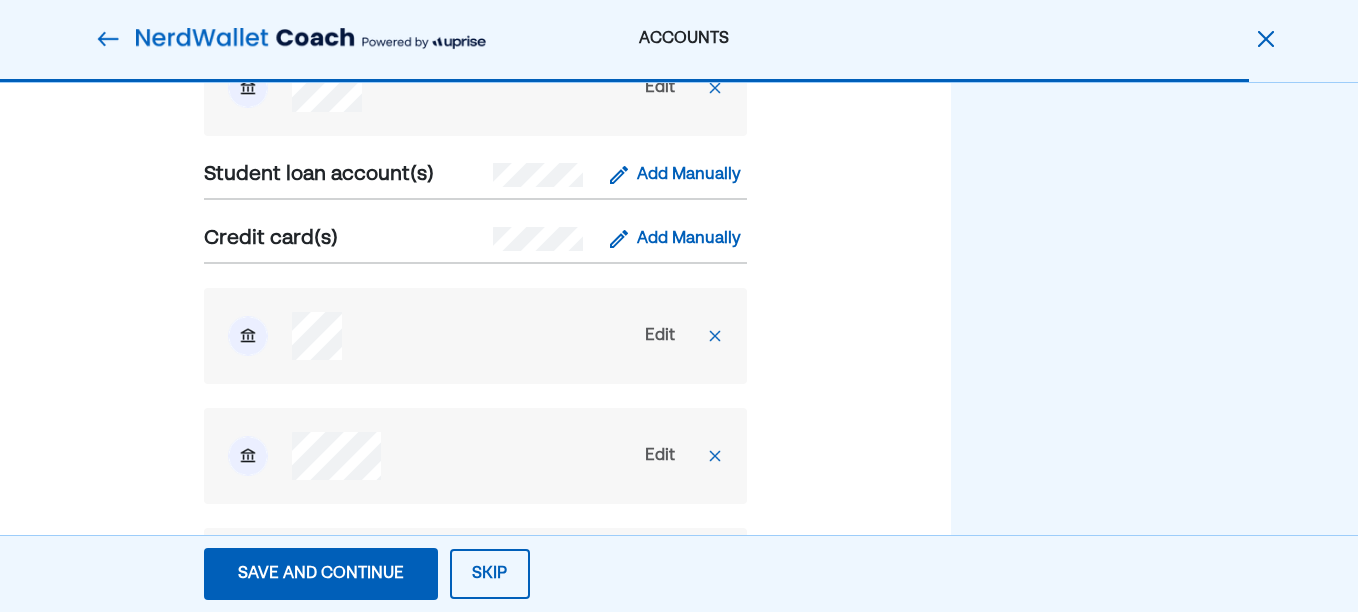 scroll, scrollTop: 900, scrollLeft: 0, axis: vertical 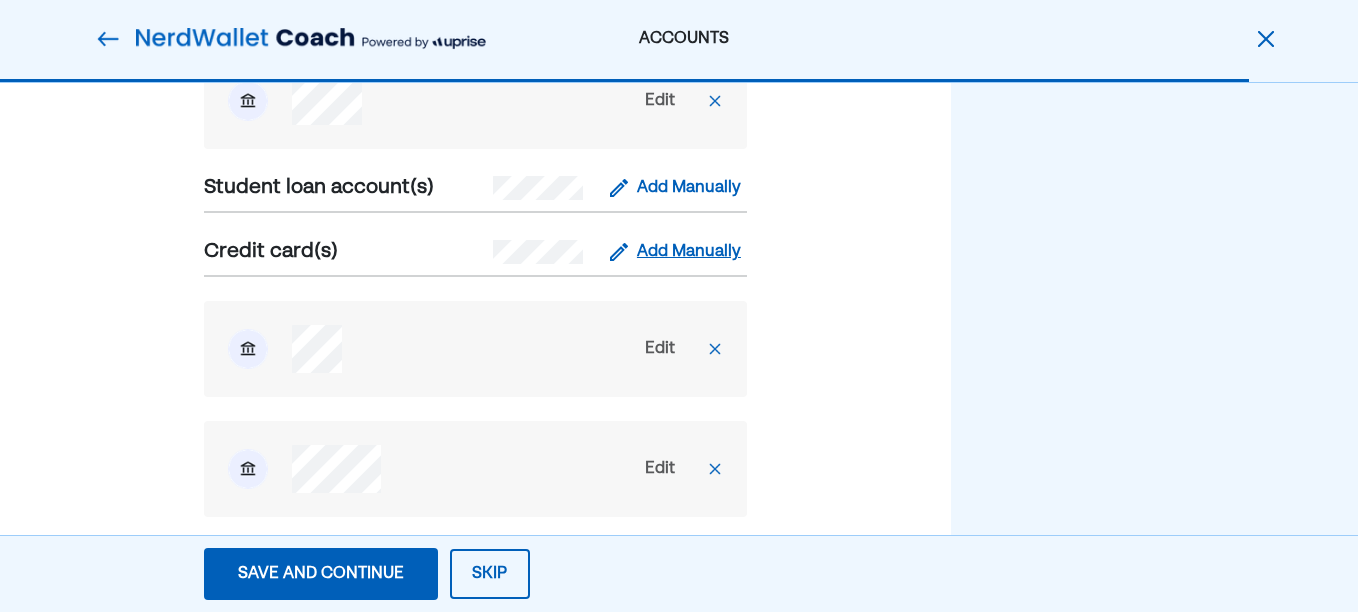 click on "Add Manually" at bounding box center [689, 252] 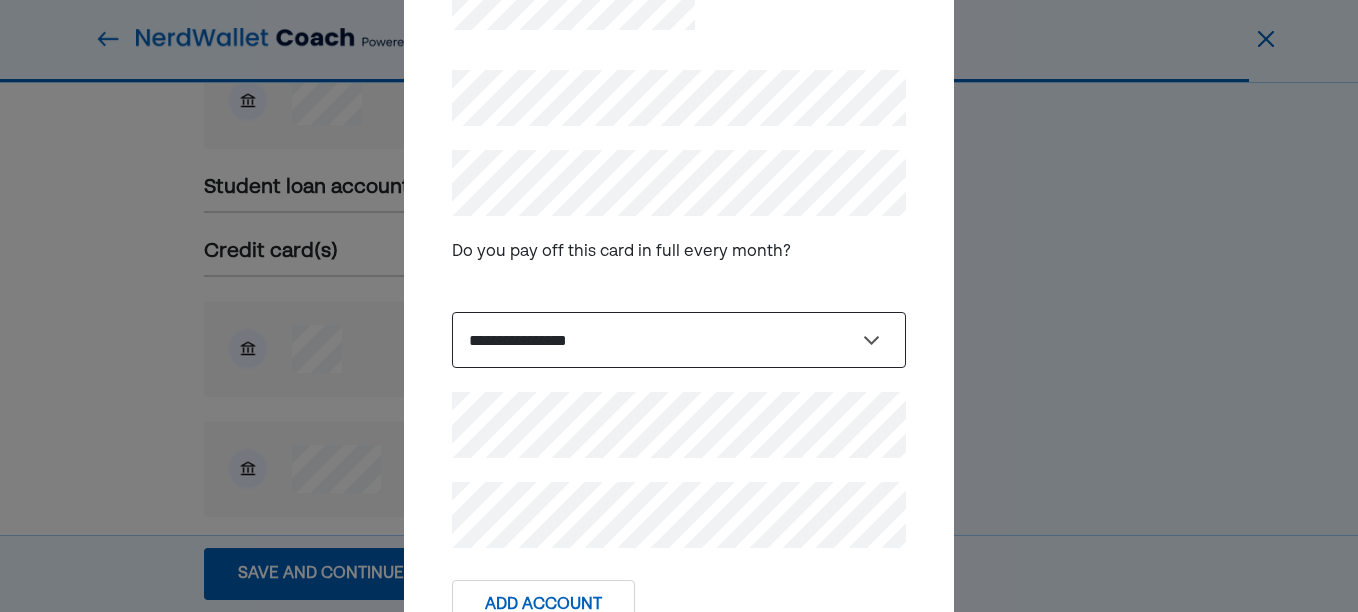 click on "**********" at bounding box center (679, 340) 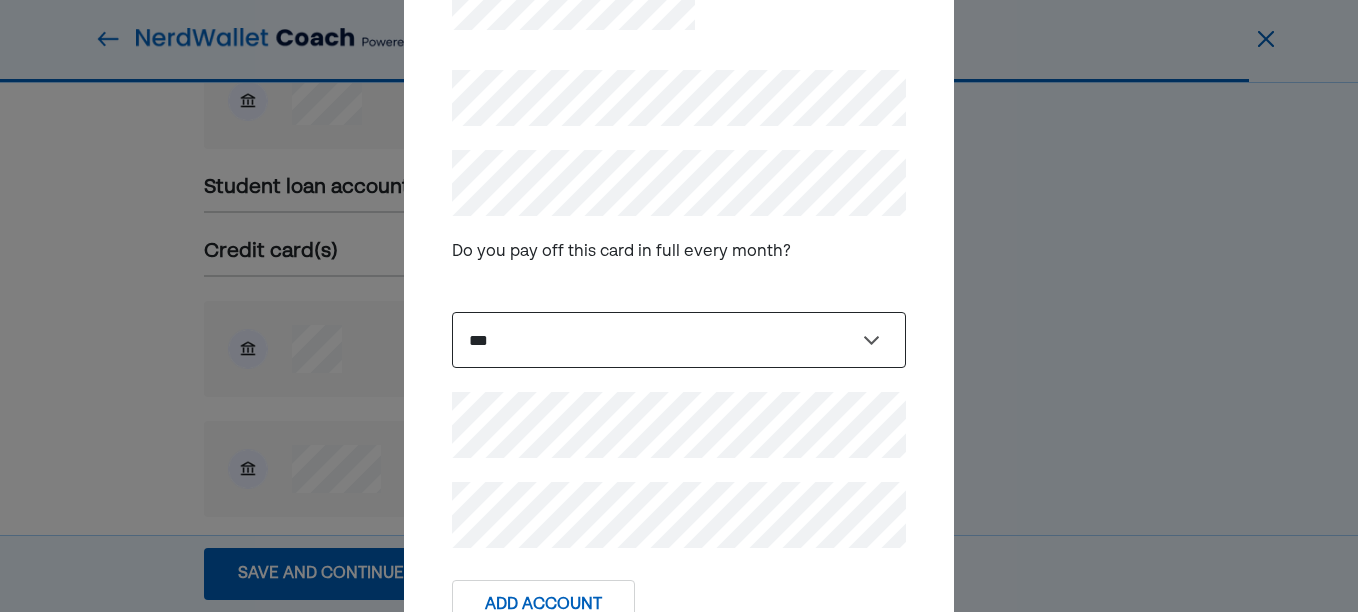 click on "**********" at bounding box center (679, 340) 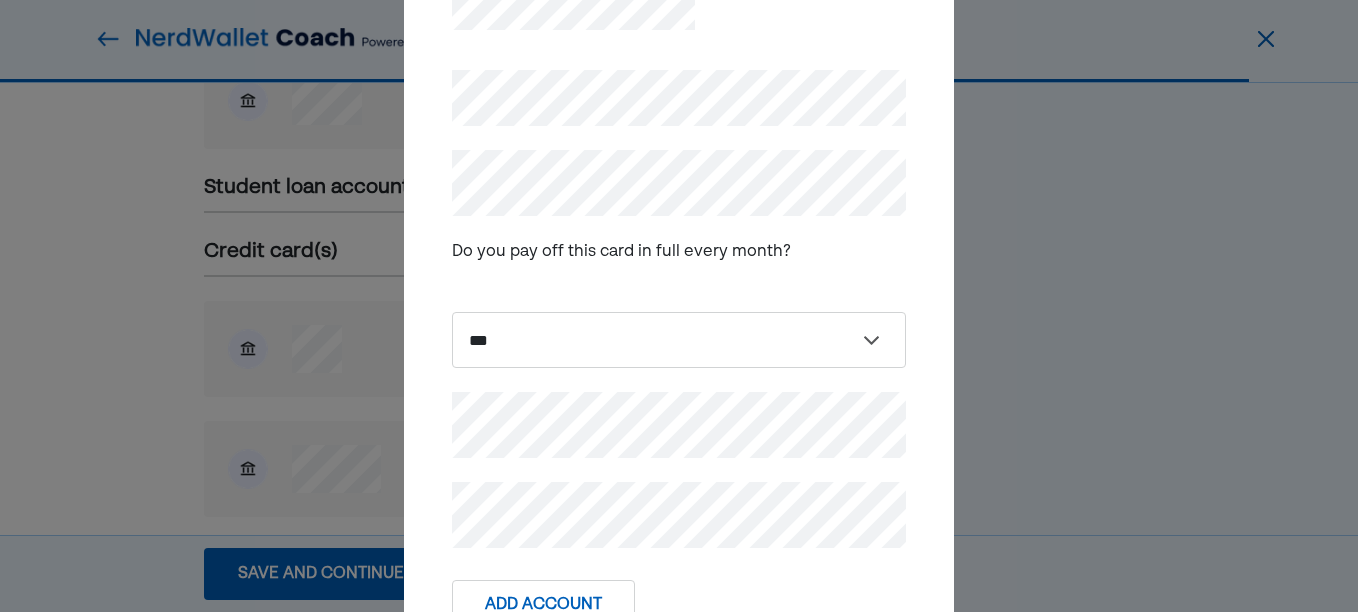 click on "Add Account" at bounding box center [543, 605] 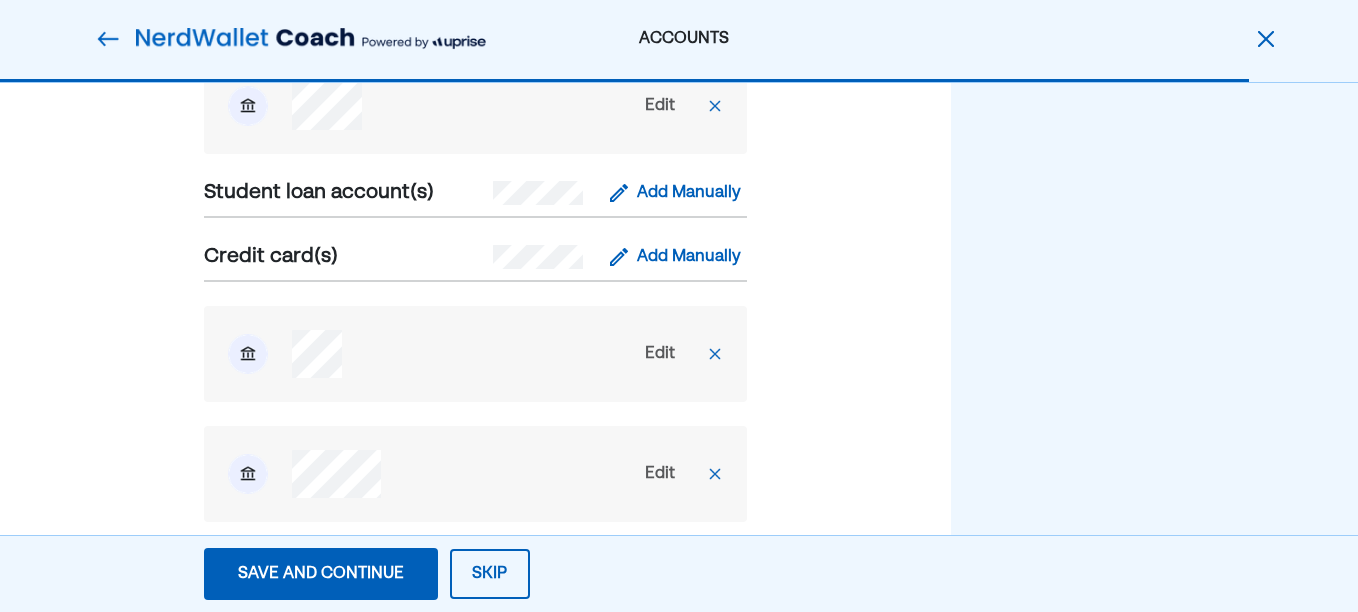 scroll, scrollTop: 900, scrollLeft: 0, axis: vertical 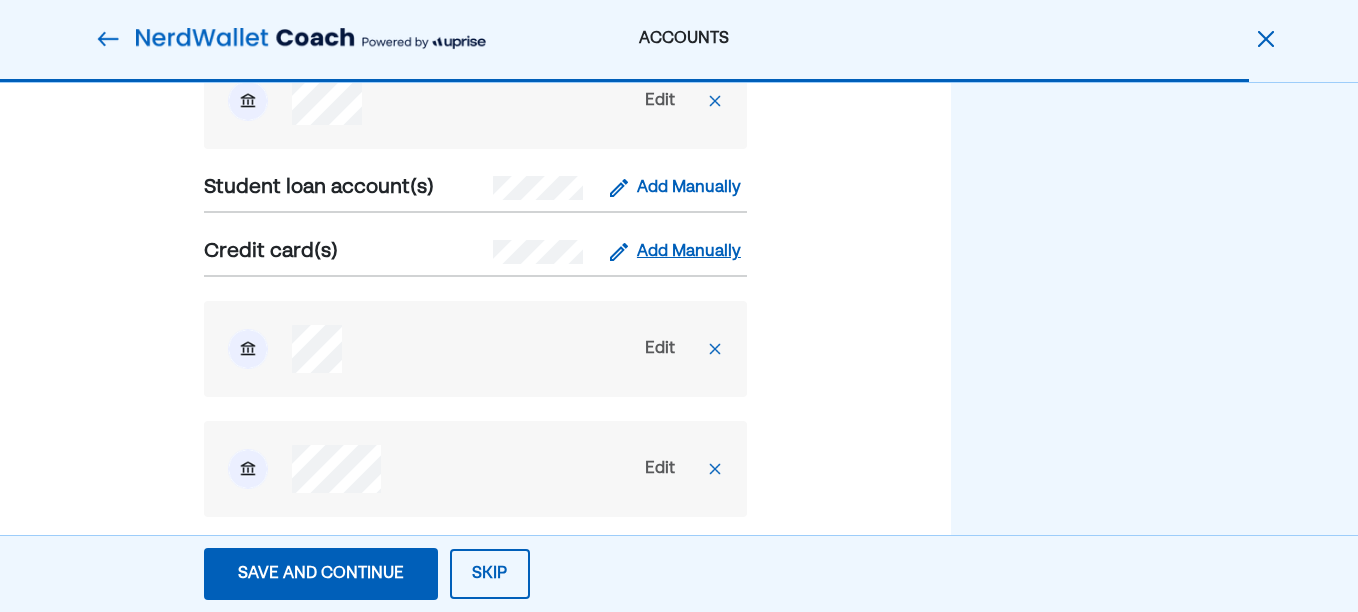 click on "Add Manually" at bounding box center (689, 252) 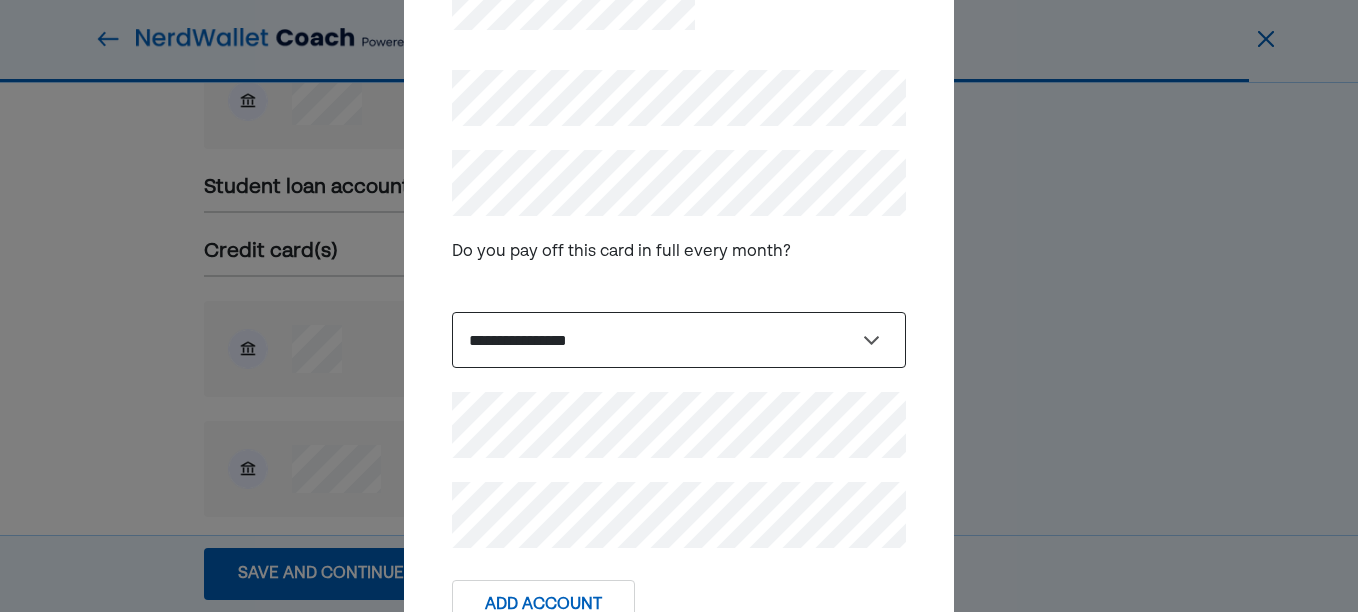 click on "**********" at bounding box center [679, 340] 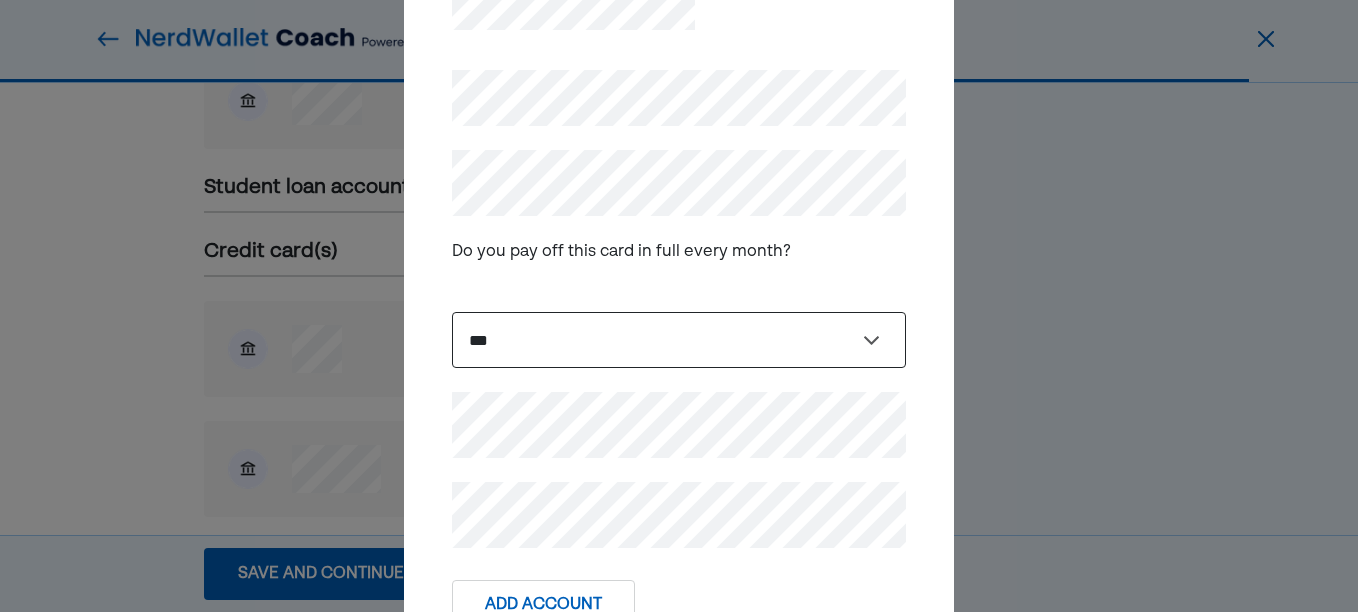 click on "**********" at bounding box center (679, 340) 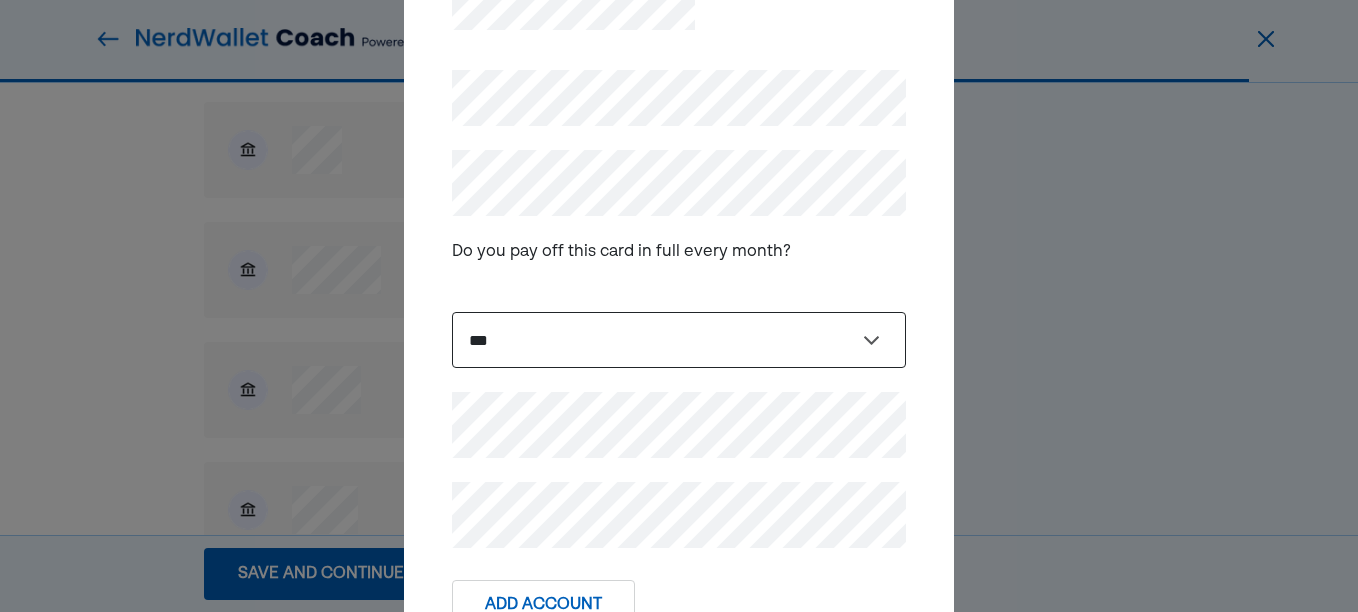 scroll, scrollTop: 1100, scrollLeft: 0, axis: vertical 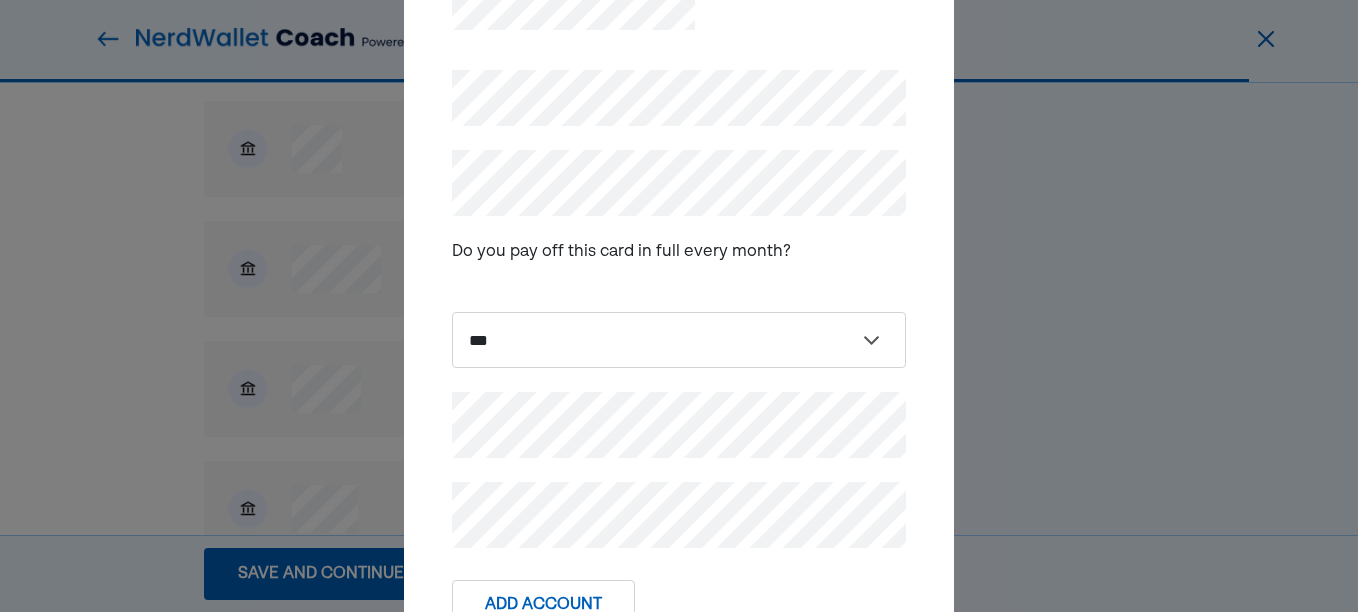 click on "Add Account" at bounding box center [543, 605] 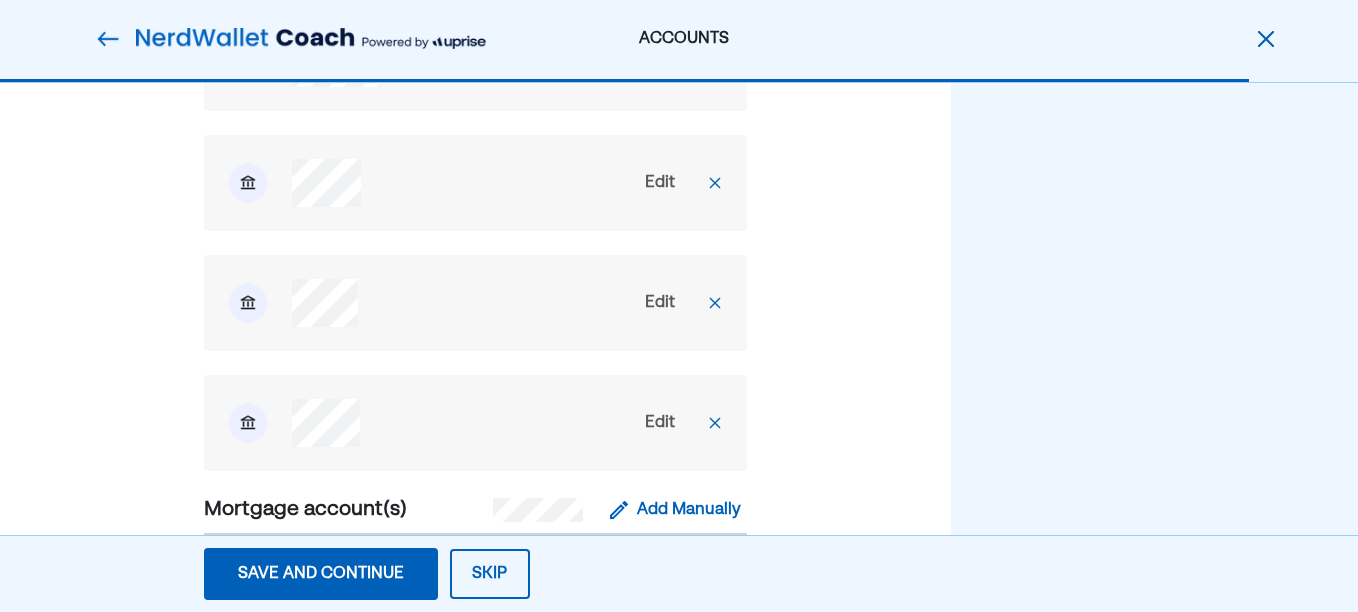 scroll, scrollTop: 1400, scrollLeft: 0, axis: vertical 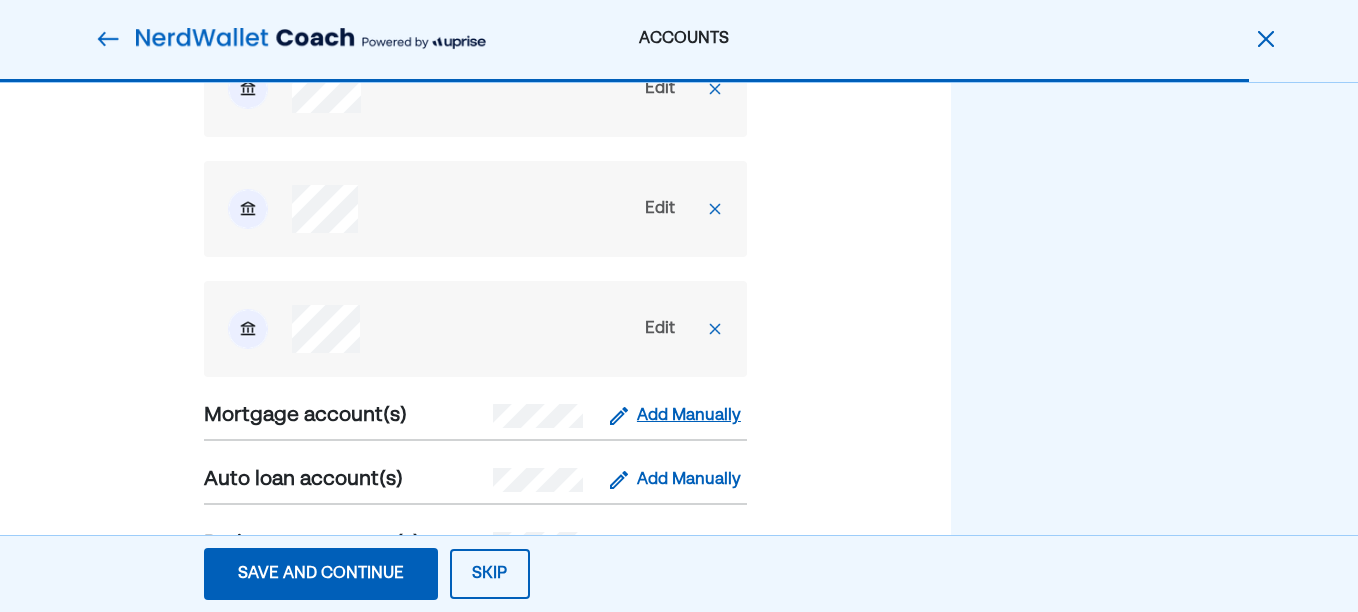 click on "Add Manually" at bounding box center (689, 416) 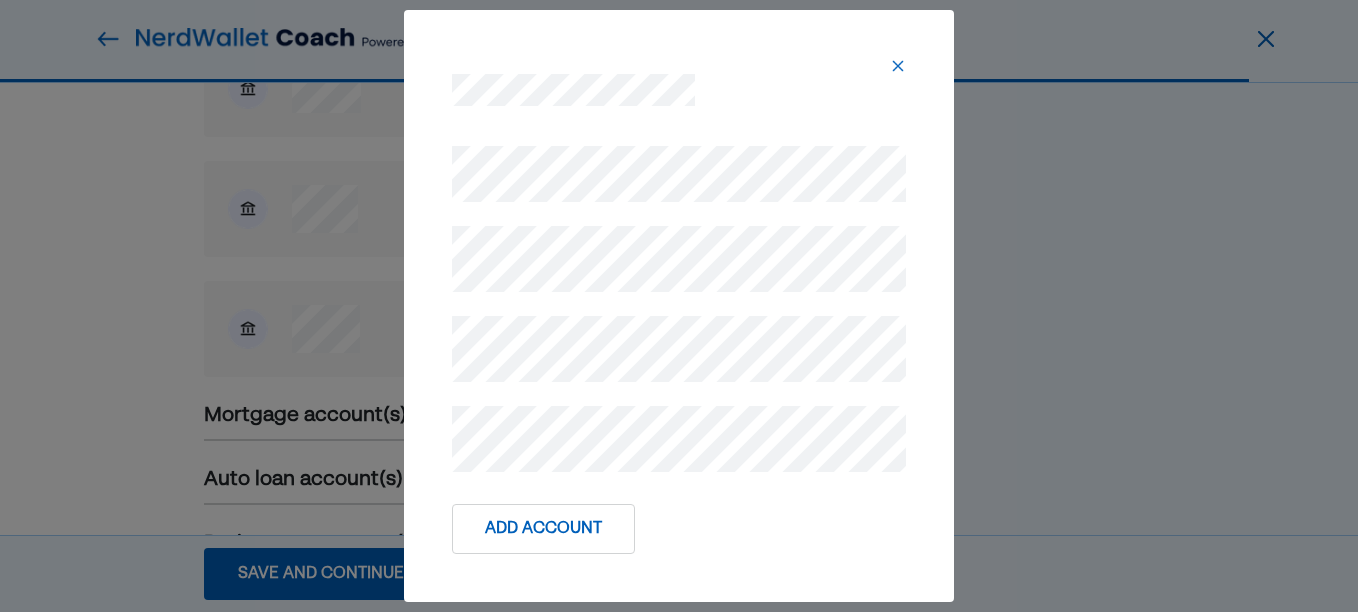 click on "Add Account" at bounding box center [543, 529] 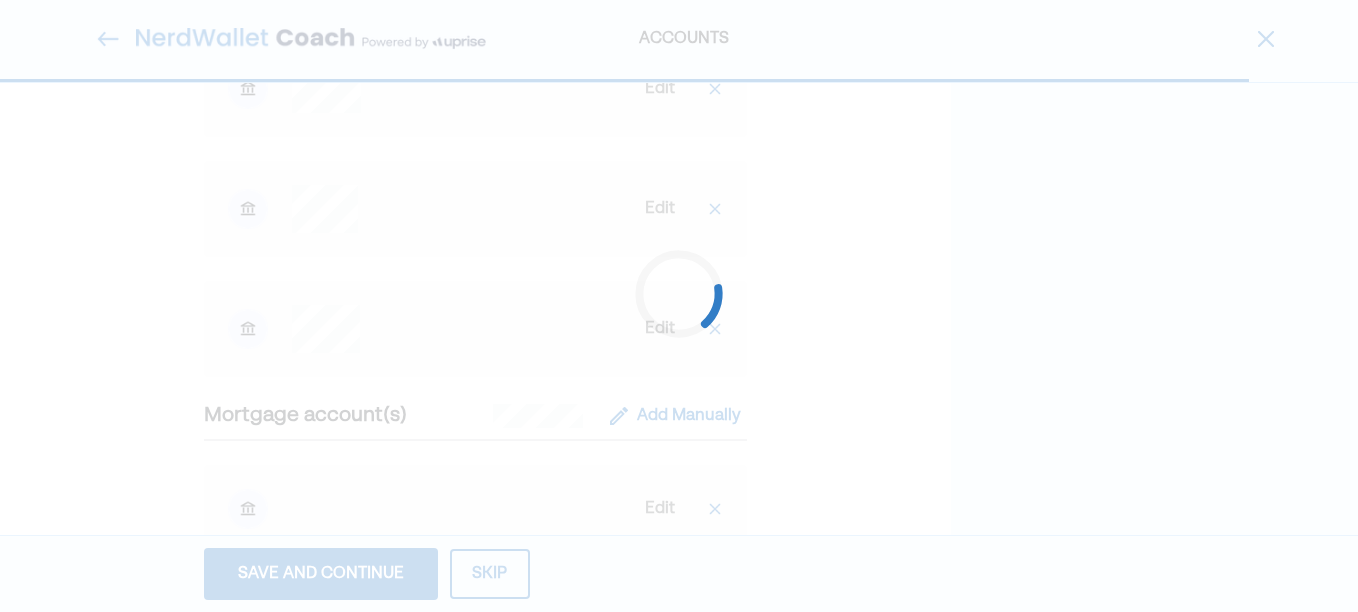 click at bounding box center (679, 306) 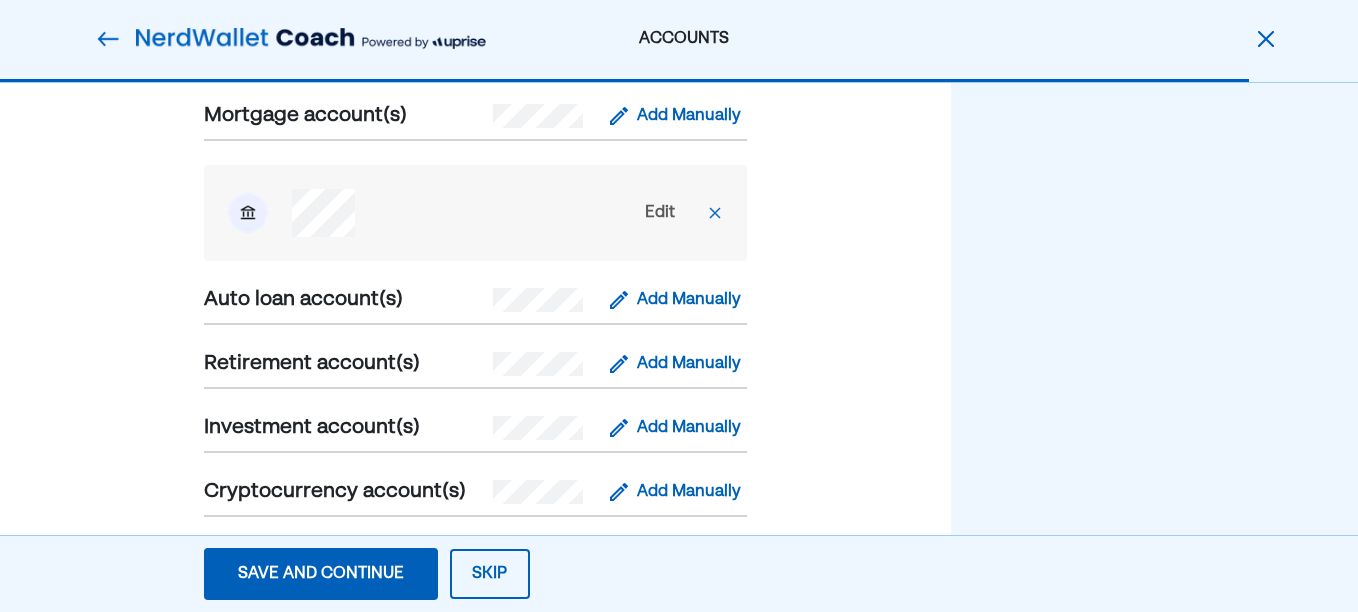 scroll, scrollTop: 1600, scrollLeft: 0, axis: vertical 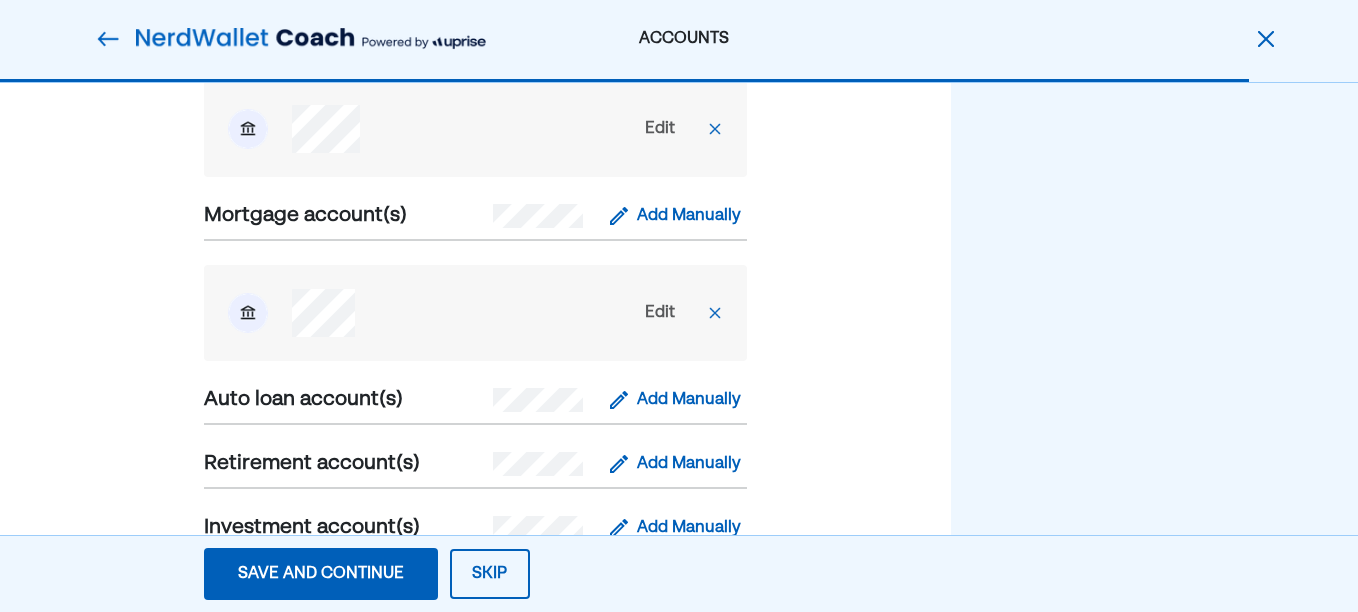 click on "Checking account(s) Add Manually Edit Edit Savings account(s) Add Manually Edit Edit Student loan account(s) Add Manually Credit card(s) Add Manually Edit Edit Edit Edit Edit Mortgage account(s) Add Manually Edit Auto loan account(s) Add Manually Retirement account(s) Add Manually Investment account(s) Add Manually Cryptocurrency account(s) Add Manually Edit Other loan account(s) Add Manually" at bounding box center (475, -167) 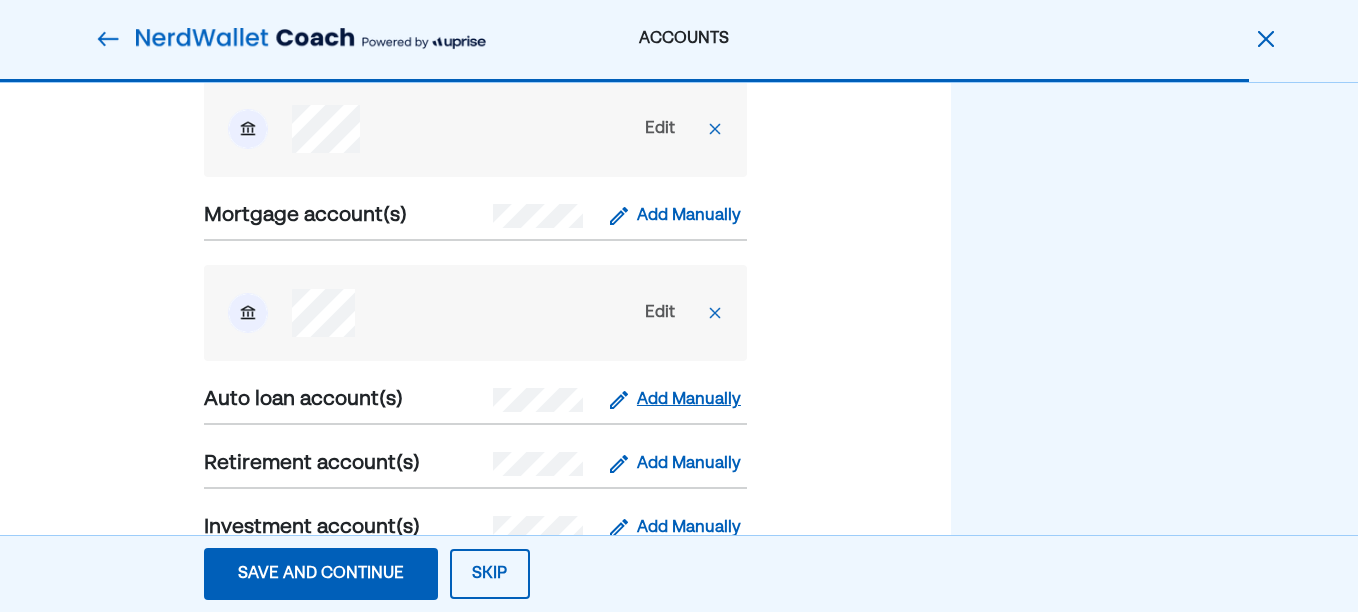 click on "Add Manually" at bounding box center (689, 400) 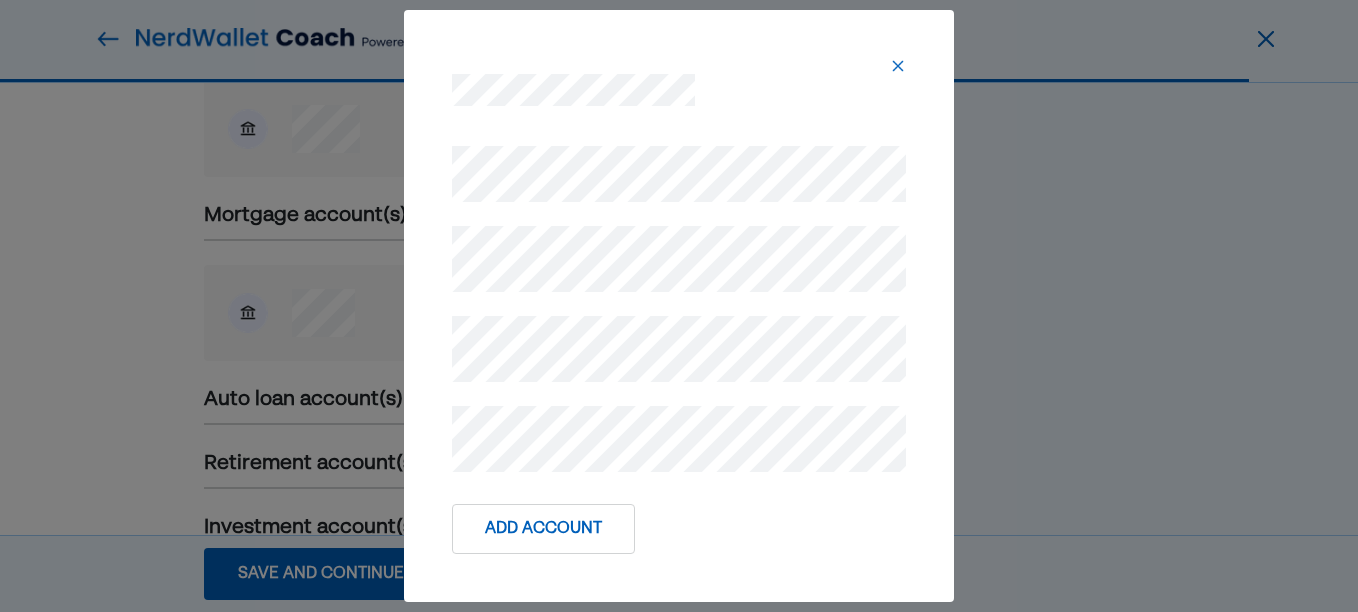 click at bounding box center [898, 66] 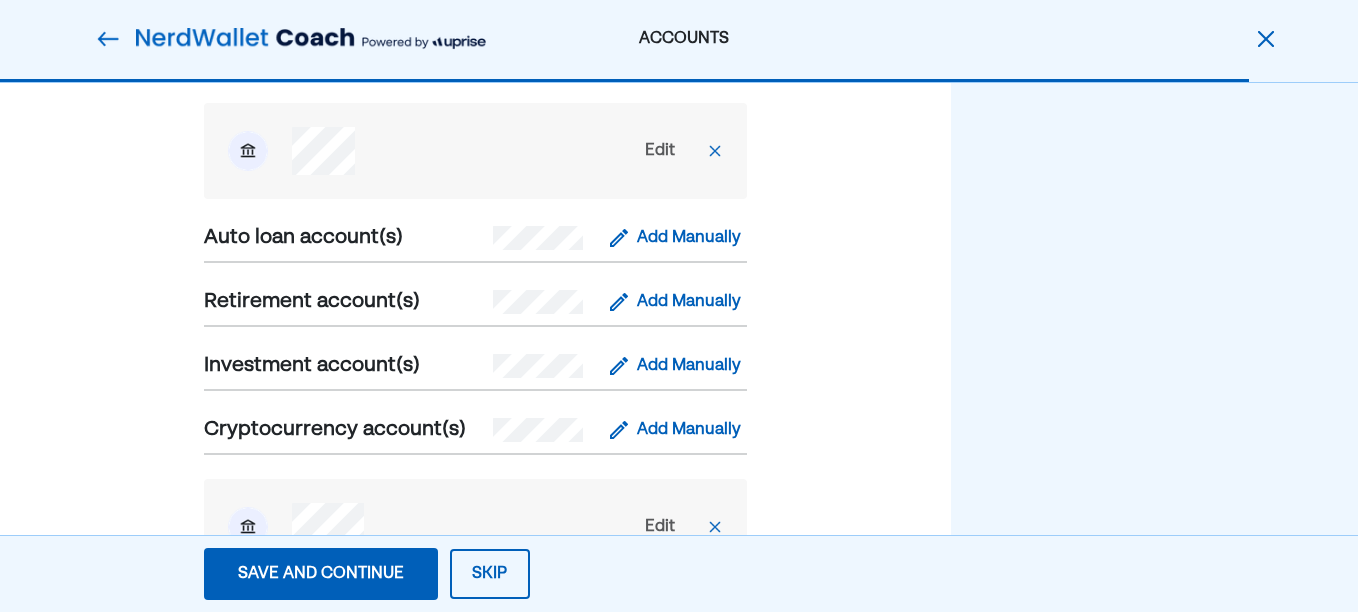 scroll, scrollTop: 1809, scrollLeft: 0, axis: vertical 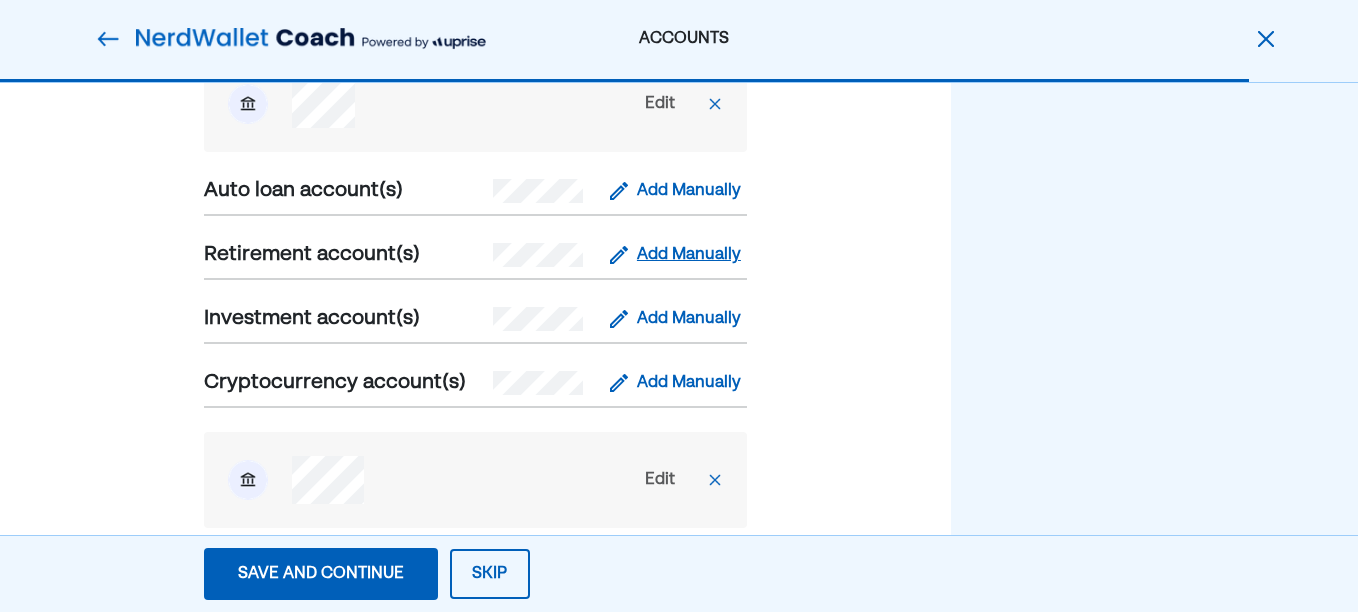 click on "Add Manually" at bounding box center (689, 255) 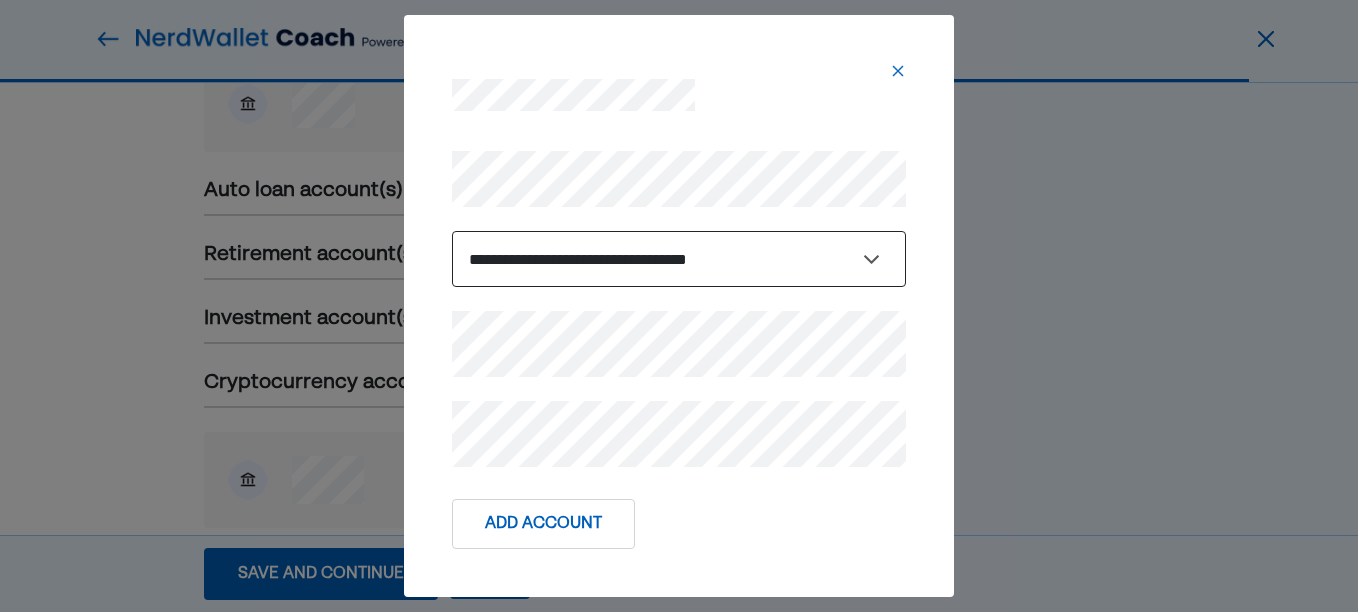 click on "**********" at bounding box center [679, 259] 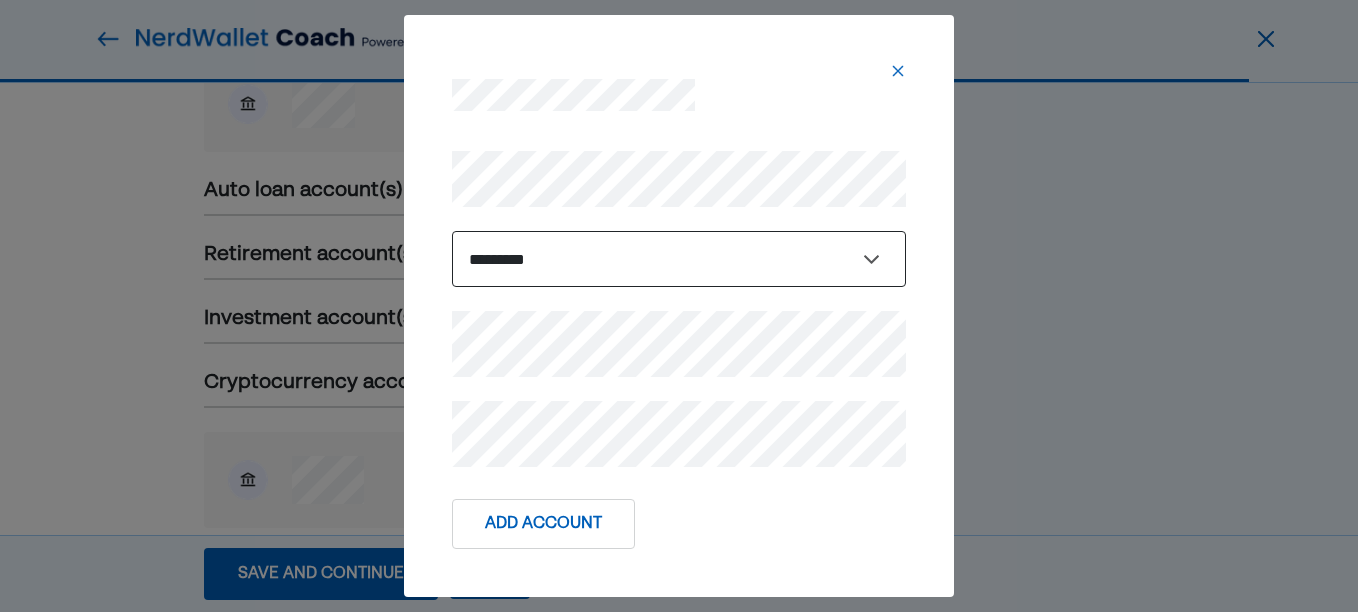 click on "**********" at bounding box center [679, 259] 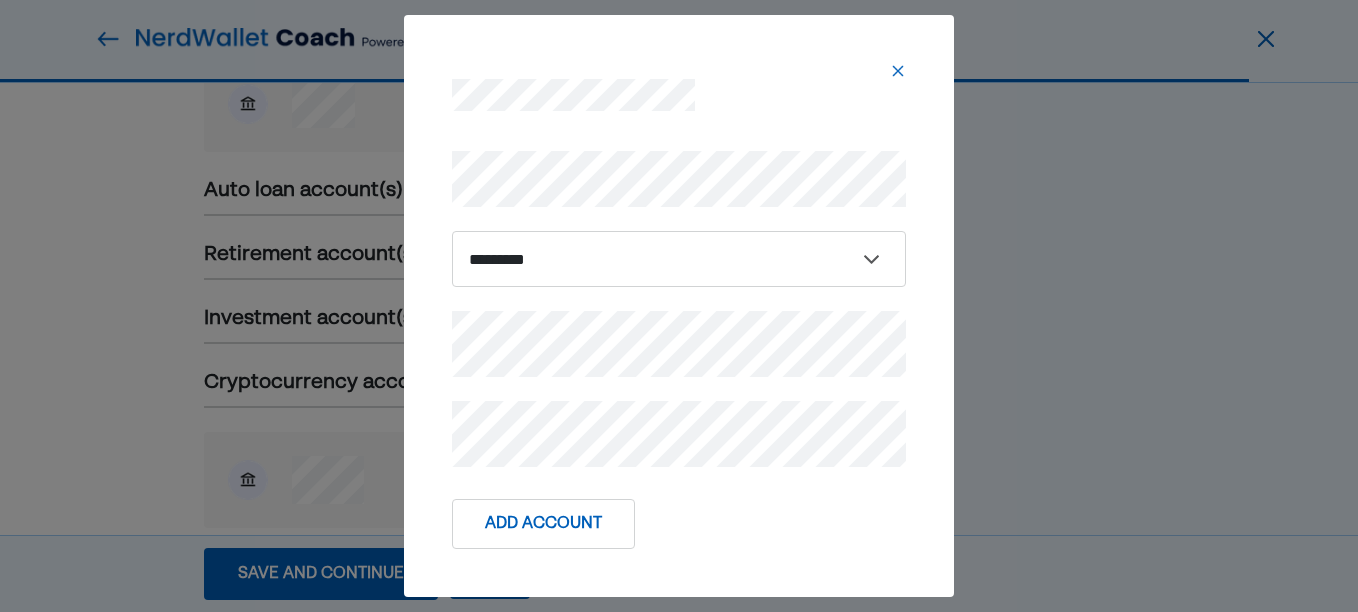 click on "**********" at bounding box center [679, 306] 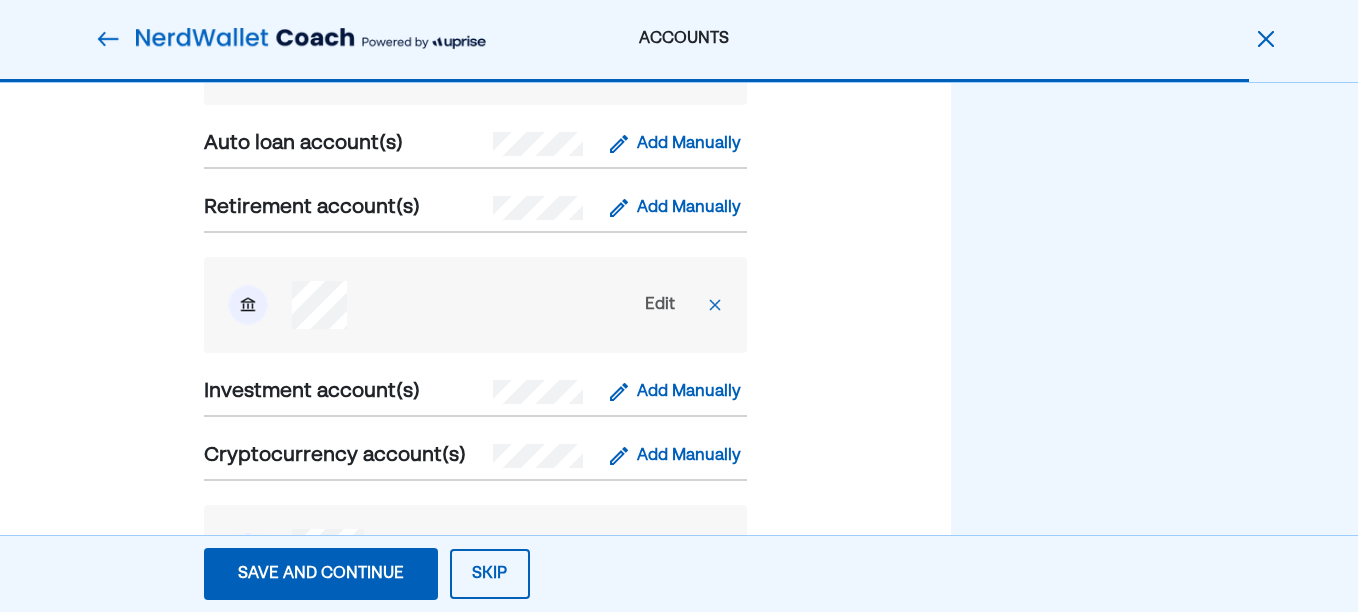 scroll, scrollTop: 1909, scrollLeft: 0, axis: vertical 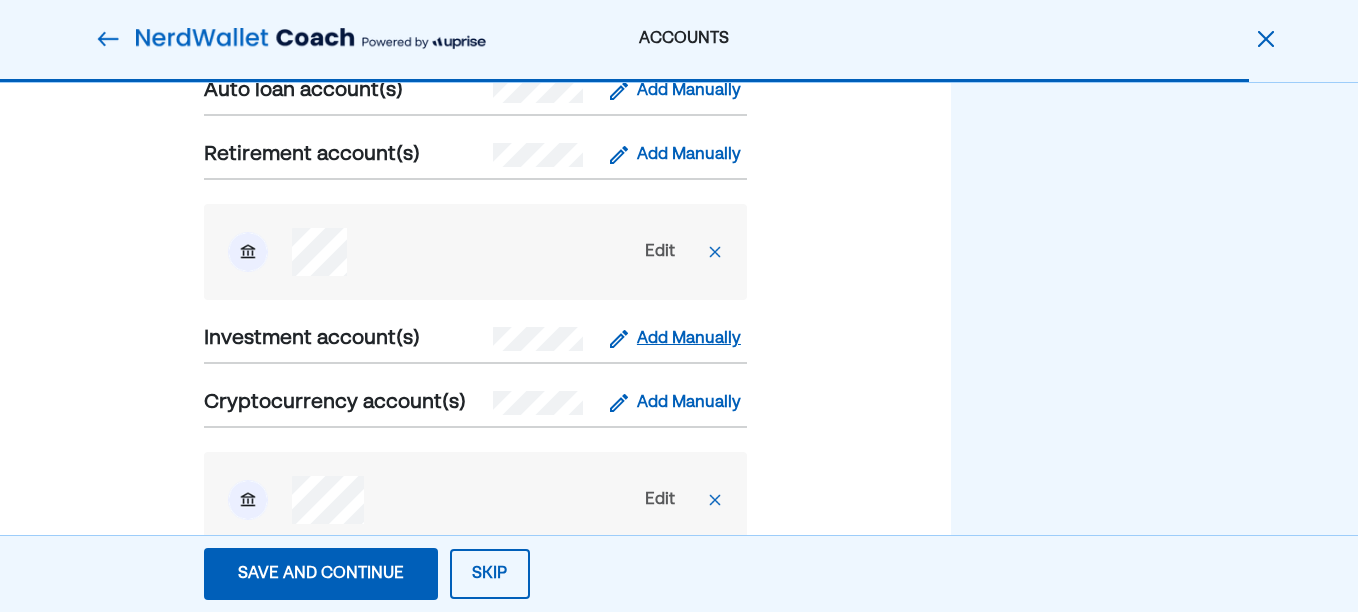 click on "Add Manually" at bounding box center (689, 339) 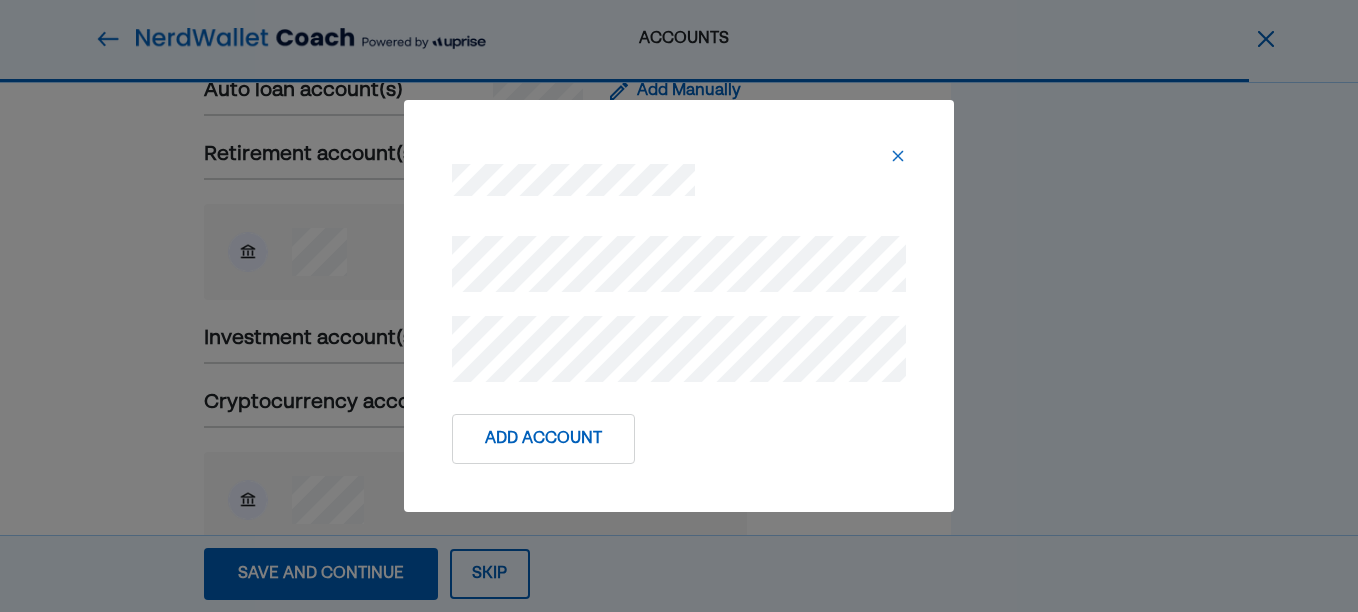 click on "Add Account" at bounding box center (543, 439) 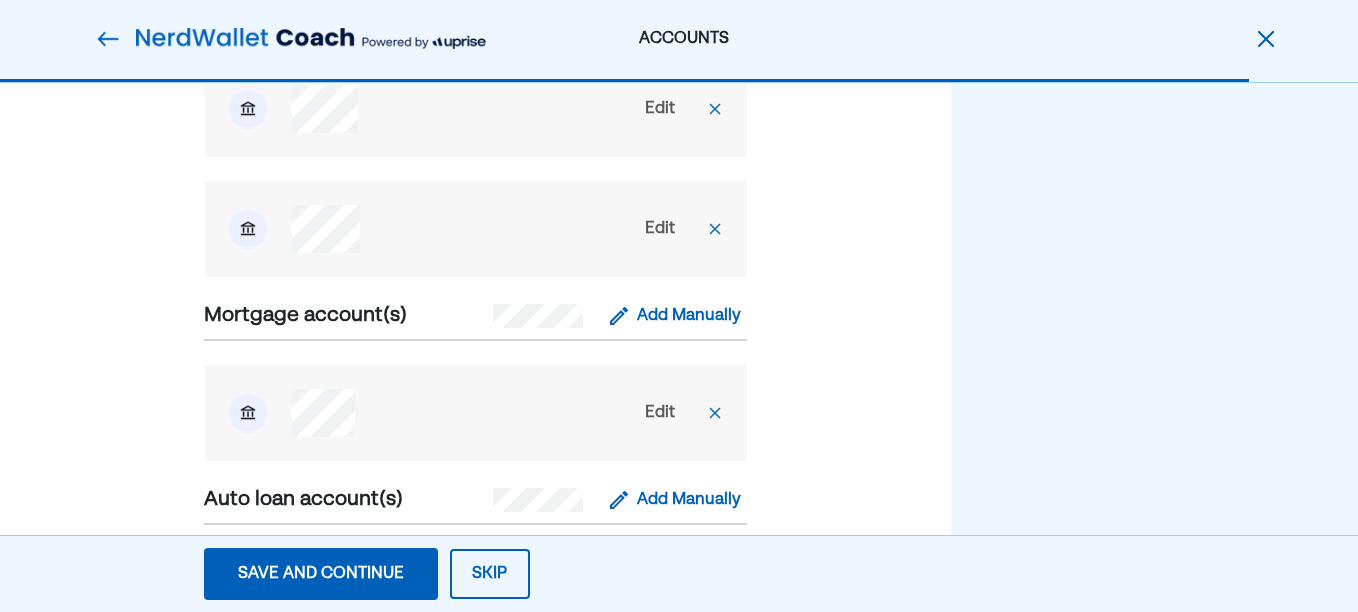 scroll, scrollTop: 1600, scrollLeft: 0, axis: vertical 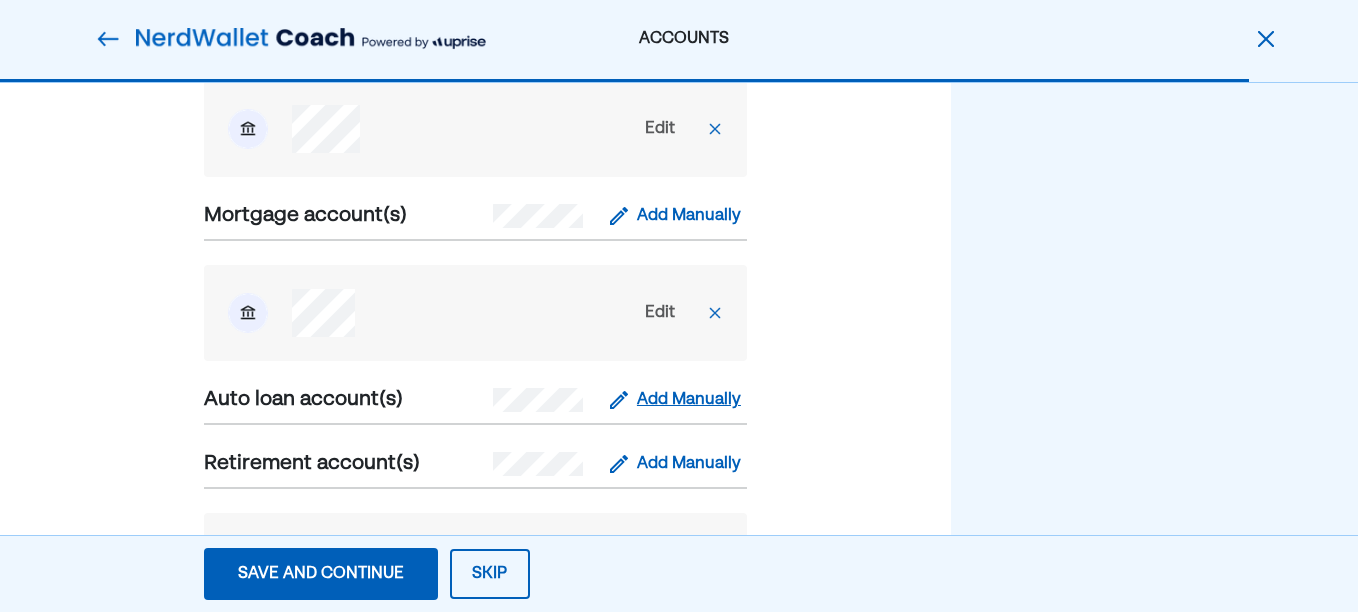 click on "Add Manually" at bounding box center (689, 400) 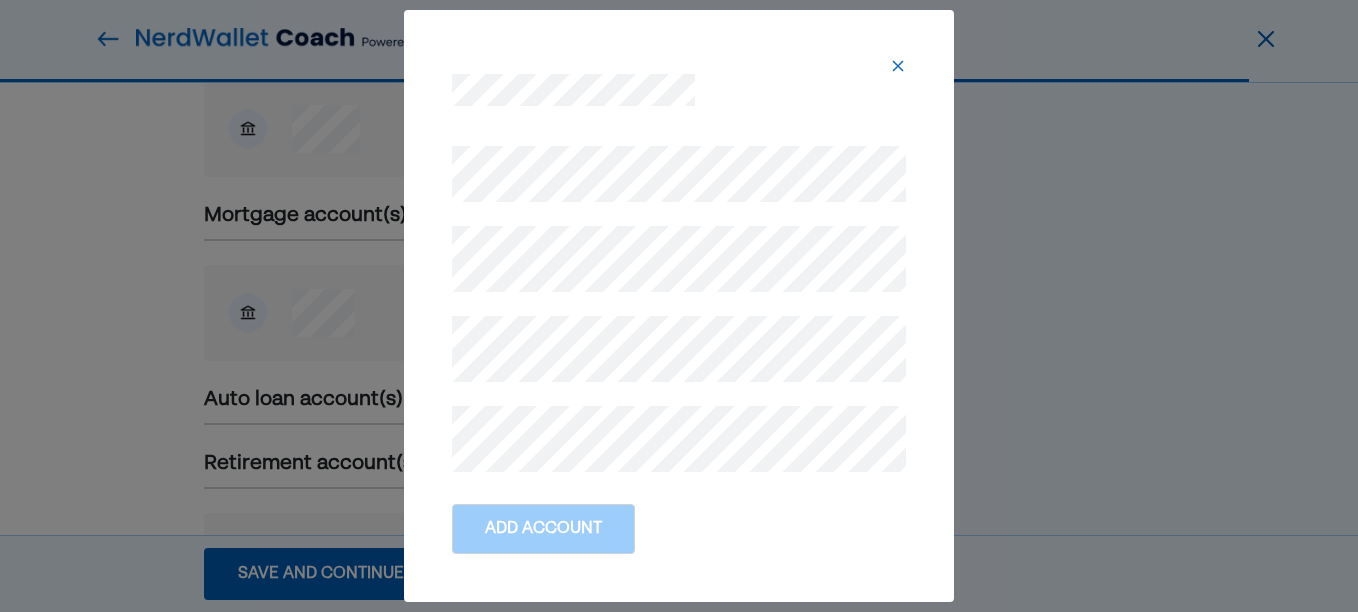 click at bounding box center [898, 66] 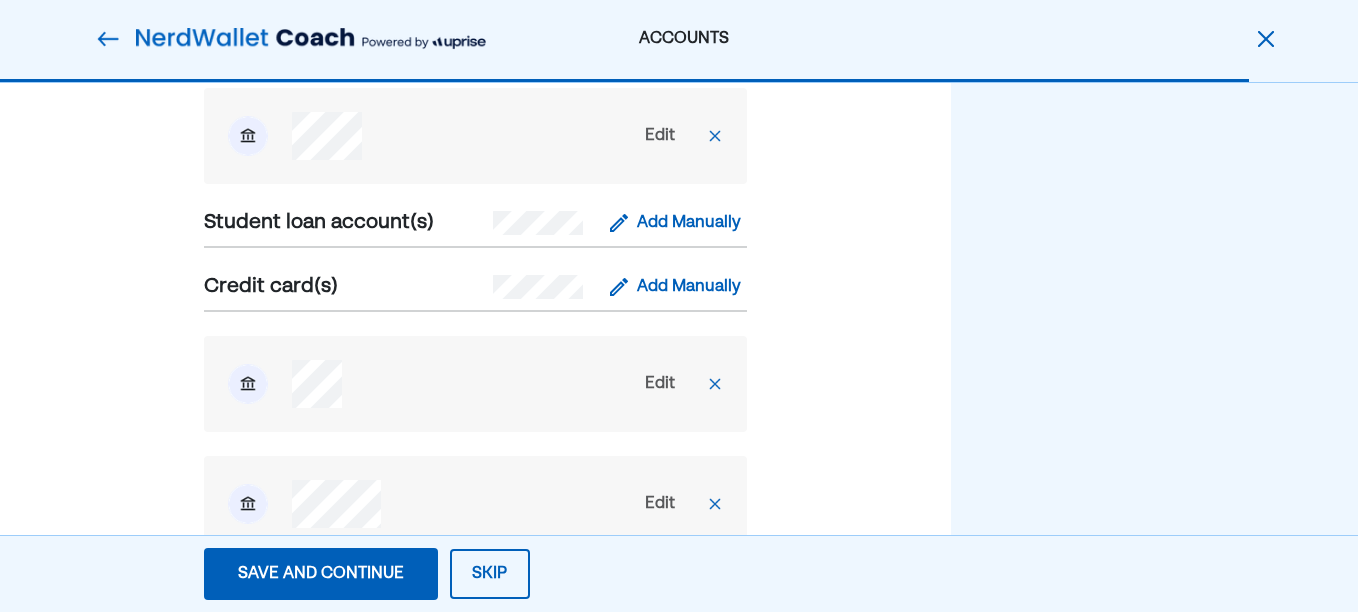 scroll, scrollTop: 900, scrollLeft: 0, axis: vertical 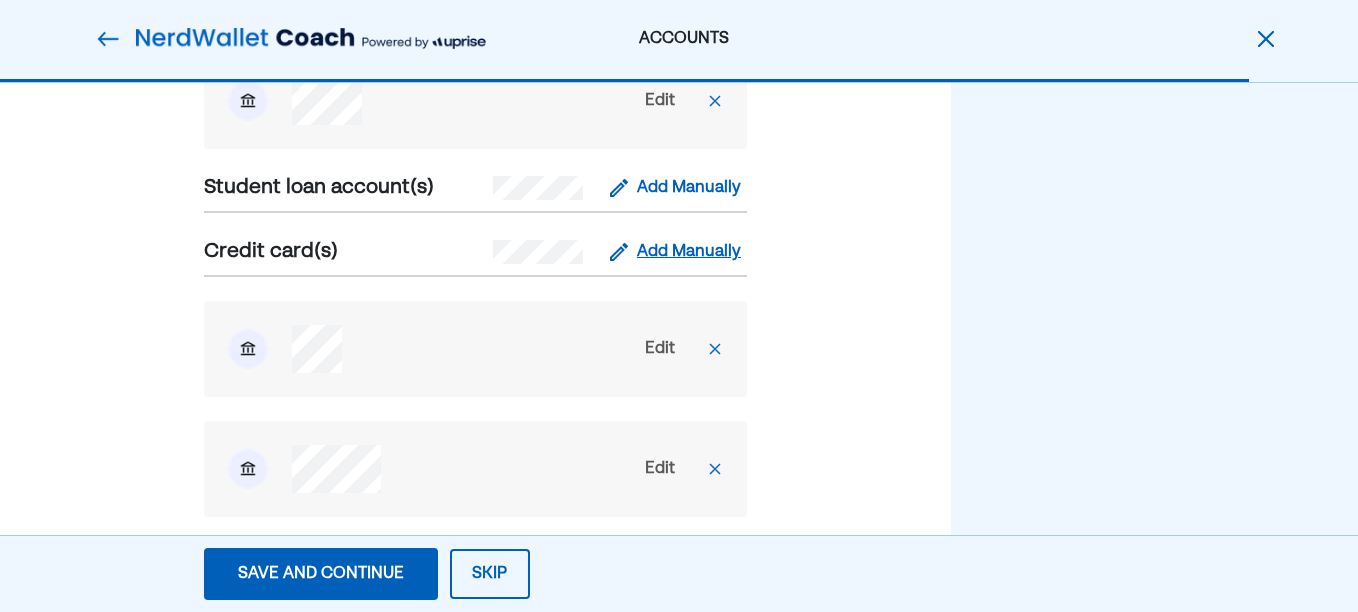 click on "Add Manually" at bounding box center [689, 252] 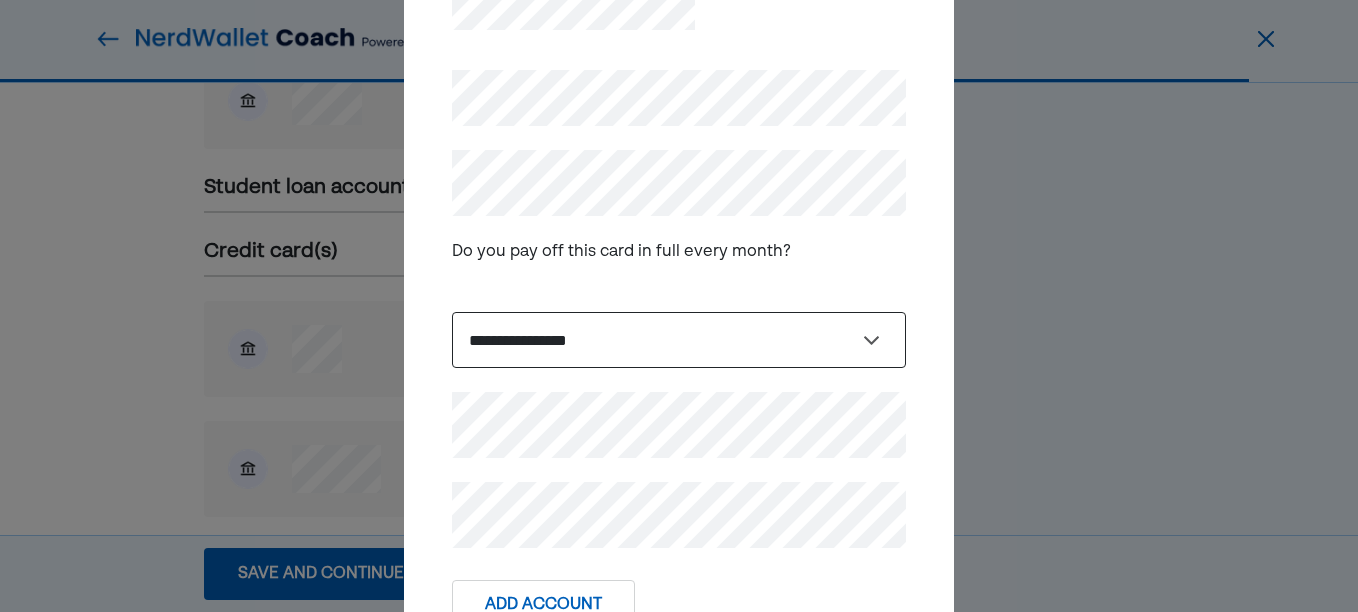 click on "**********" at bounding box center [679, 340] 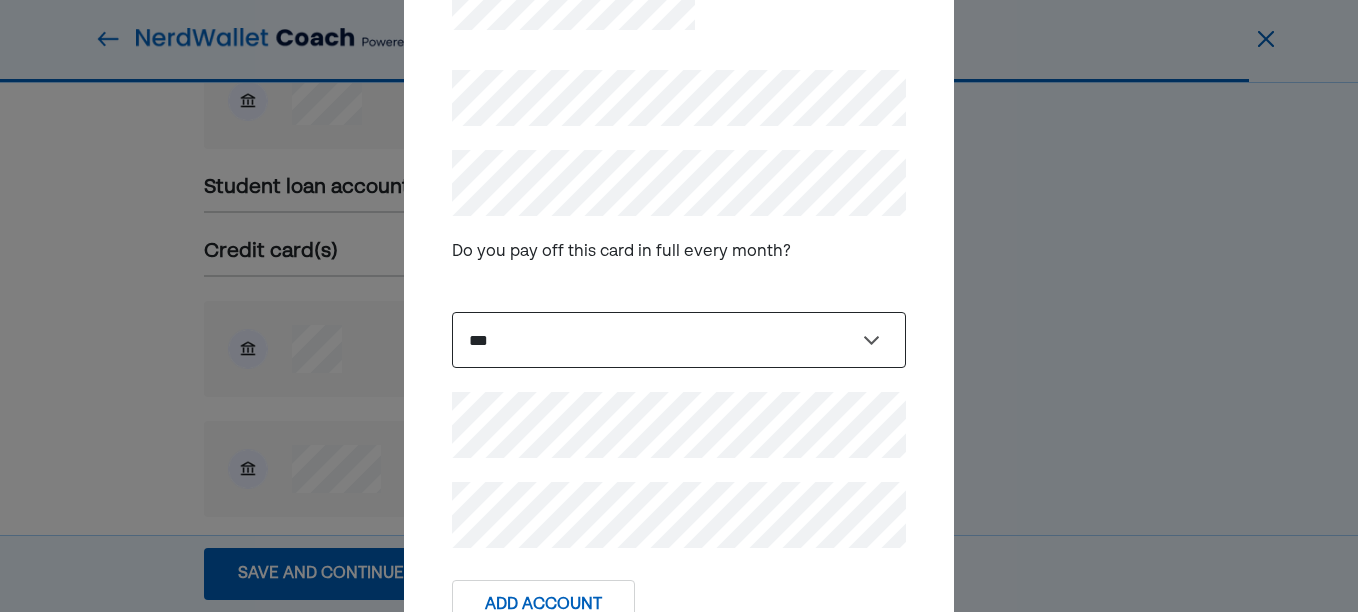 click on "**********" at bounding box center (679, 340) 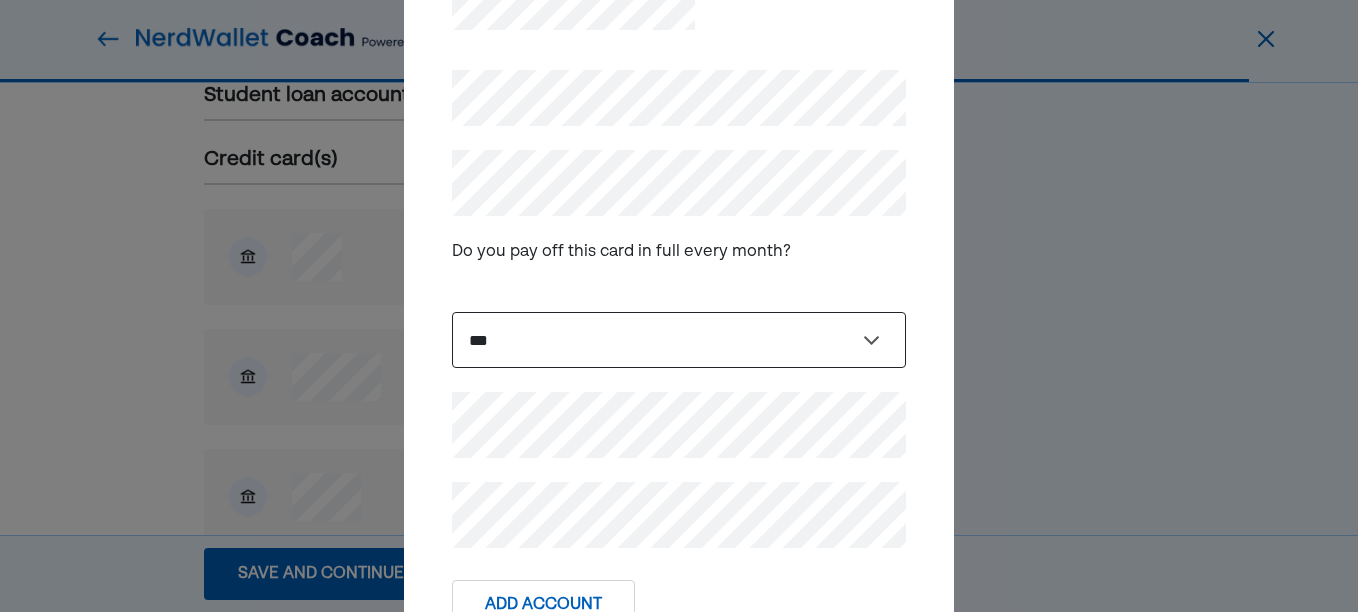 scroll, scrollTop: 1300, scrollLeft: 0, axis: vertical 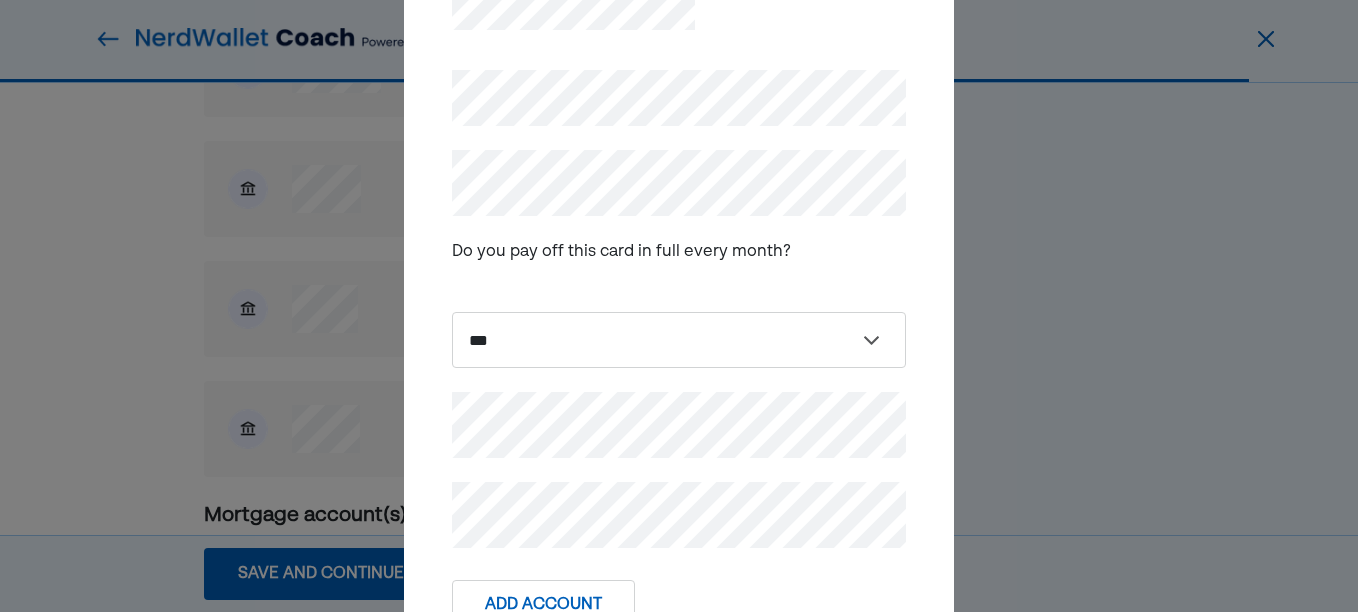 click on "Add Account" at bounding box center [543, 605] 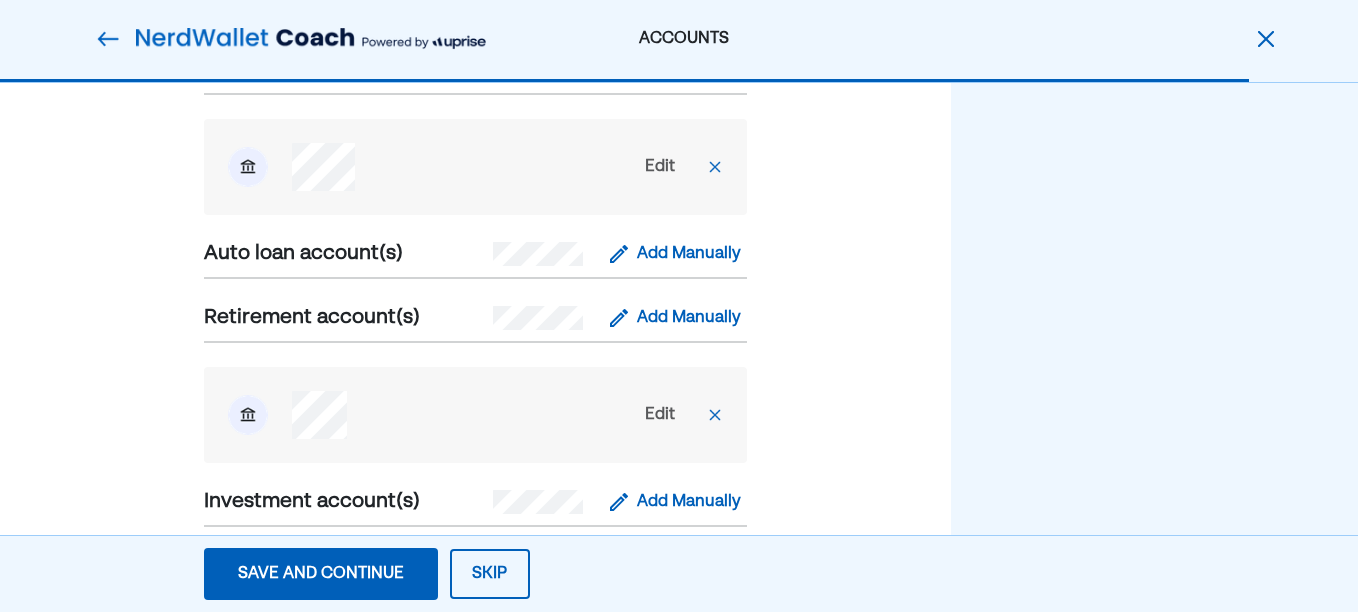 scroll, scrollTop: 1900, scrollLeft: 0, axis: vertical 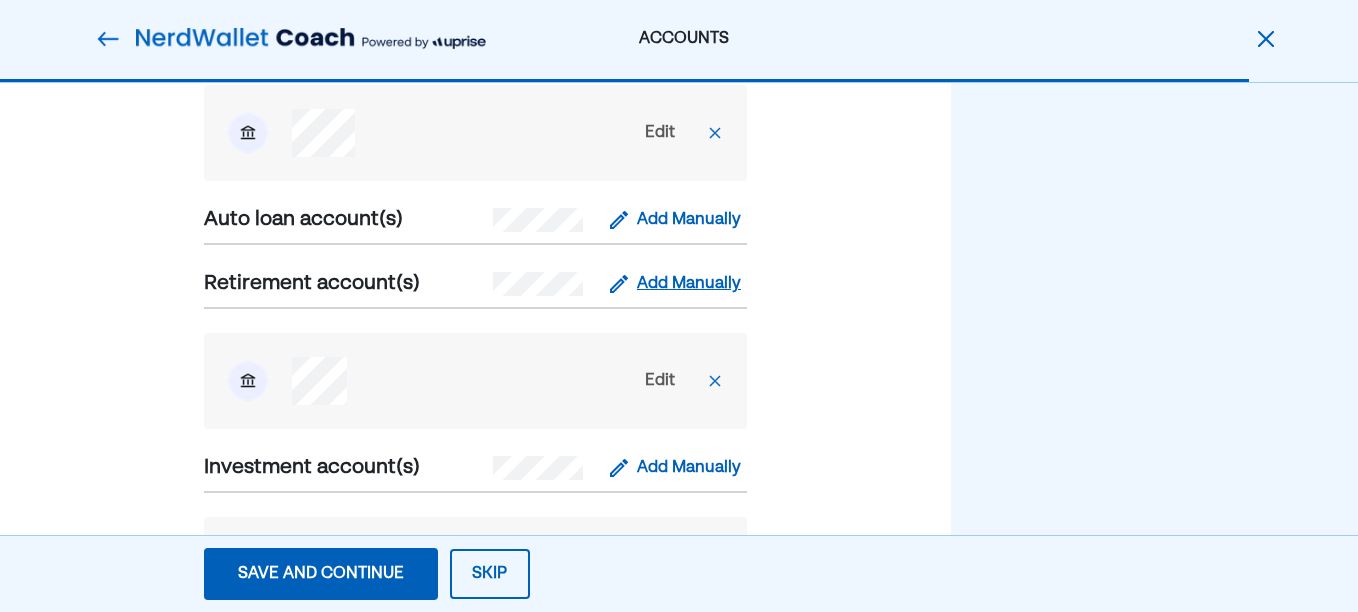 click on "Add Manually" at bounding box center [689, 284] 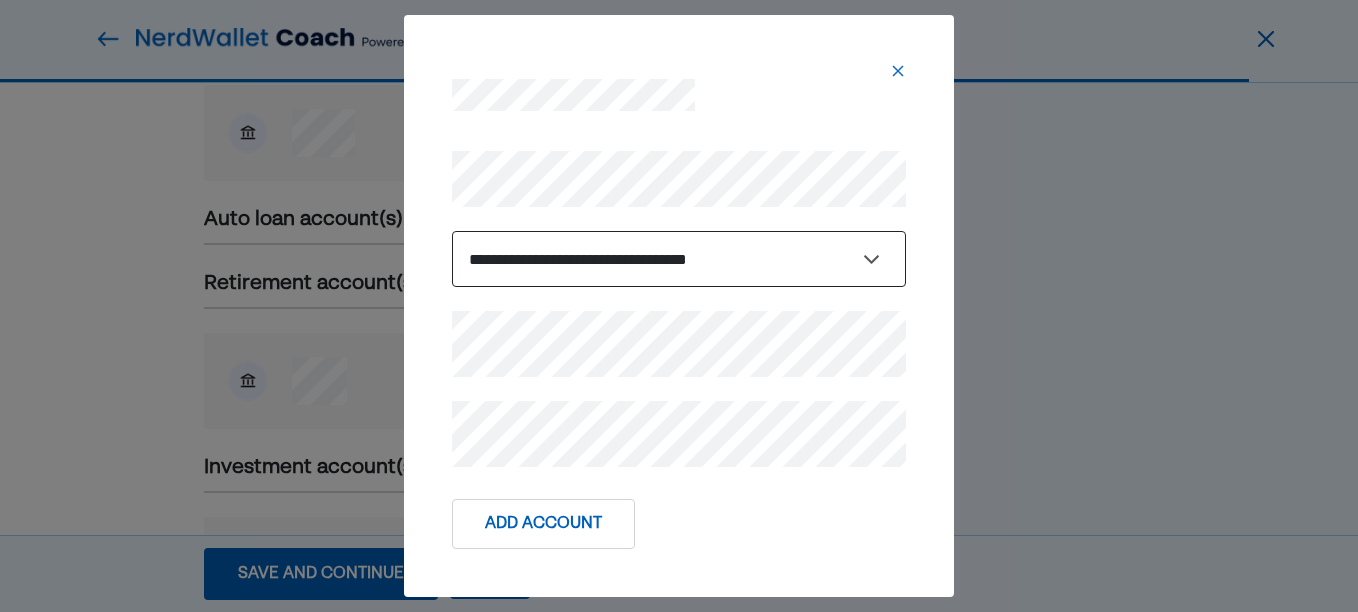 click on "**********" at bounding box center [679, 259] 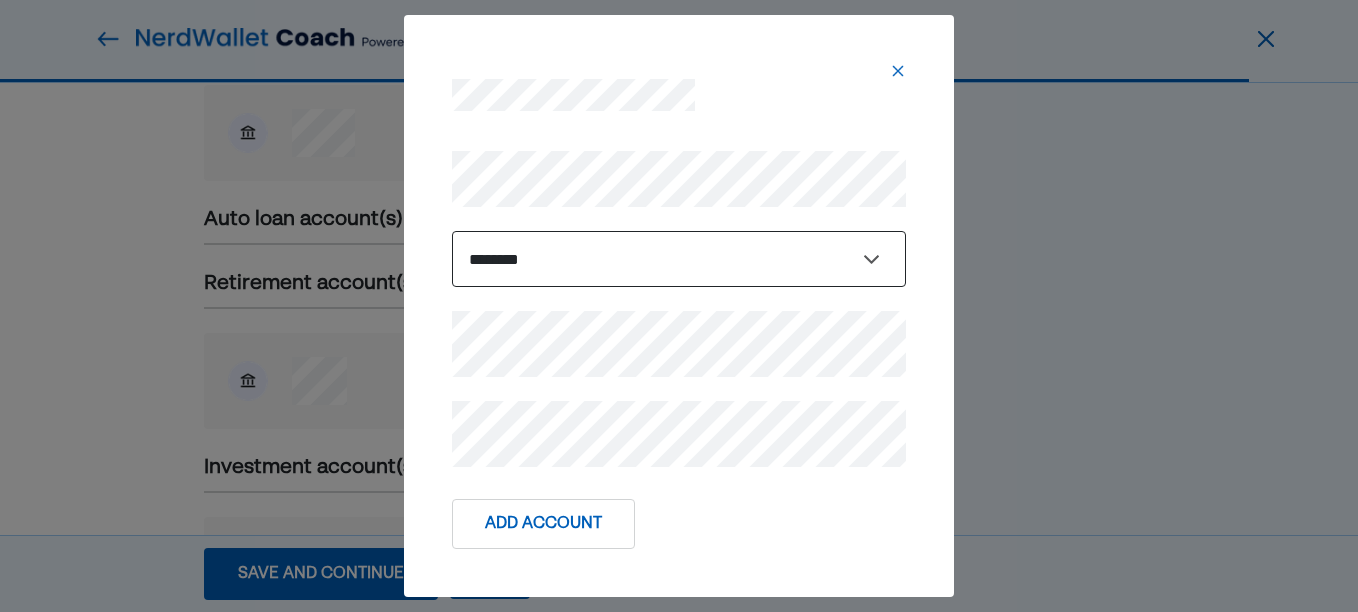 click on "**********" at bounding box center (679, 259) 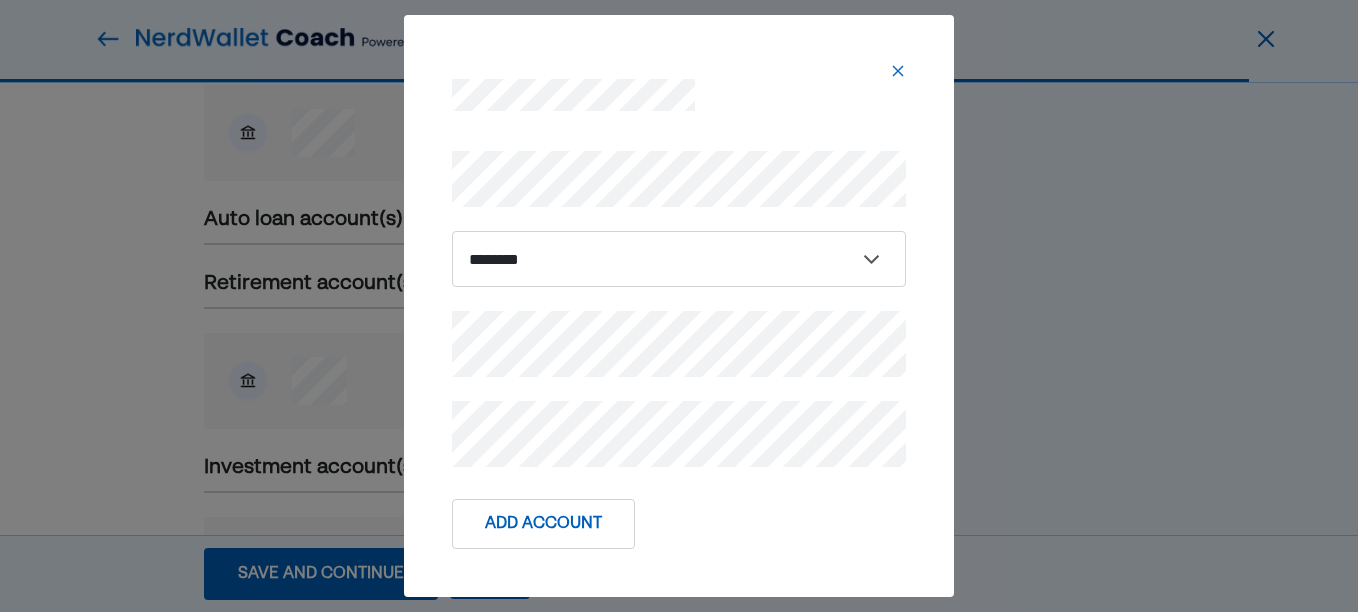 click on "Add Account" at bounding box center (543, 524) 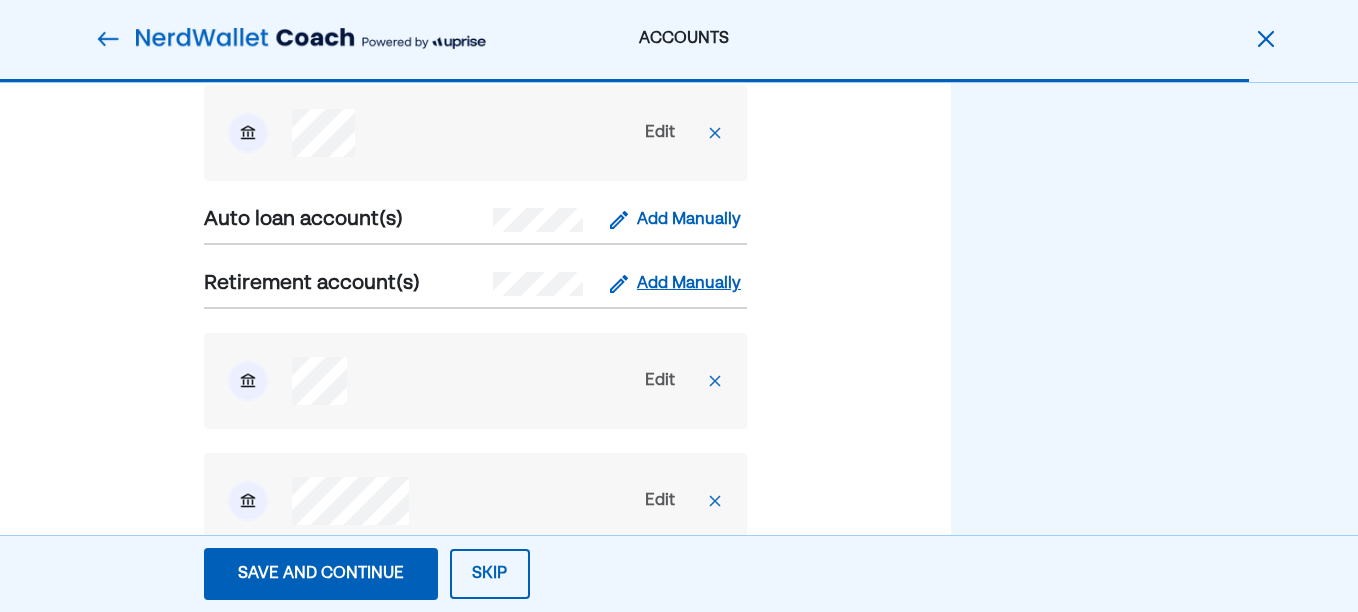 click on "Add Manually" at bounding box center [689, 284] 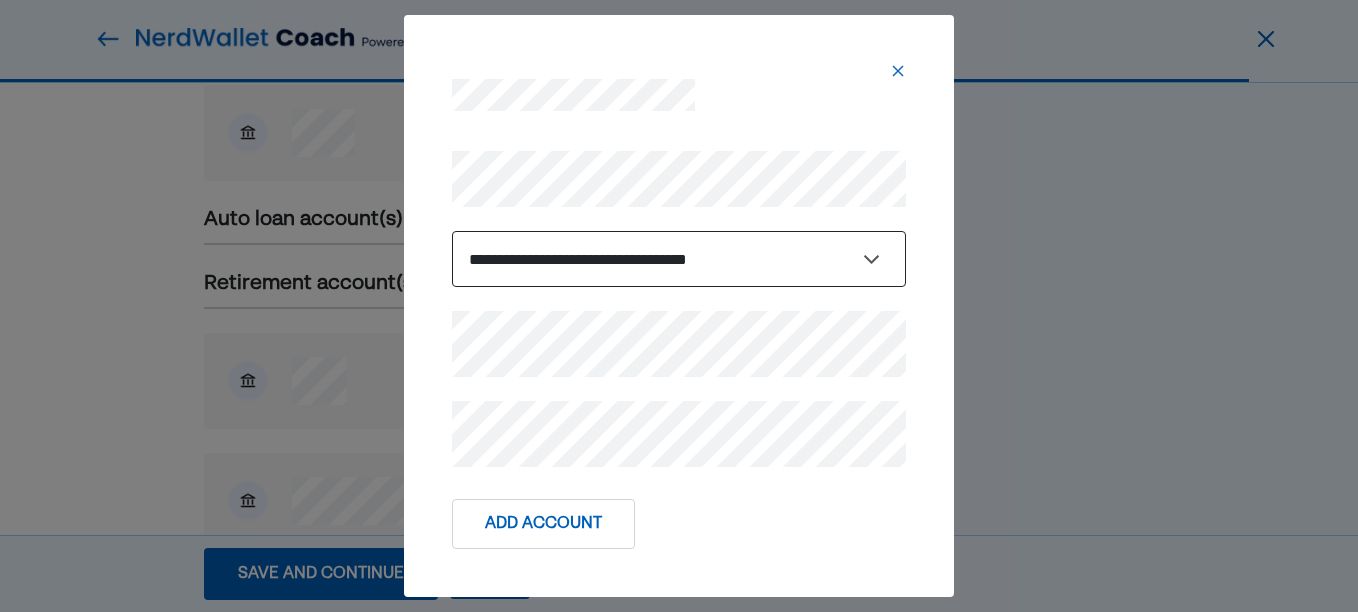 click on "**********" at bounding box center [679, 259] 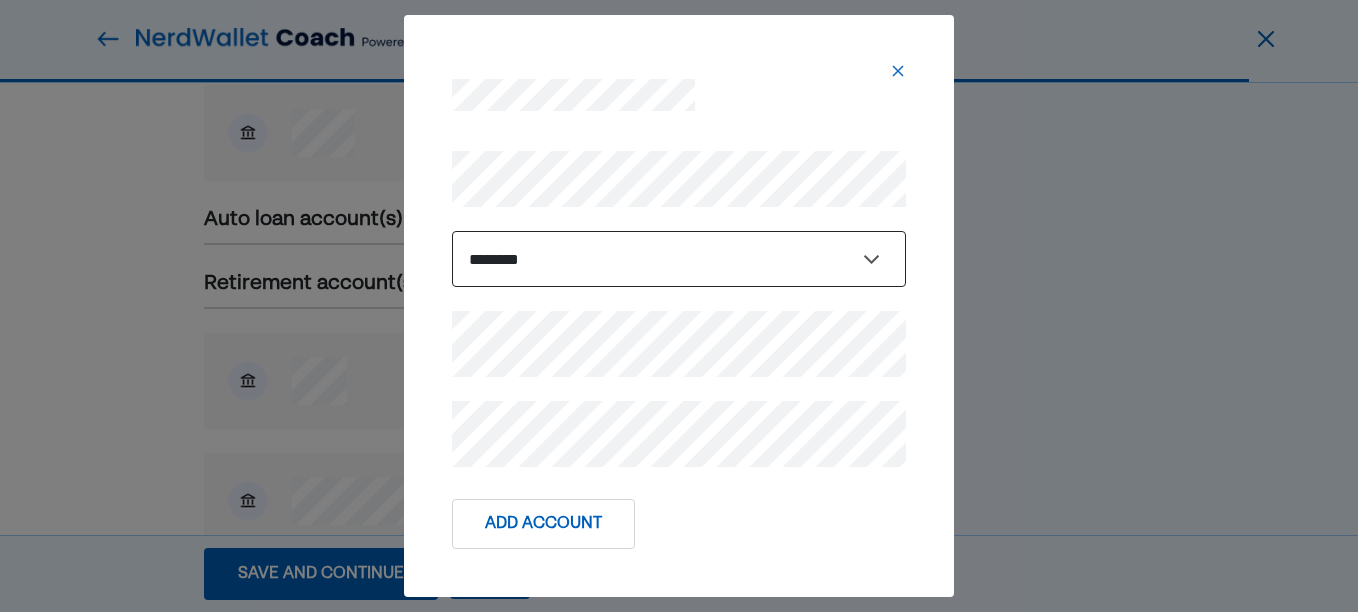 click on "**********" at bounding box center (679, 259) 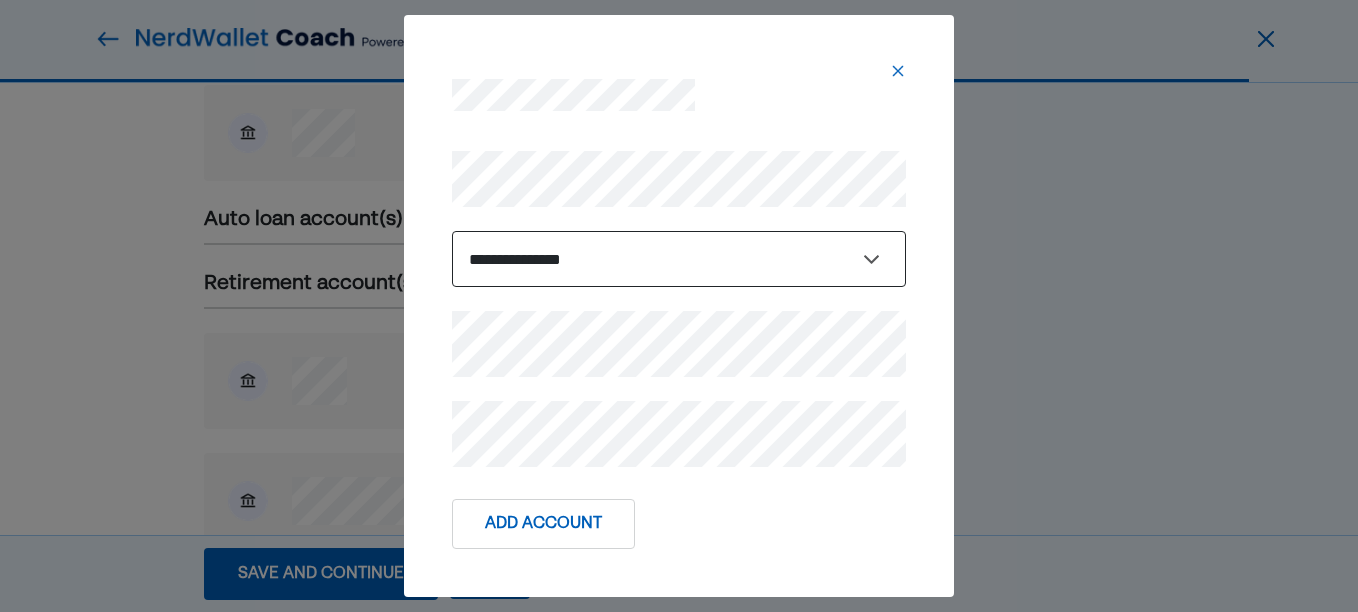click on "**********" at bounding box center [679, 259] 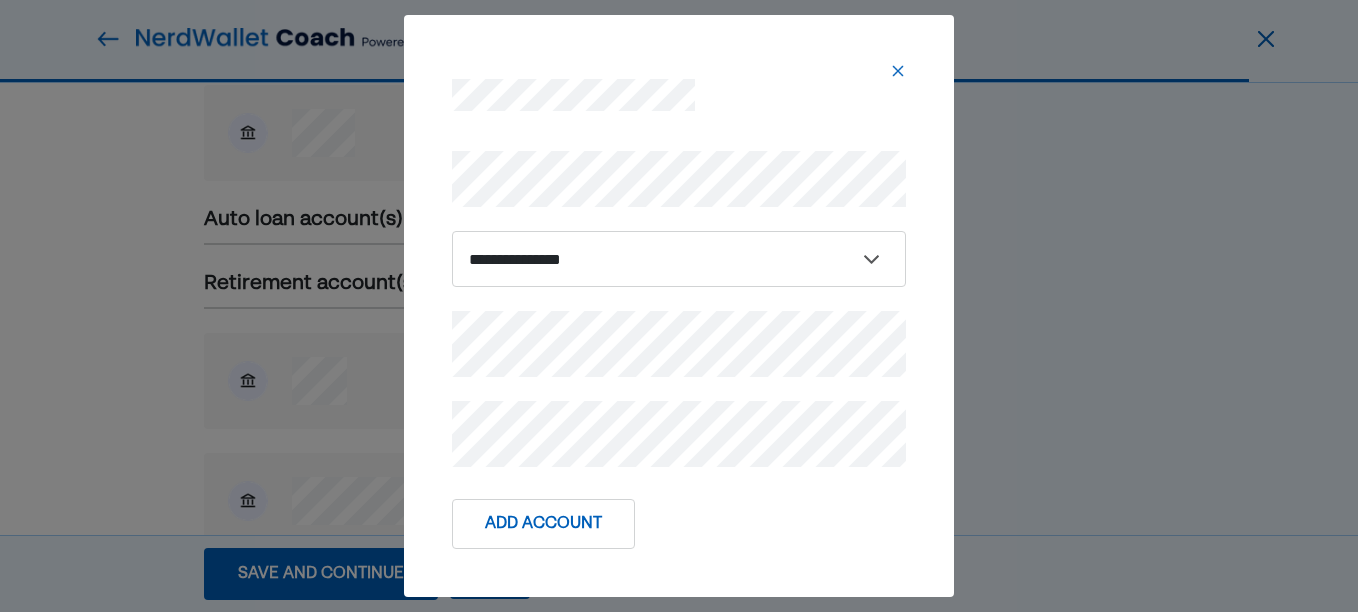 click on "**********" at bounding box center [679, 305] 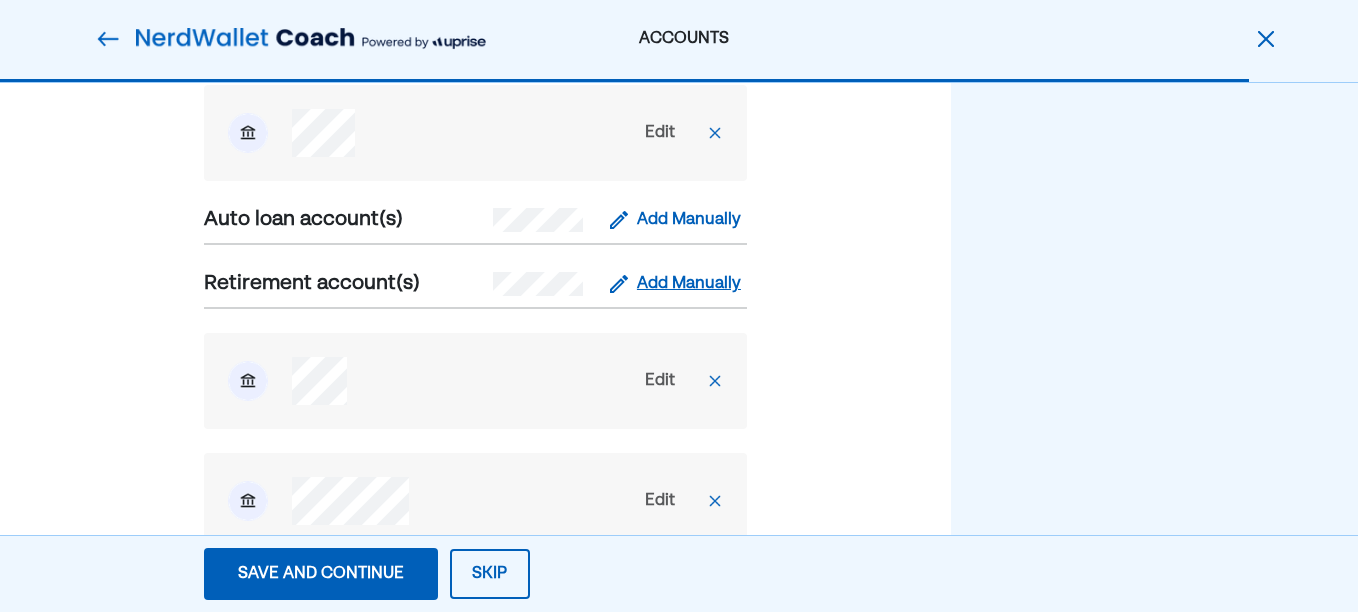 click on "Add Manually" at bounding box center [689, 284] 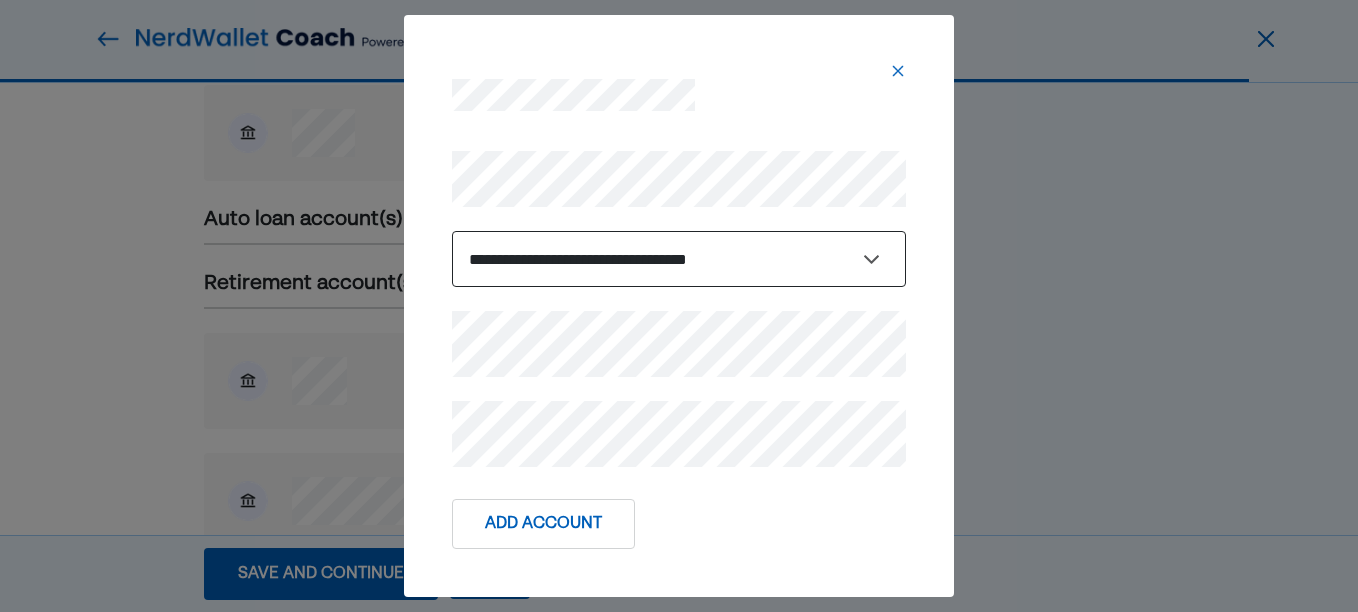 click on "**********" at bounding box center (679, 259) 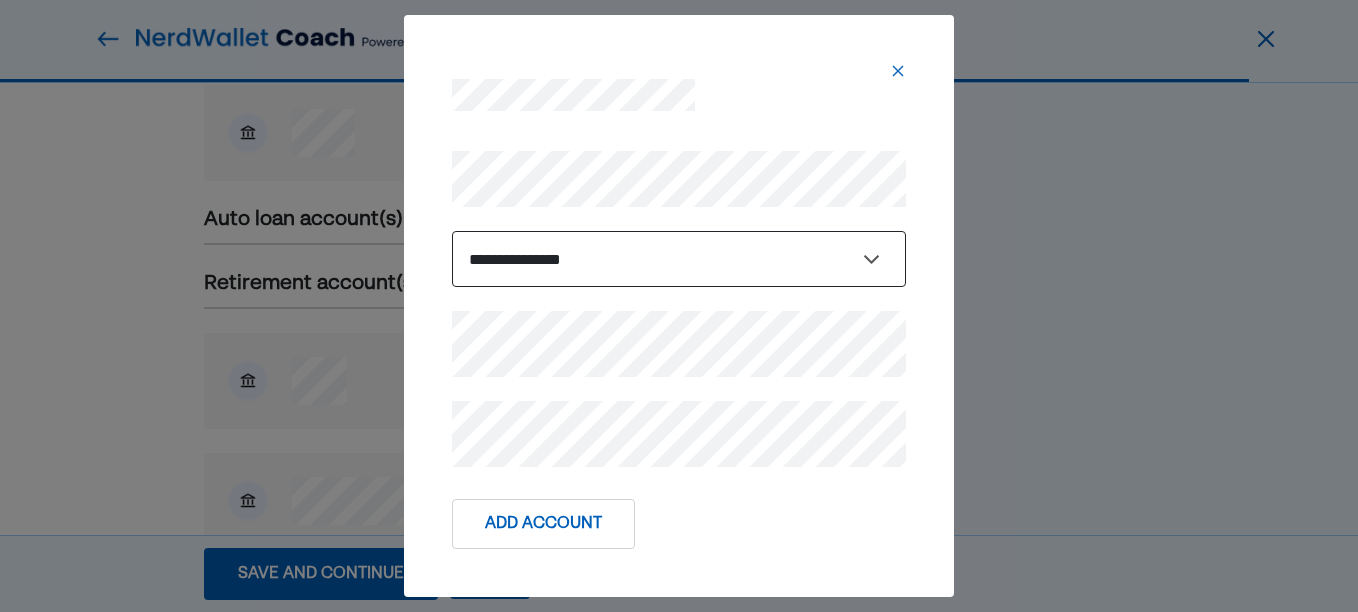 click on "**********" at bounding box center [679, 259] 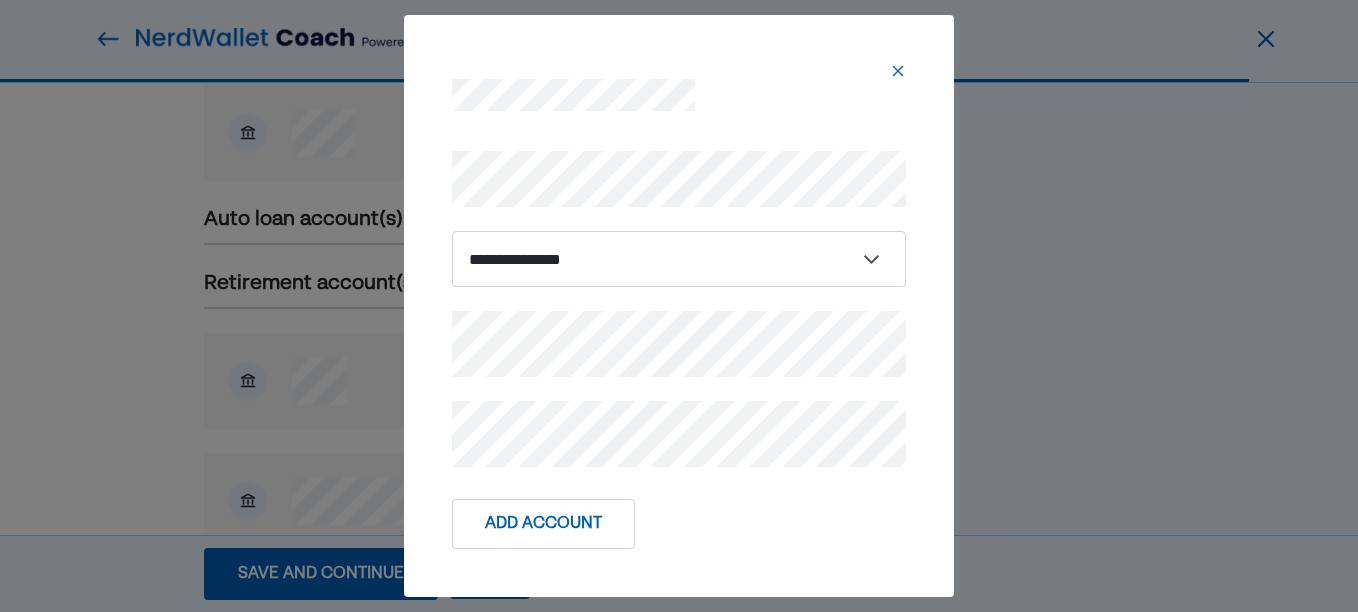 type 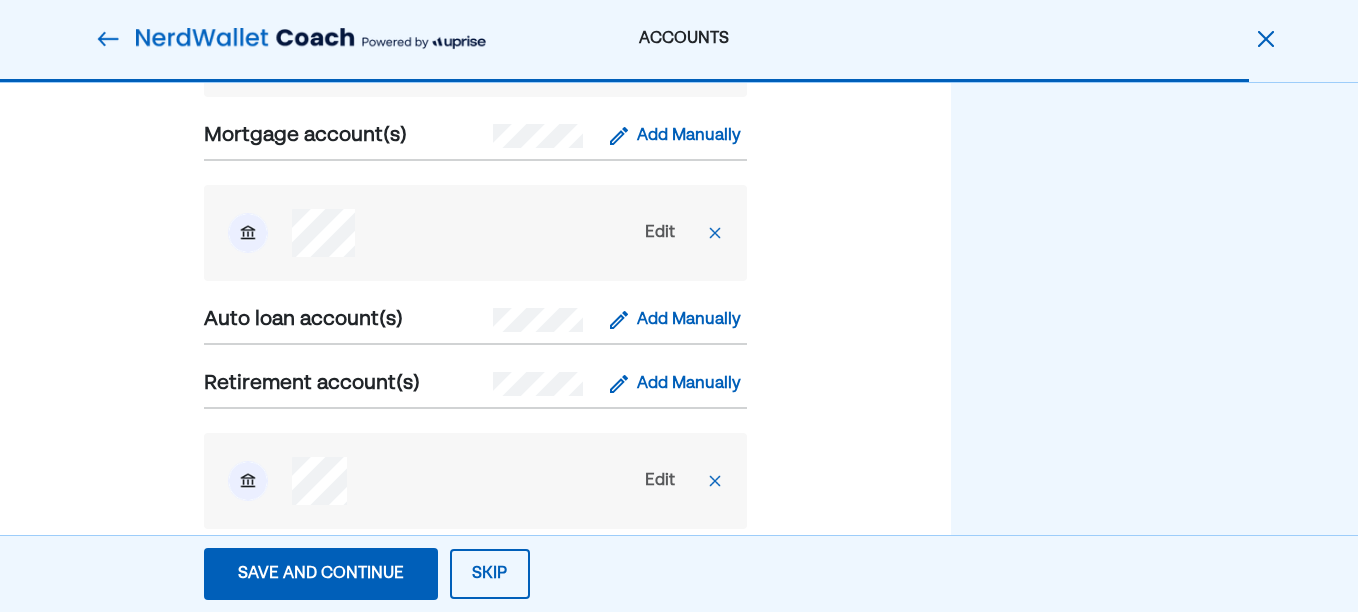 scroll, scrollTop: 1900, scrollLeft: 0, axis: vertical 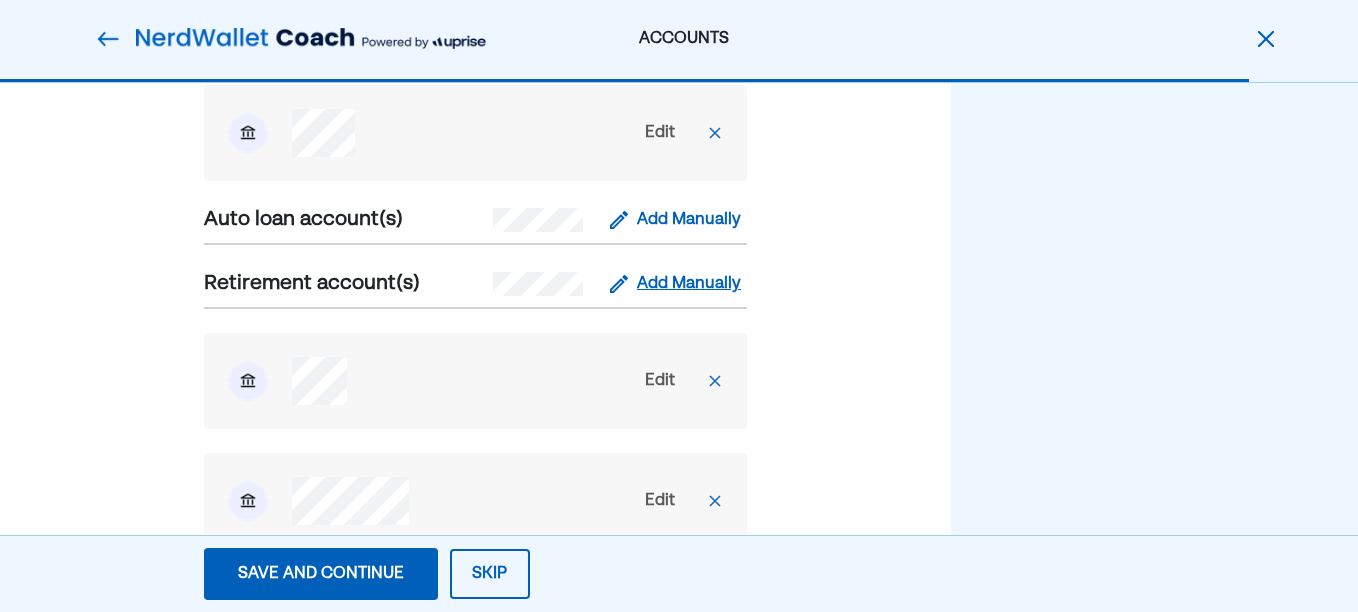 click on "Add Manually" at bounding box center (689, 284) 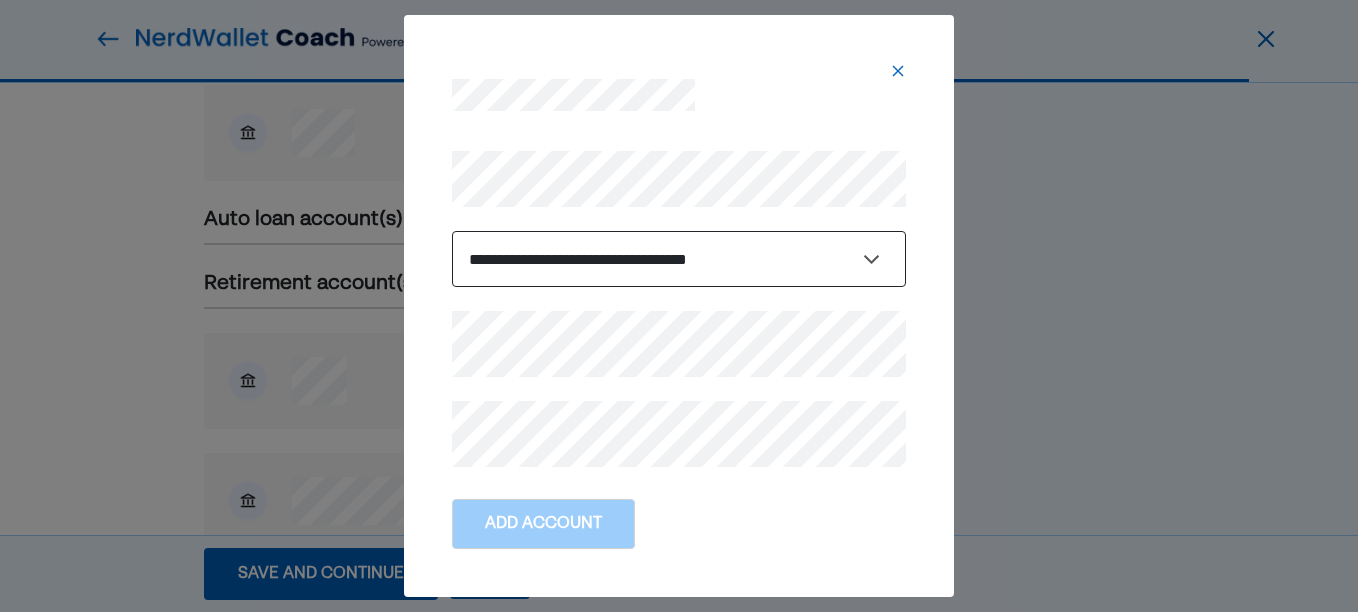 click on "**********" at bounding box center (679, 259) 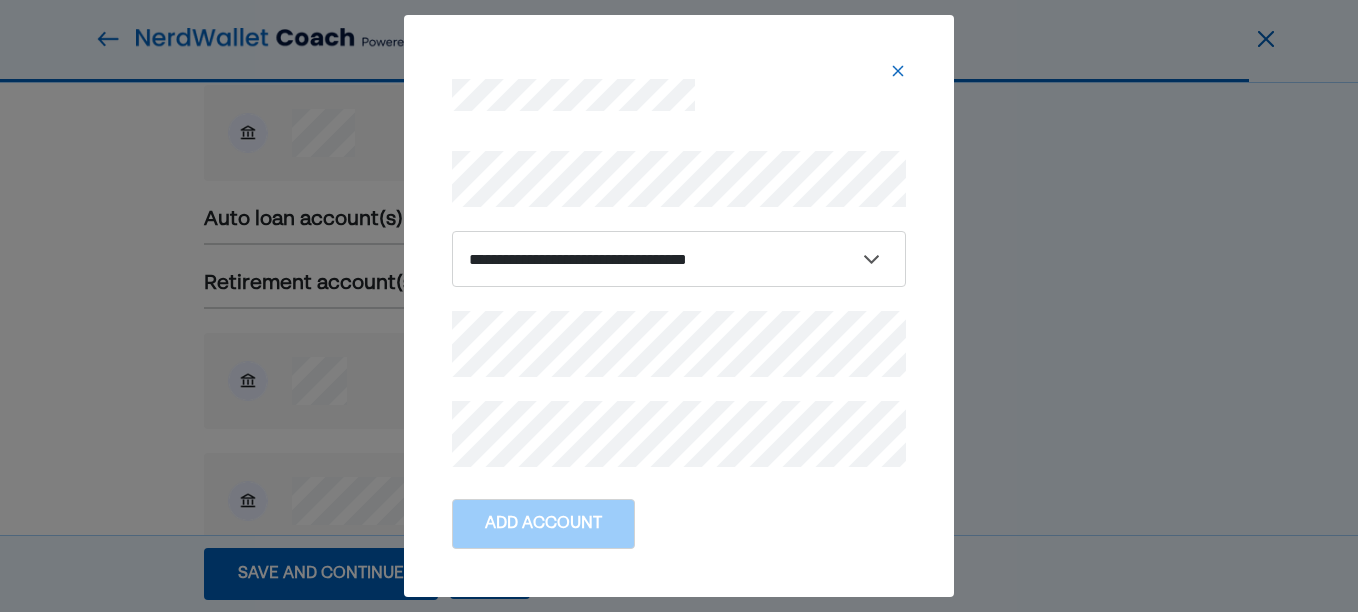 click on "**********" at bounding box center [679, 306] 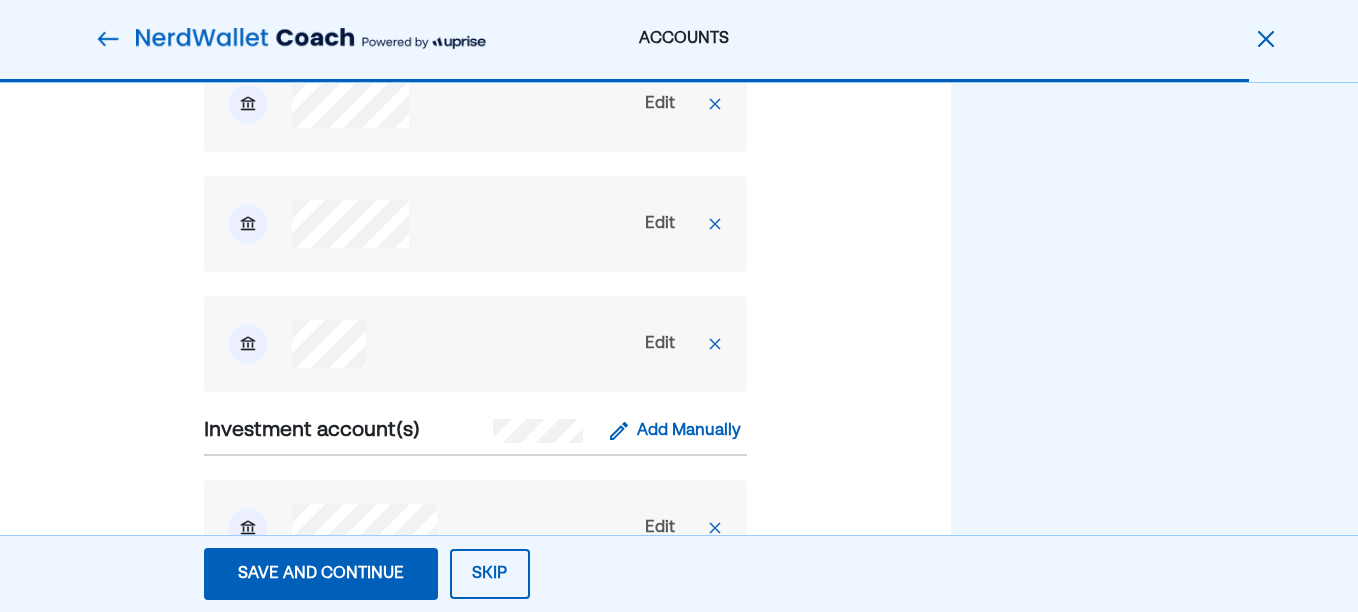 scroll, scrollTop: 2329, scrollLeft: 0, axis: vertical 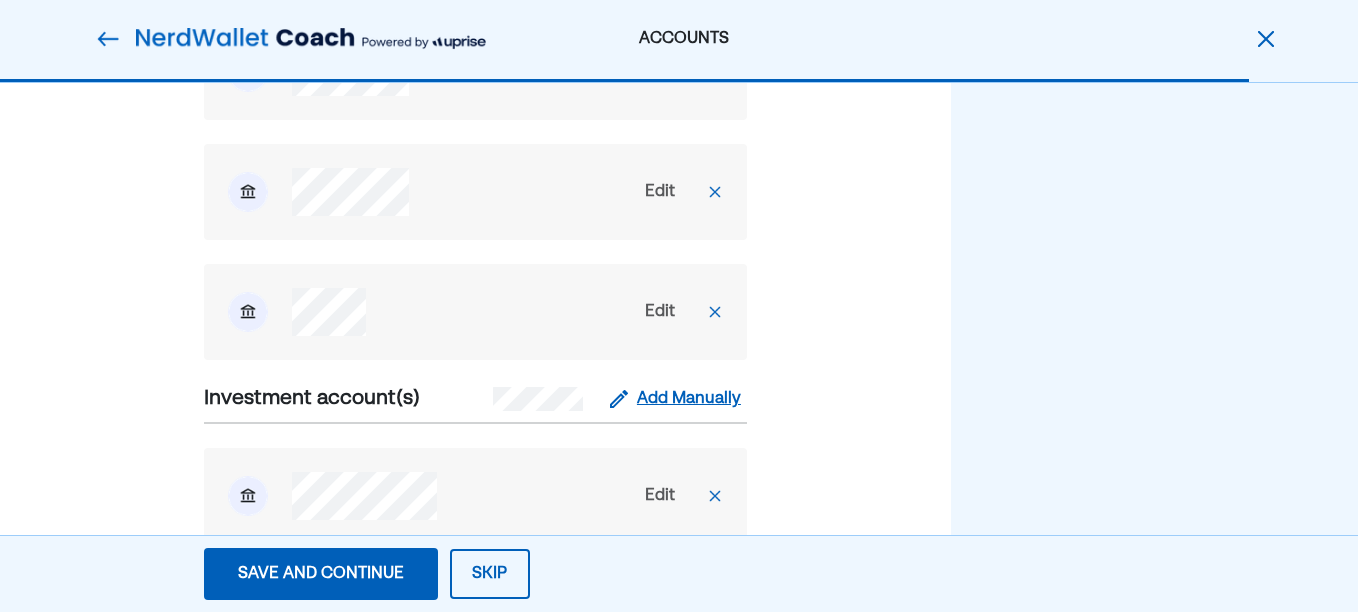 click on "Add Manually" at bounding box center (689, 399) 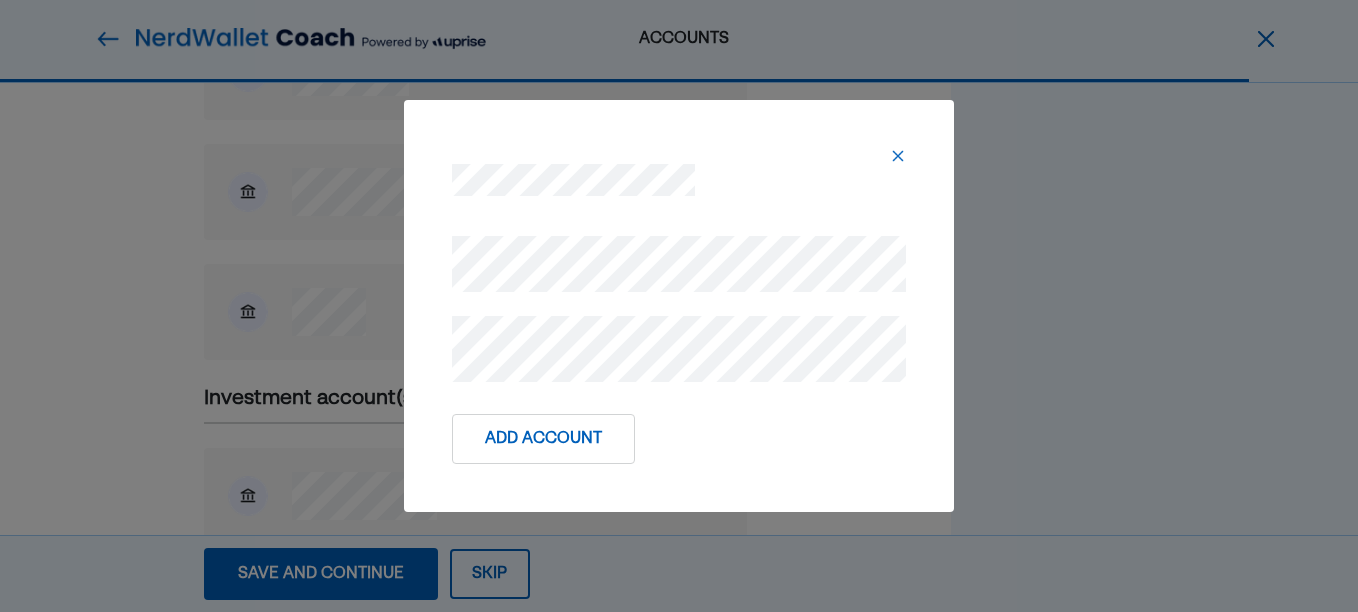 click on "Add Account" at bounding box center [543, 439] 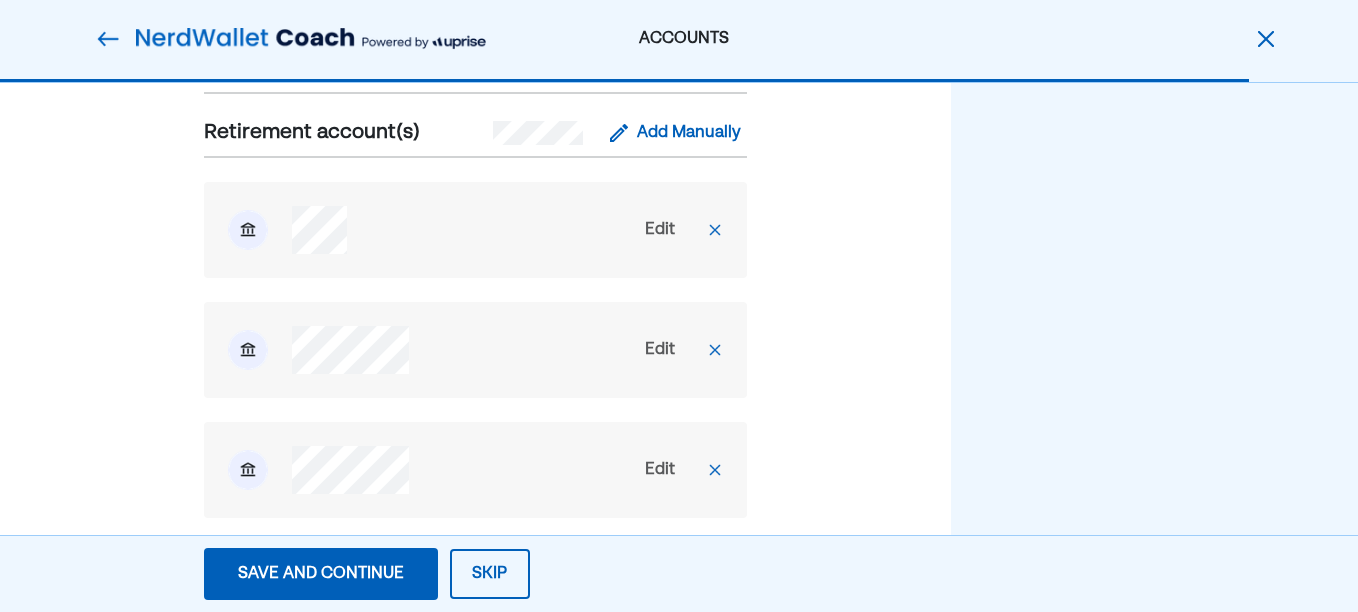 scroll, scrollTop: 1949, scrollLeft: 0, axis: vertical 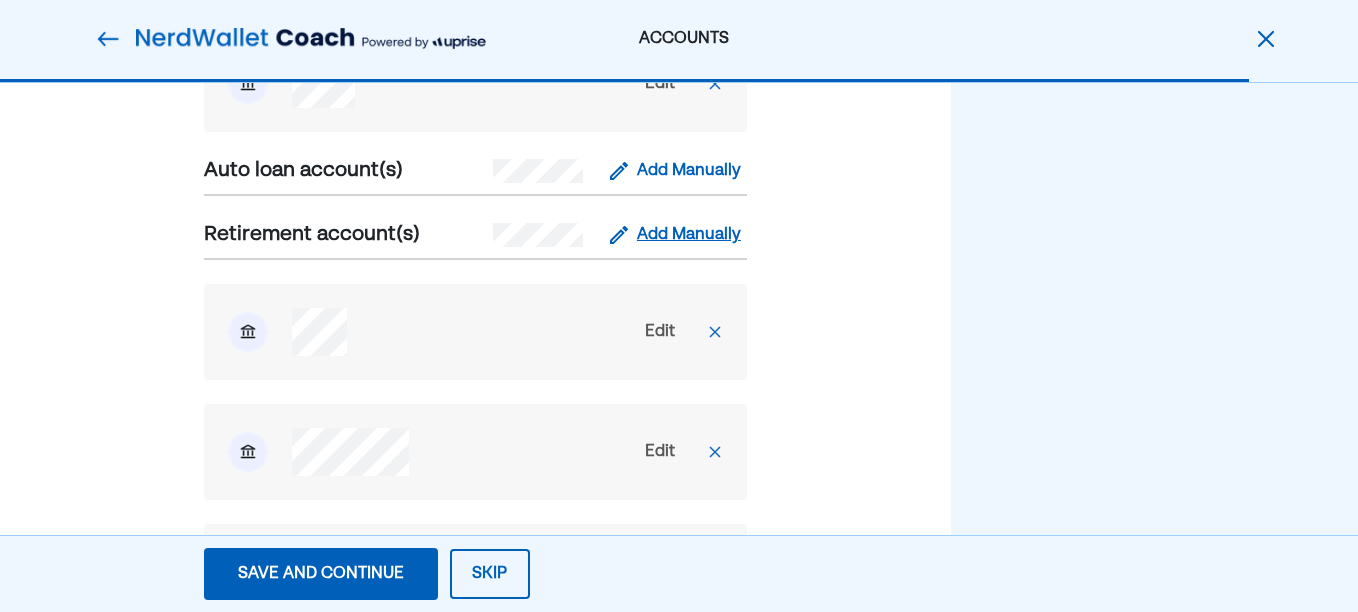 click on "Add Manually" at bounding box center [689, 235] 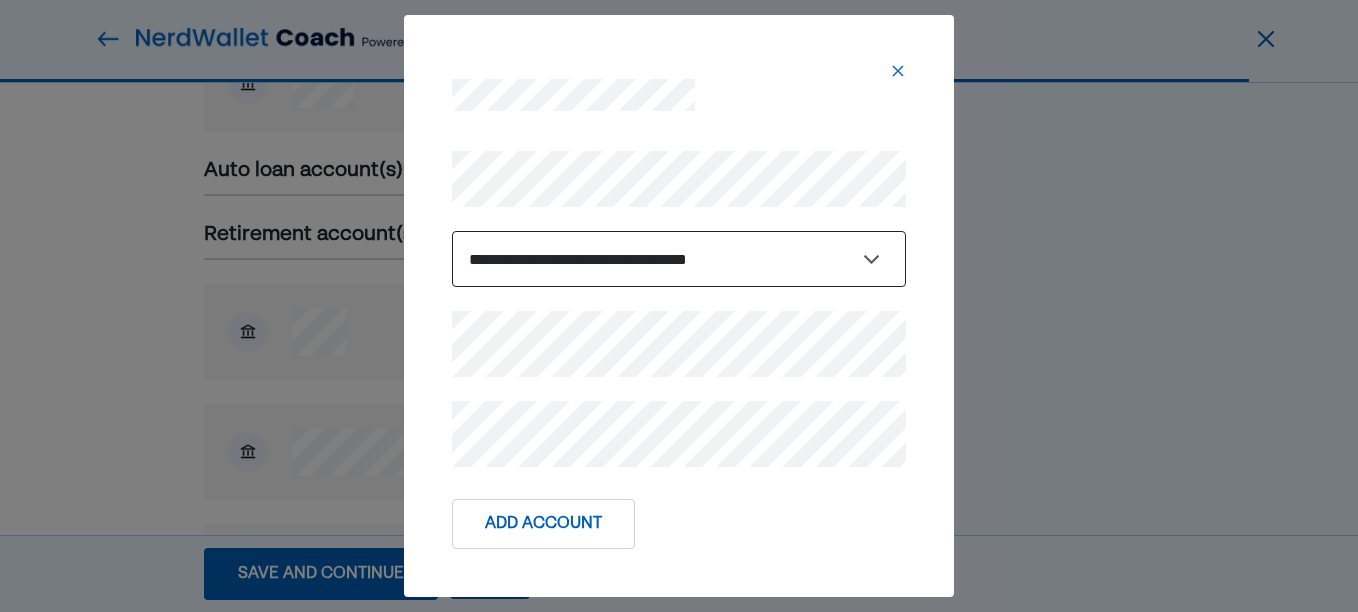 click on "**********" at bounding box center (679, 259) 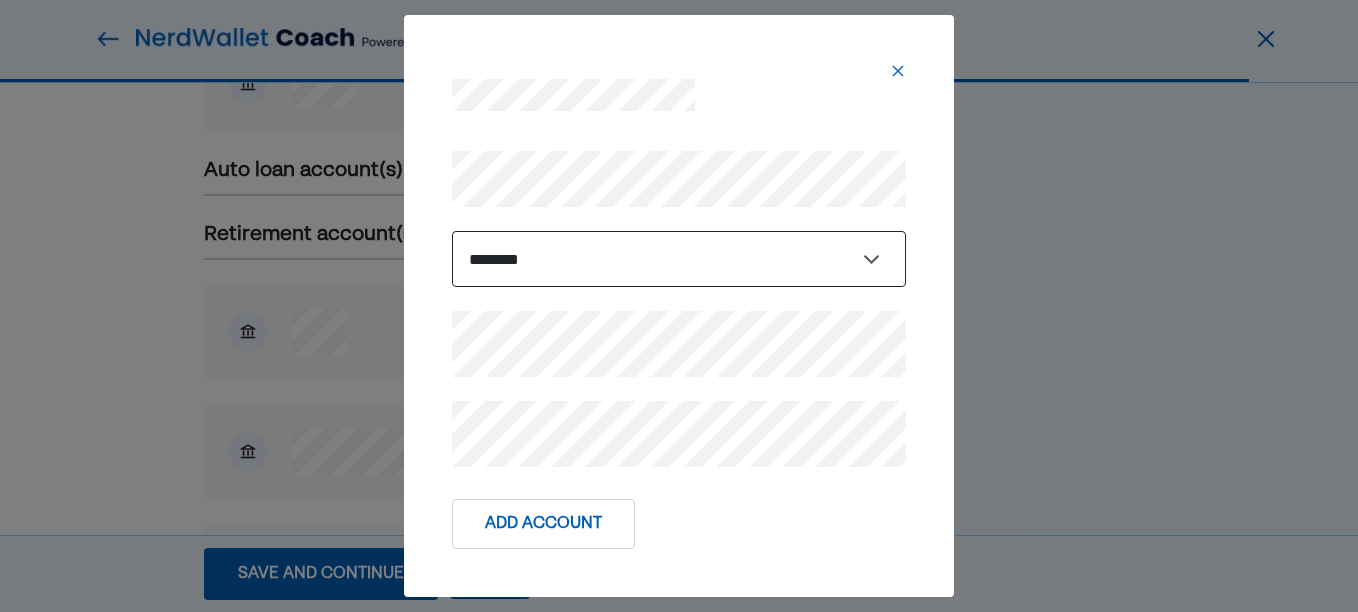 click on "**********" at bounding box center [679, 259] 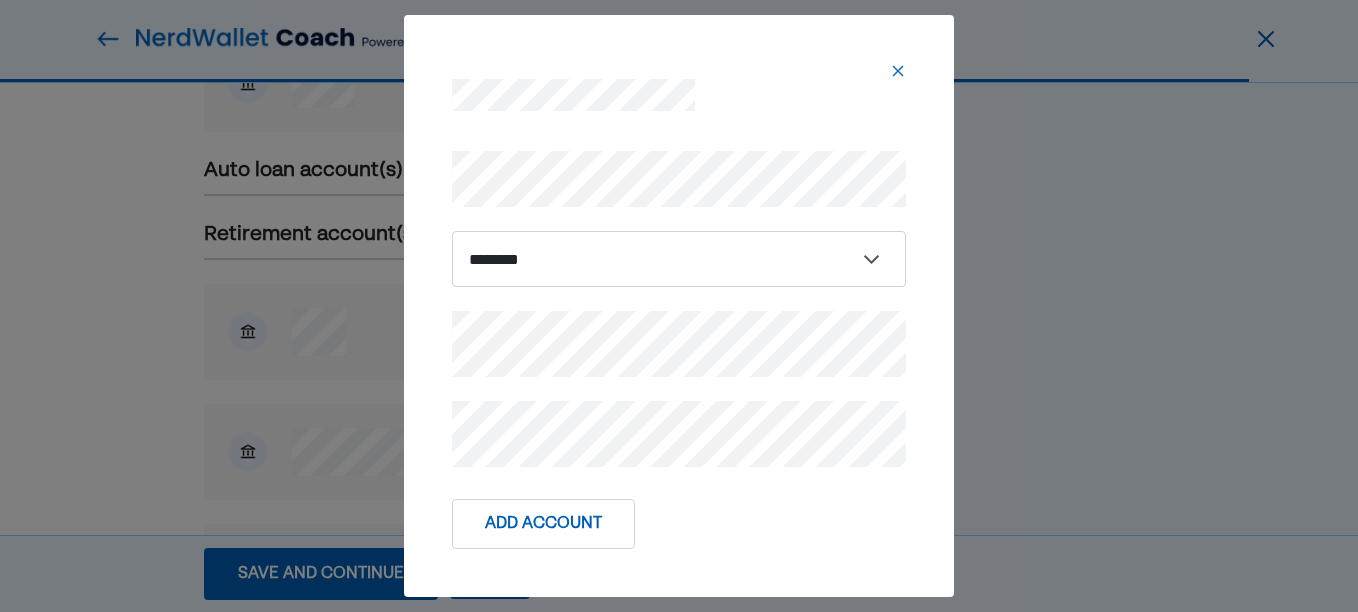 click on "Add Account" at bounding box center [543, 524] 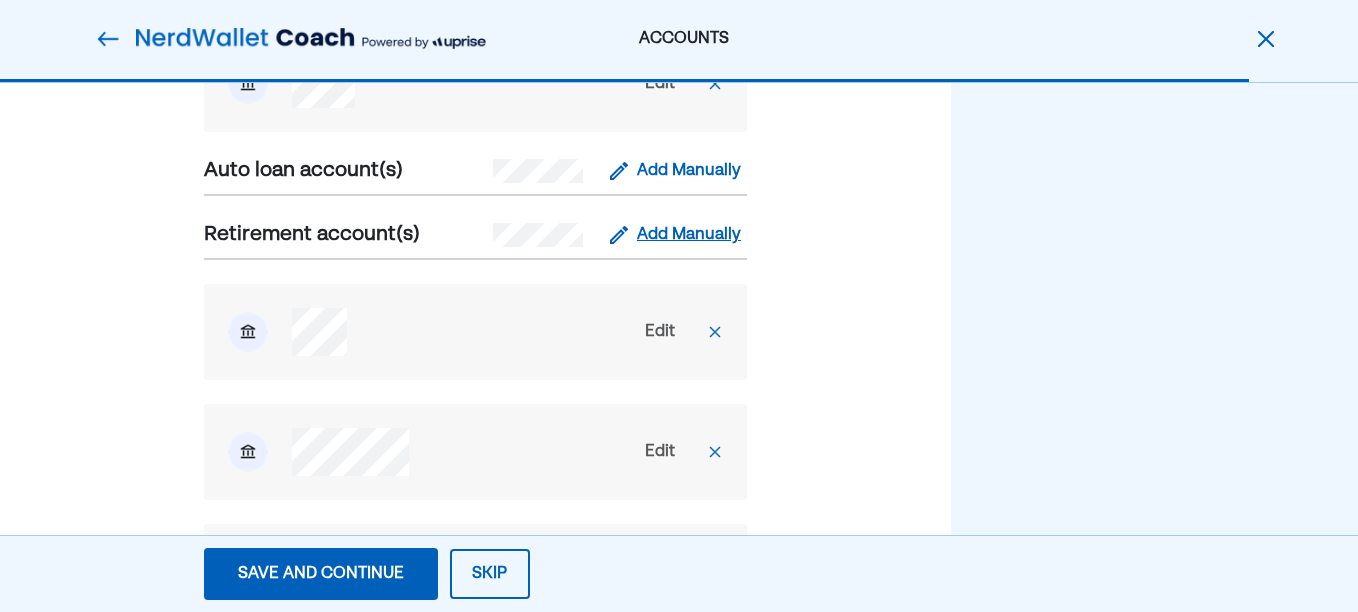 click on "Add Manually" at bounding box center (689, 235) 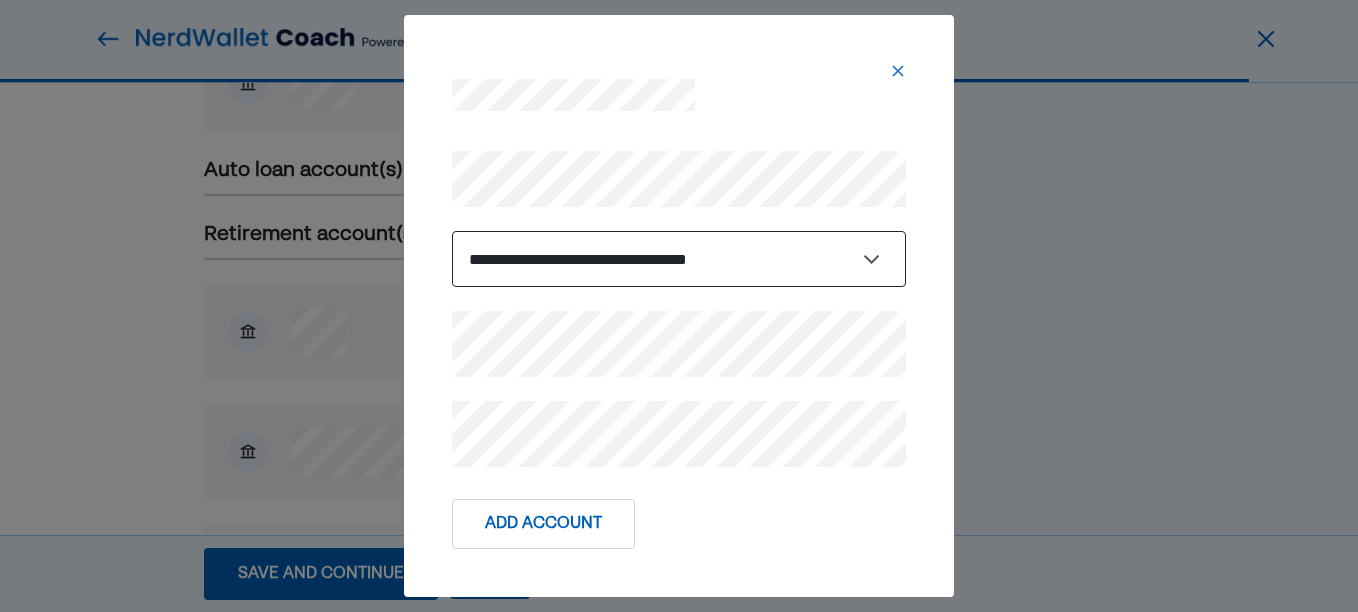 click on "**********" at bounding box center [679, 259] 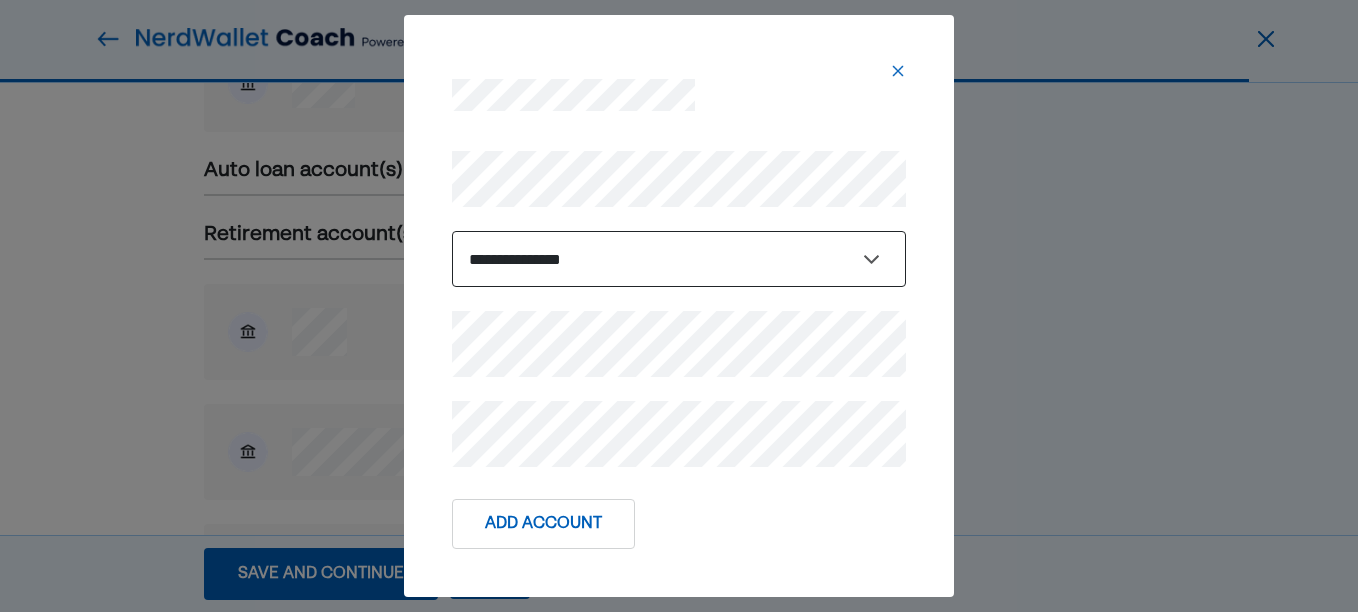click on "**********" at bounding box center (679, 259) 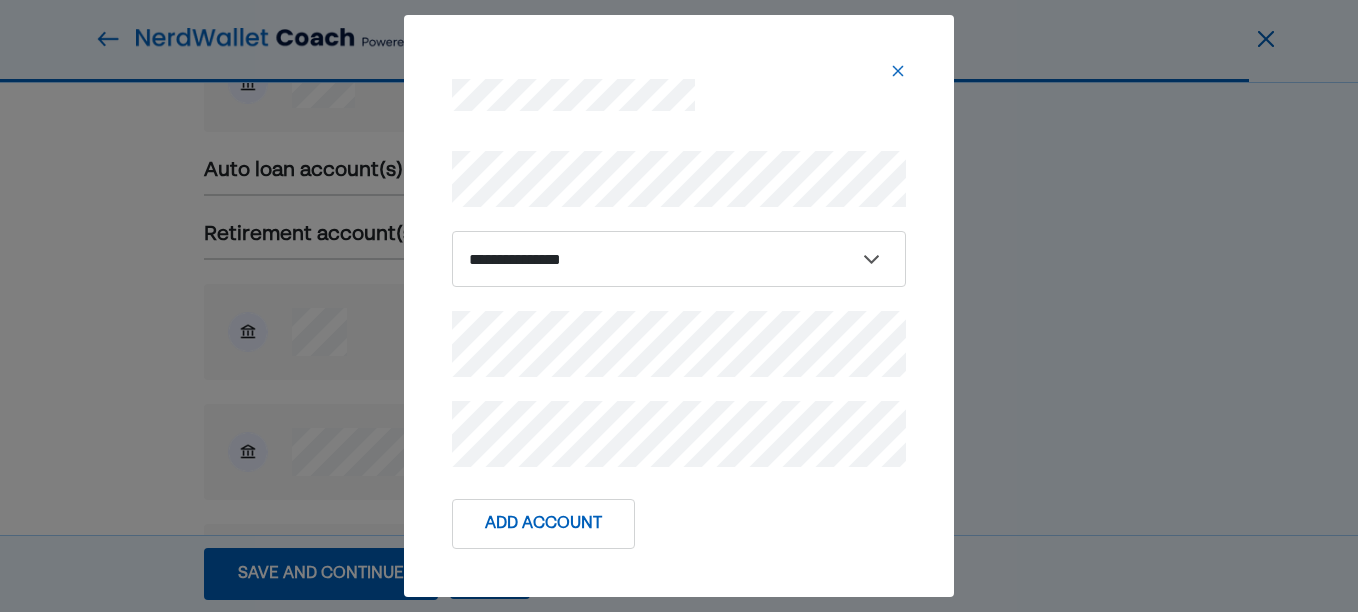 click on "**********" at bounding box center (679, 305) 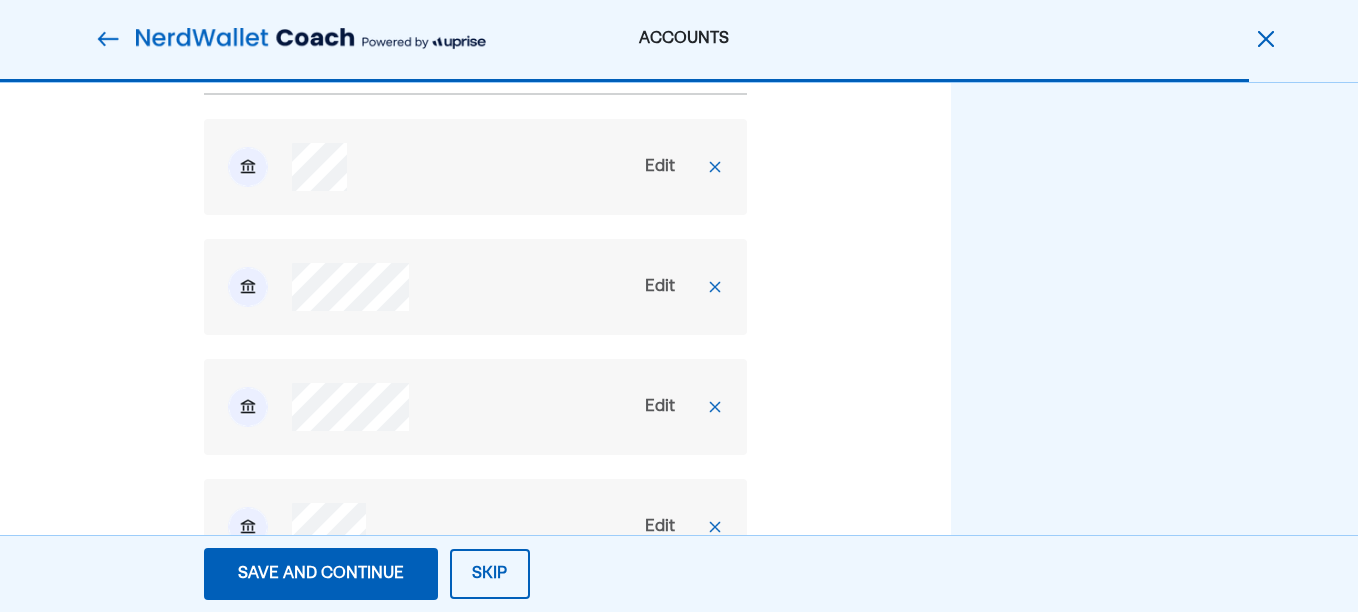 scroll, scrollTop: 2149, scrollLeft: 0, axis: vertical 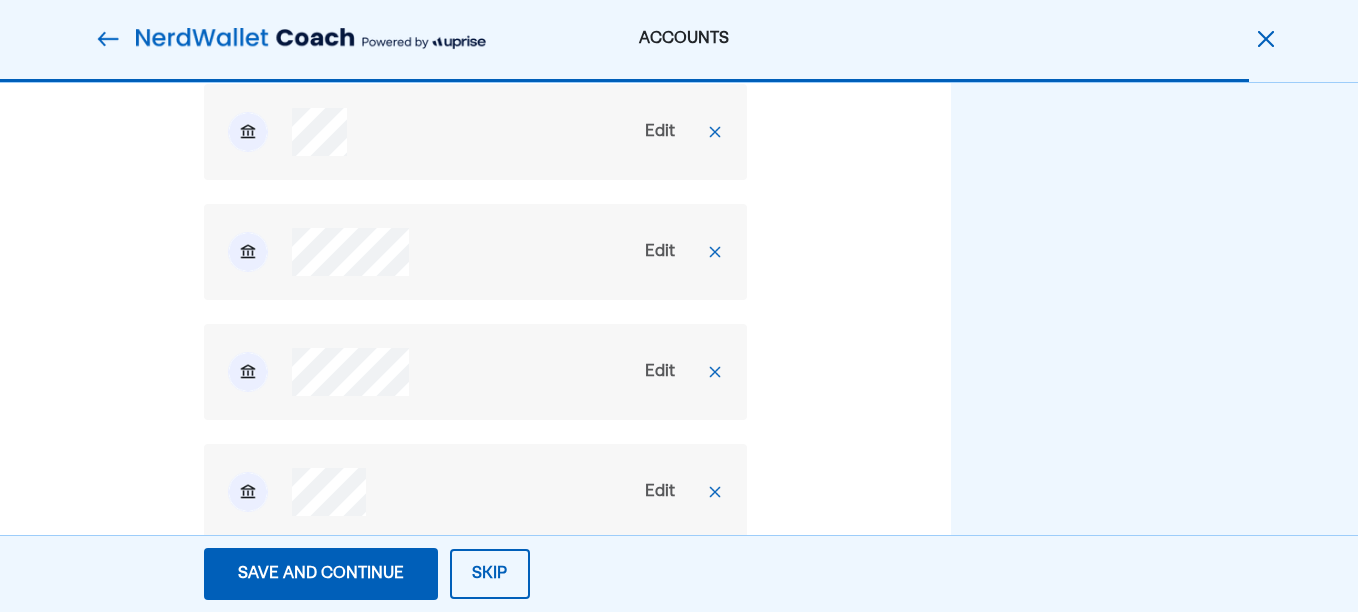 click on "Edit" at bounding box center (660, 252) 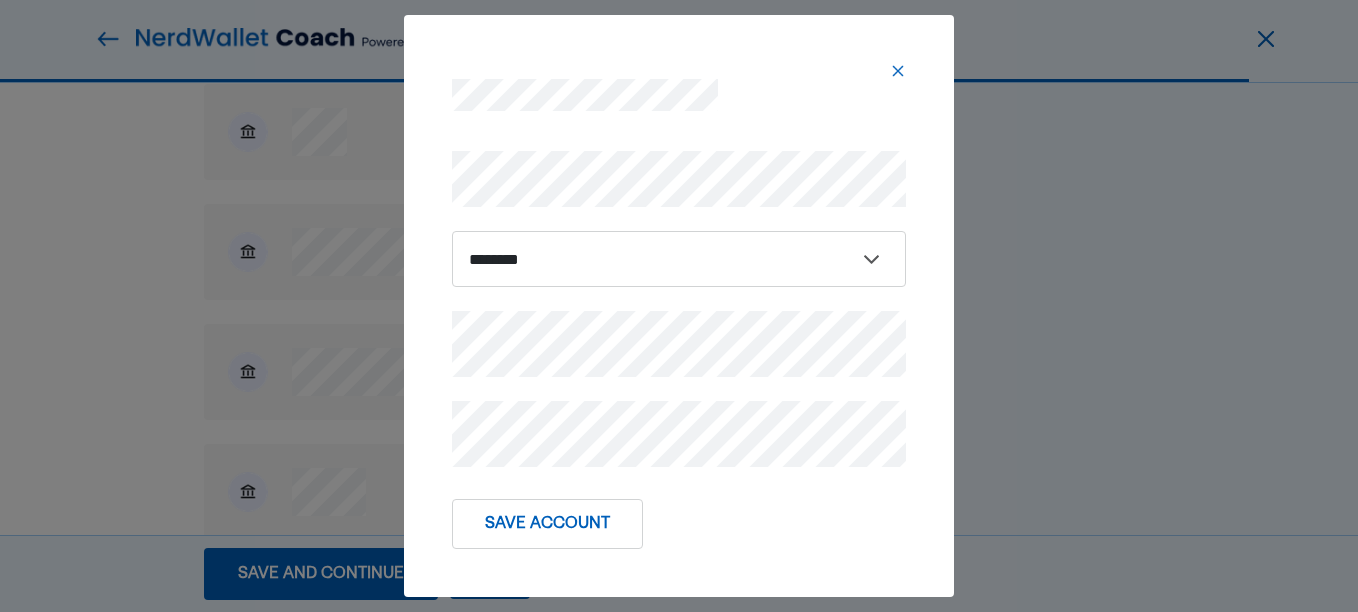 click on "Save Account" at bounding box center [547, 524] 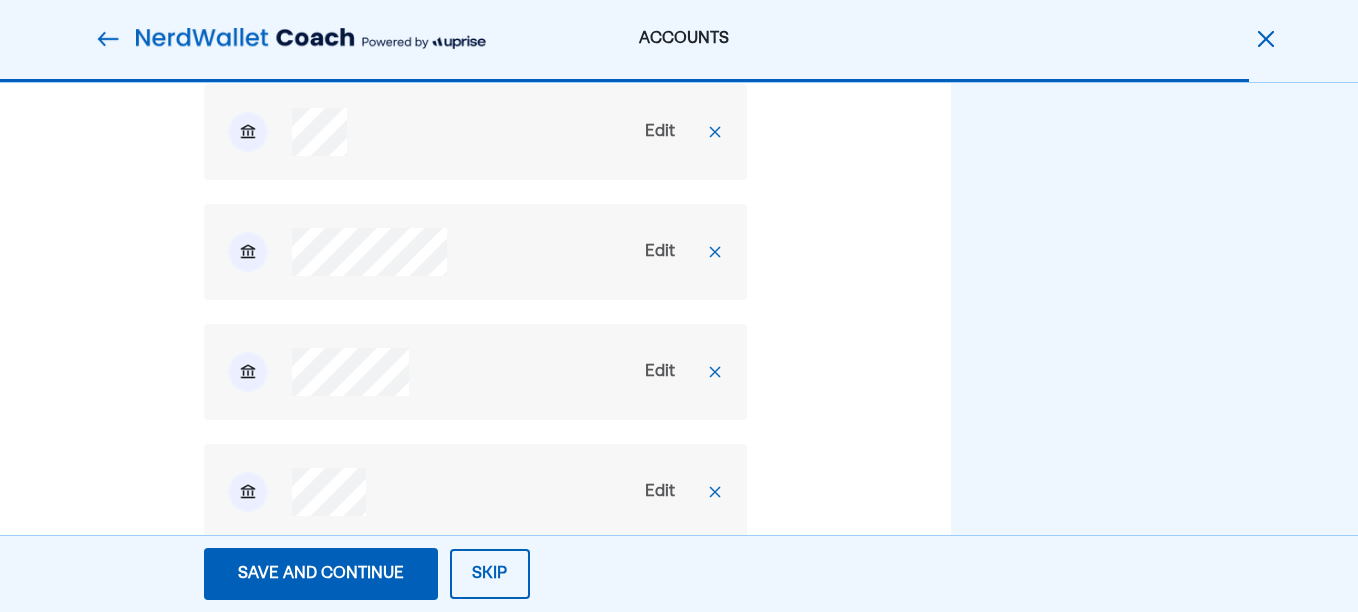 click at bounding box center [407, 372] 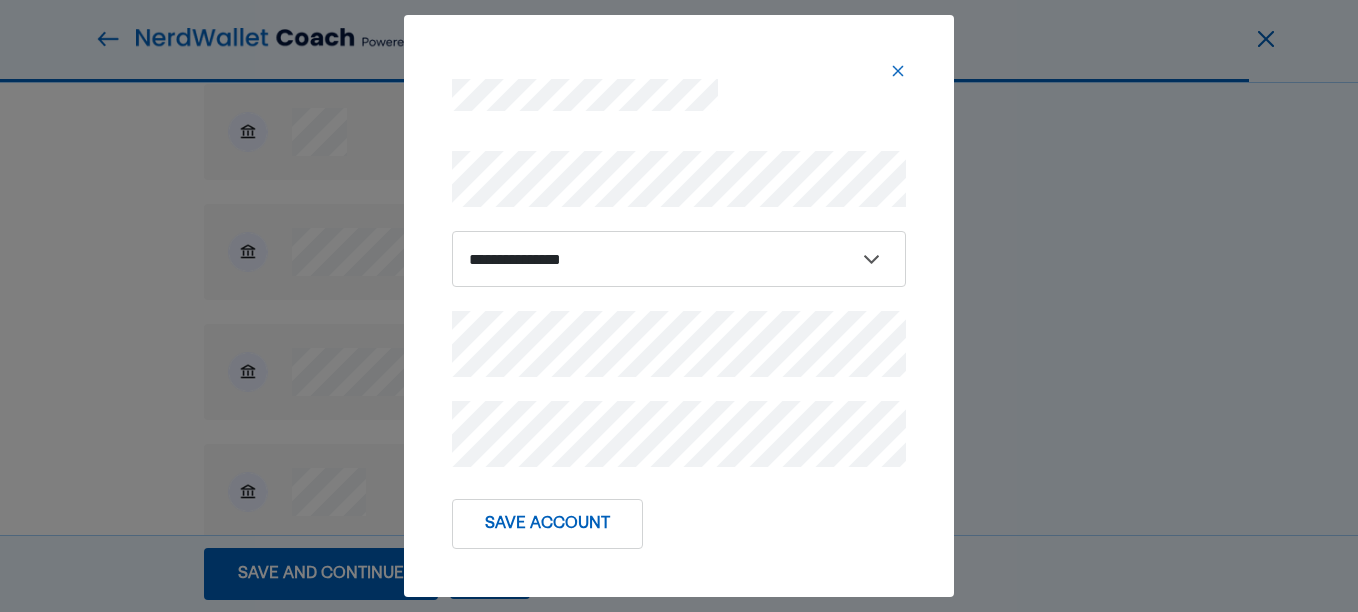 click on "Save Account" at bounding box center (547, 524) 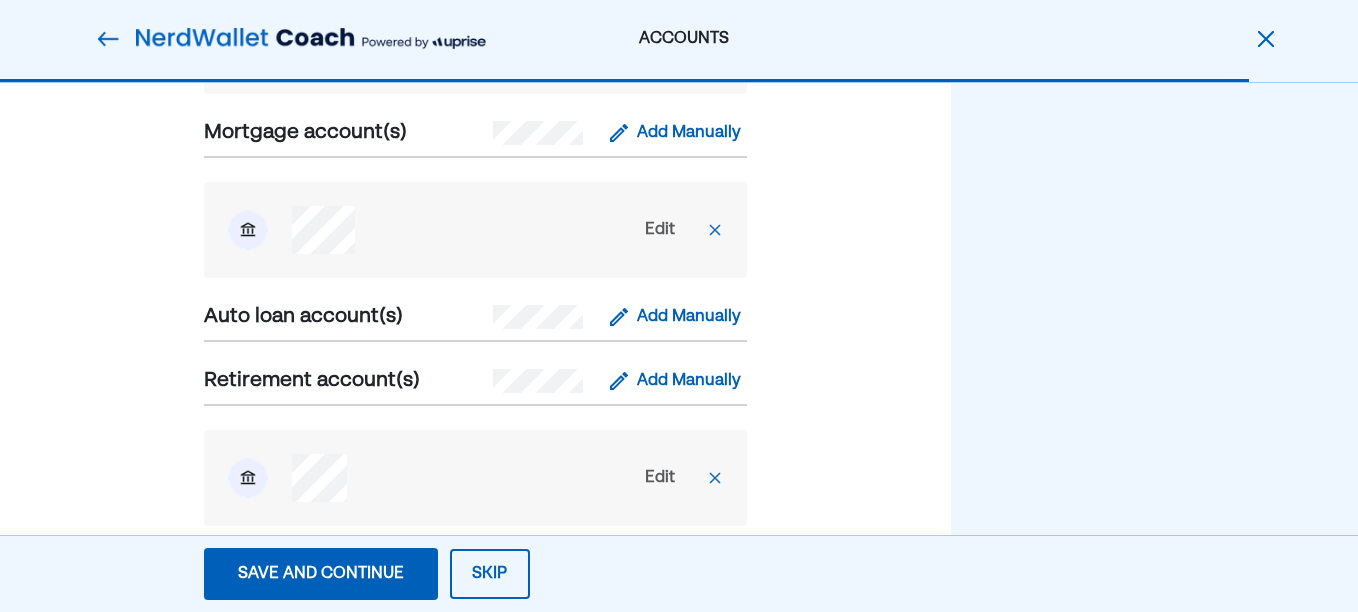 scroll, scrollTop: 1849, scrollLeft: 0, axis: vertical 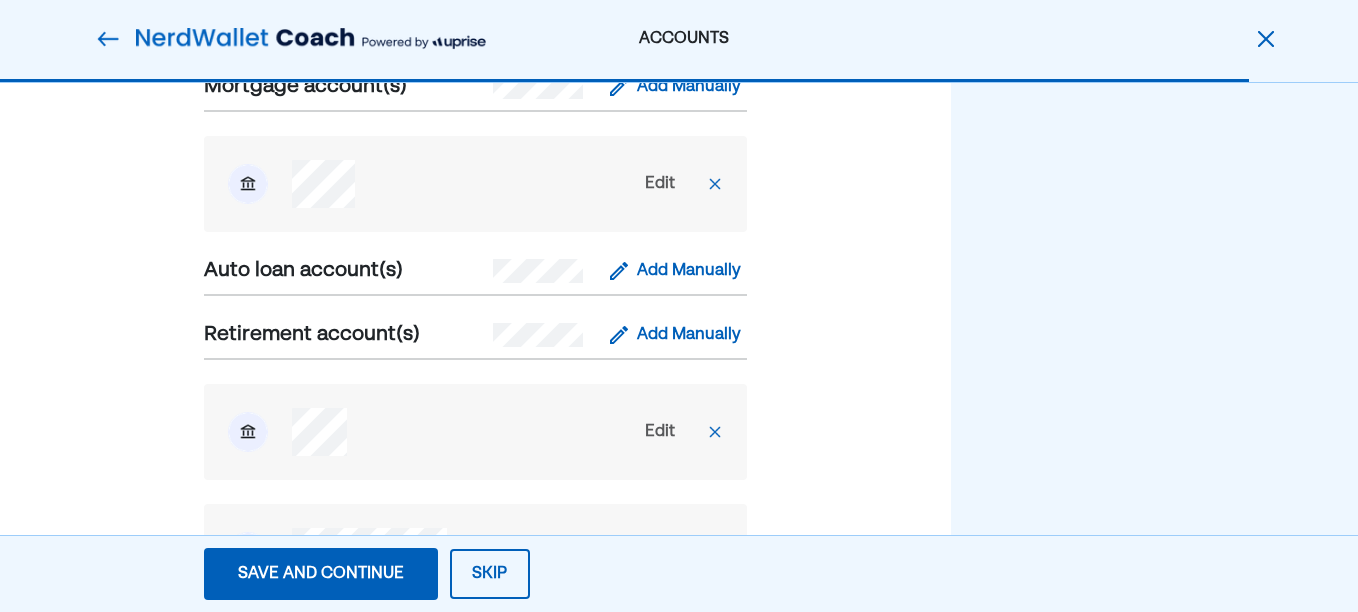click on "Edit" at bounding box center [660, 432] 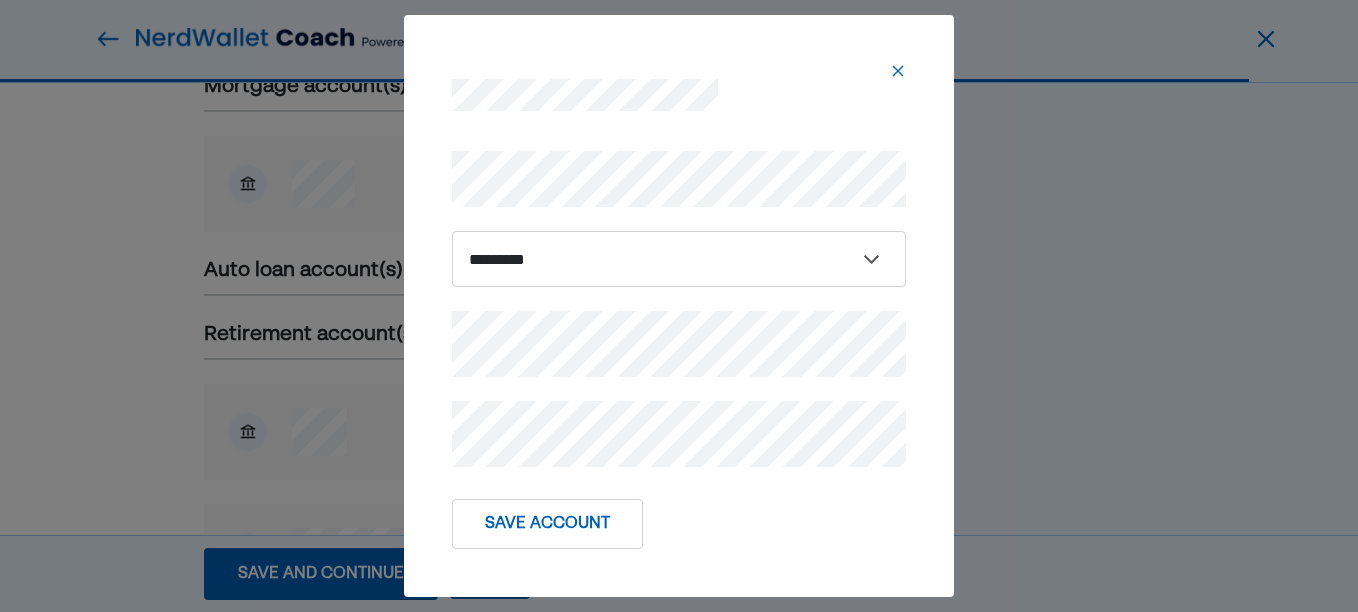 click on "Save Account" at bounding box center (547, 524) 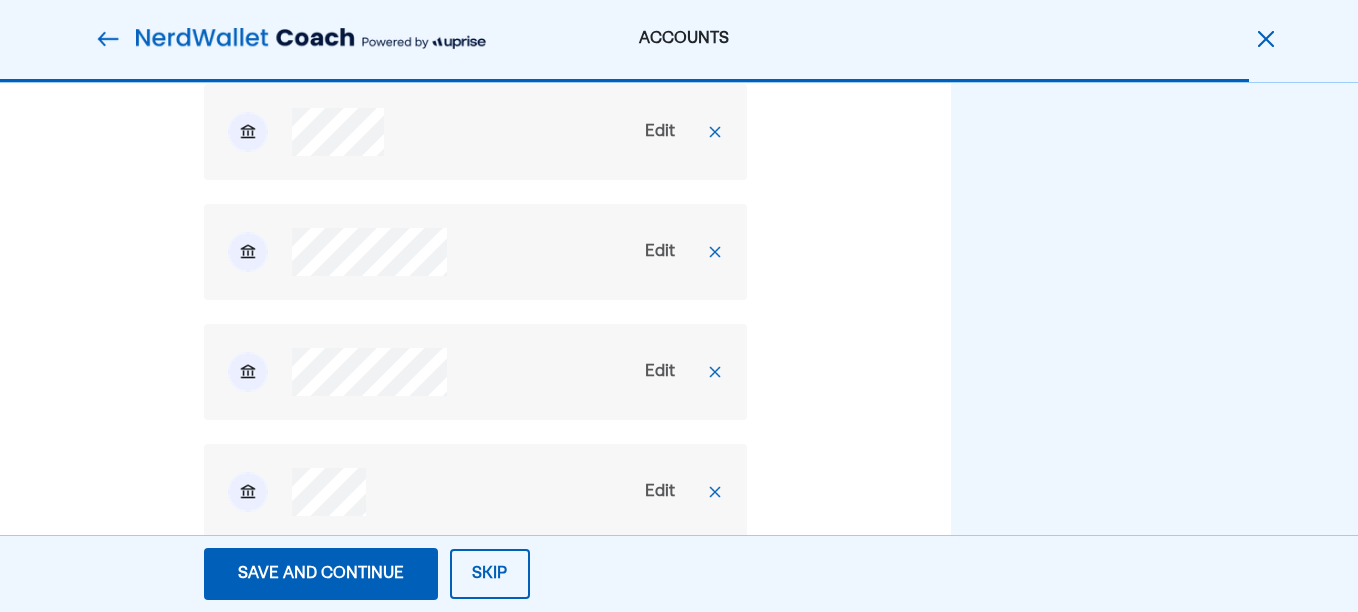 scroll, scrollTop: 2249, scrollLeft: 0, axis: vertical 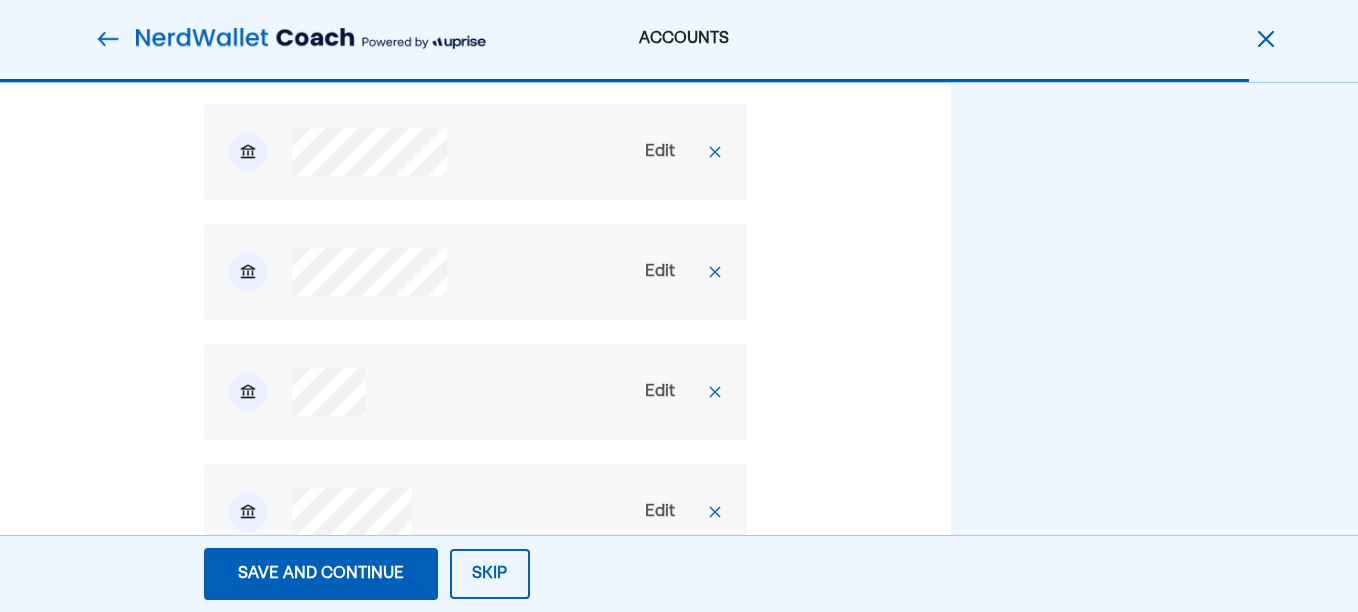 click on "Edit" at bounding box center [660, 392] 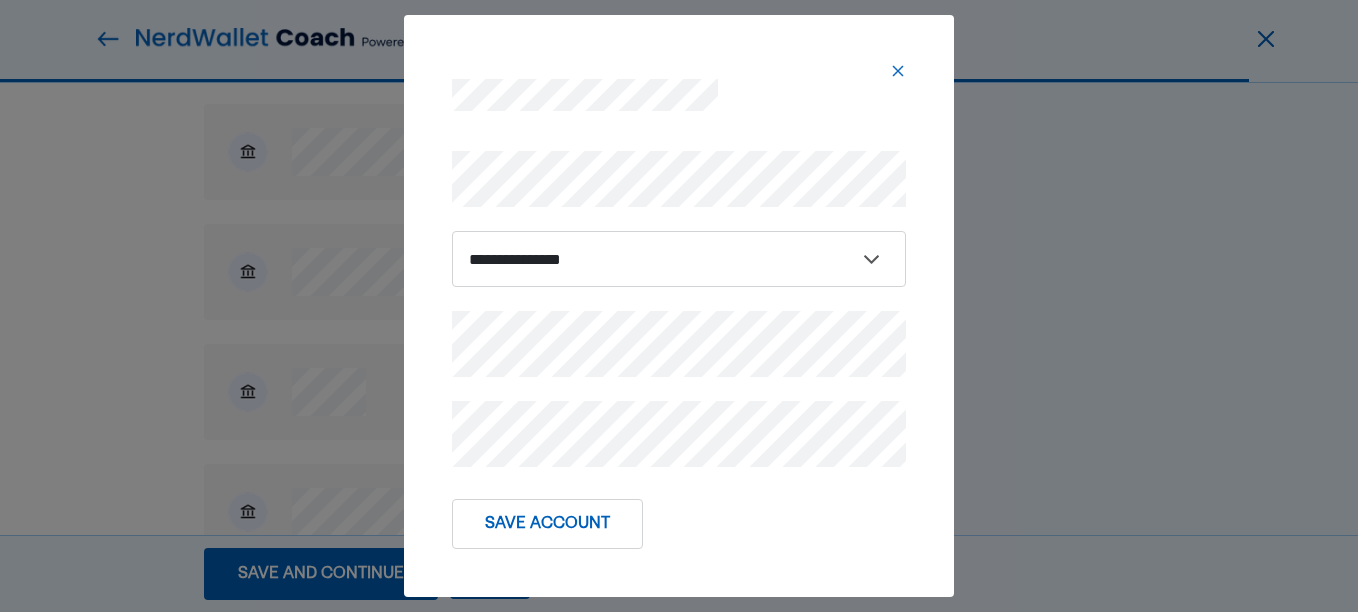 click on "Save Account" at bounding box center (547, 524) 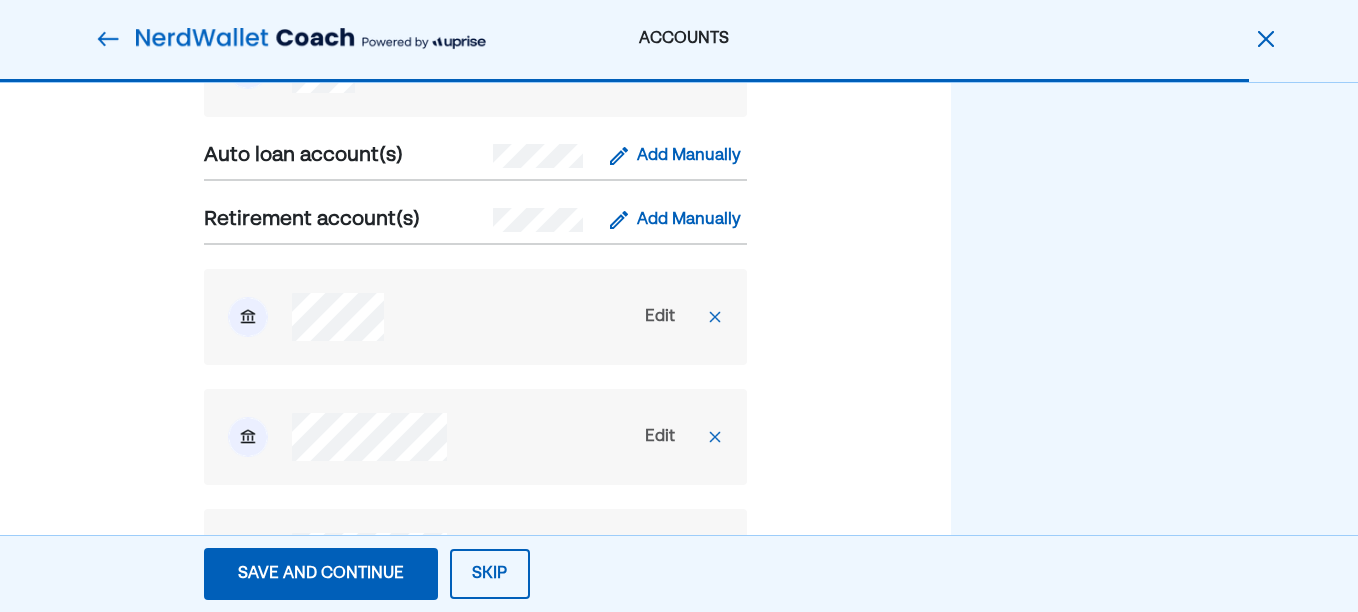 scroll, scrollTop: 1949, scrollLeft: 0, axis: vertical 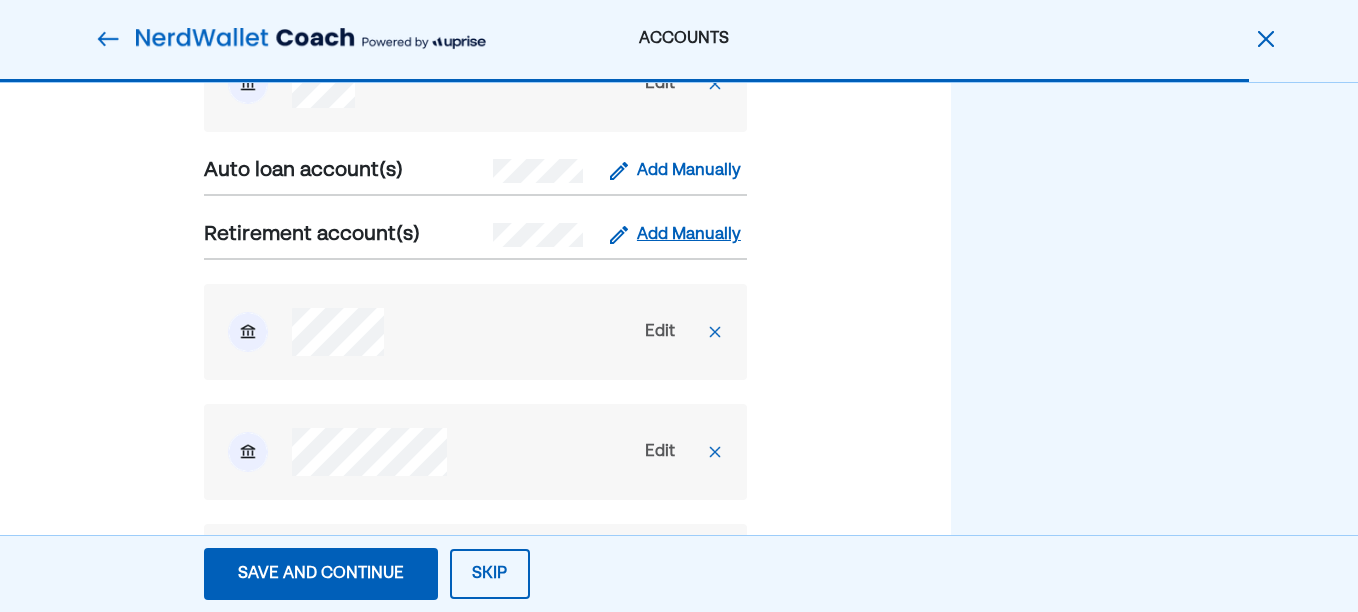 click on "Add Manually" at bounding box center (689, 235) 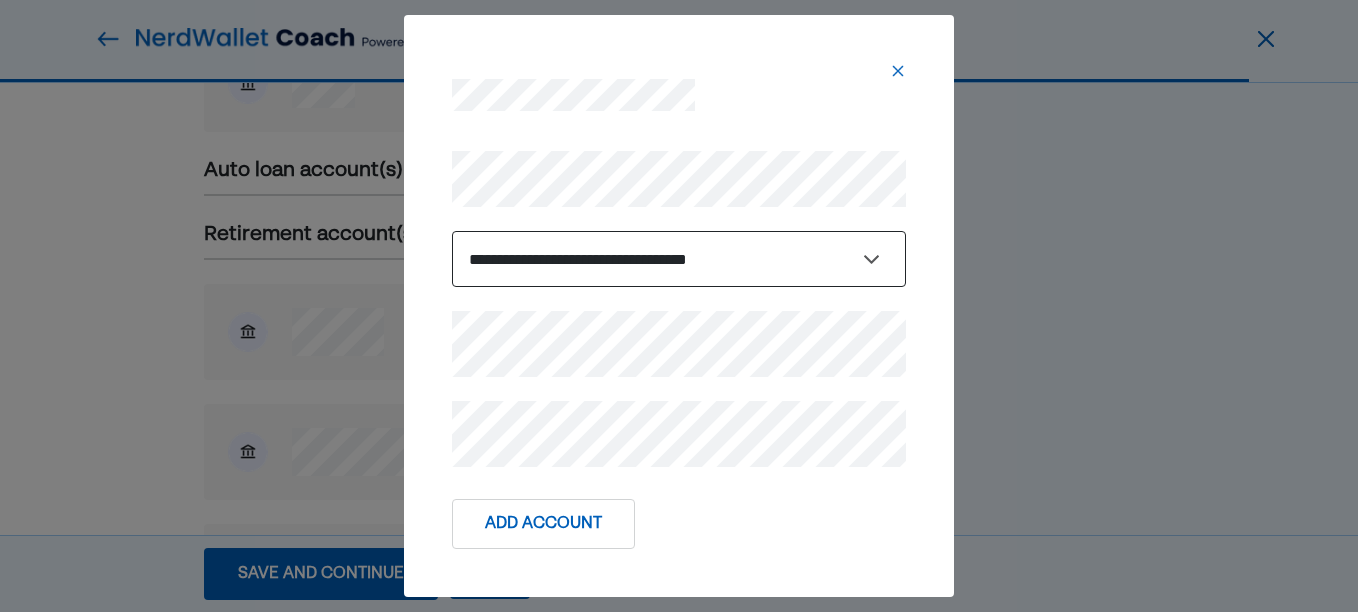 click on "**********" at bounding box center [679, 259] 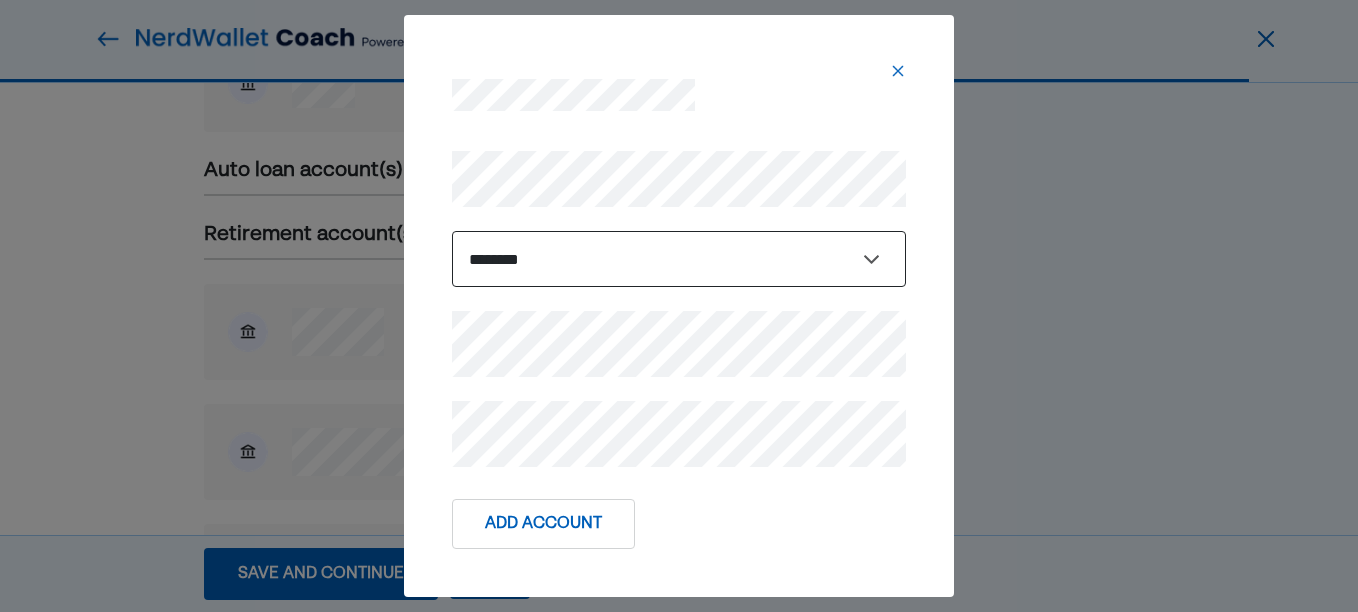 click on "**********" at bounding box center [679, 259] 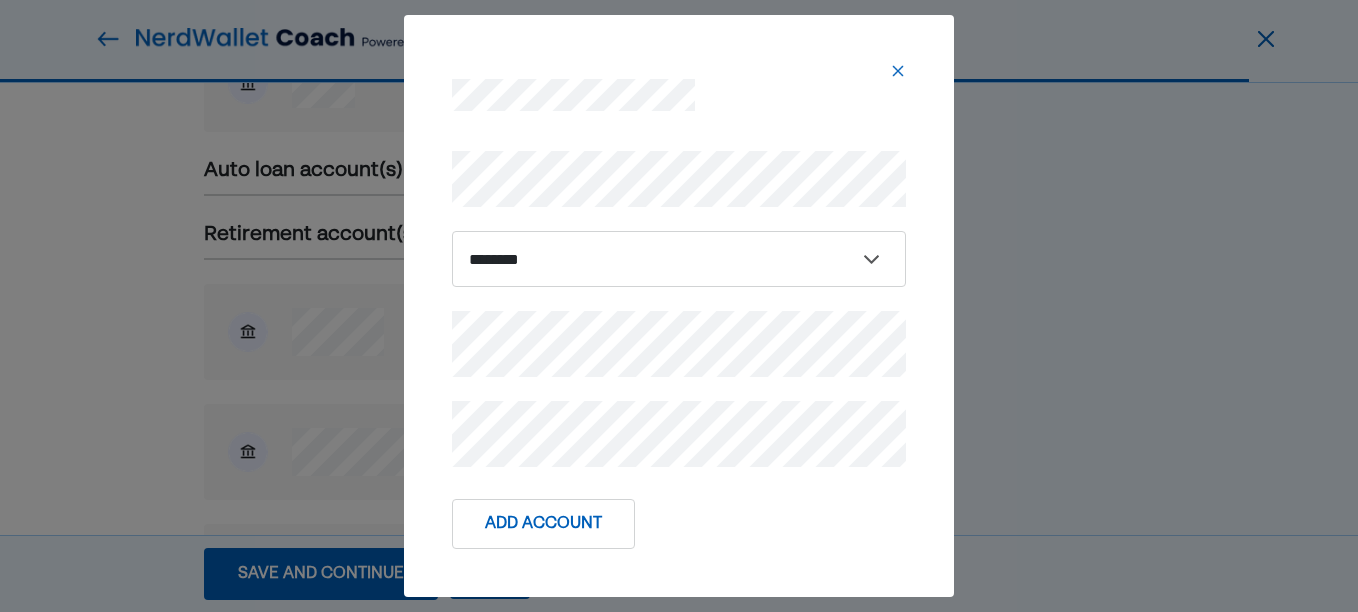 click on "**********" at bounding box center (679, 305) 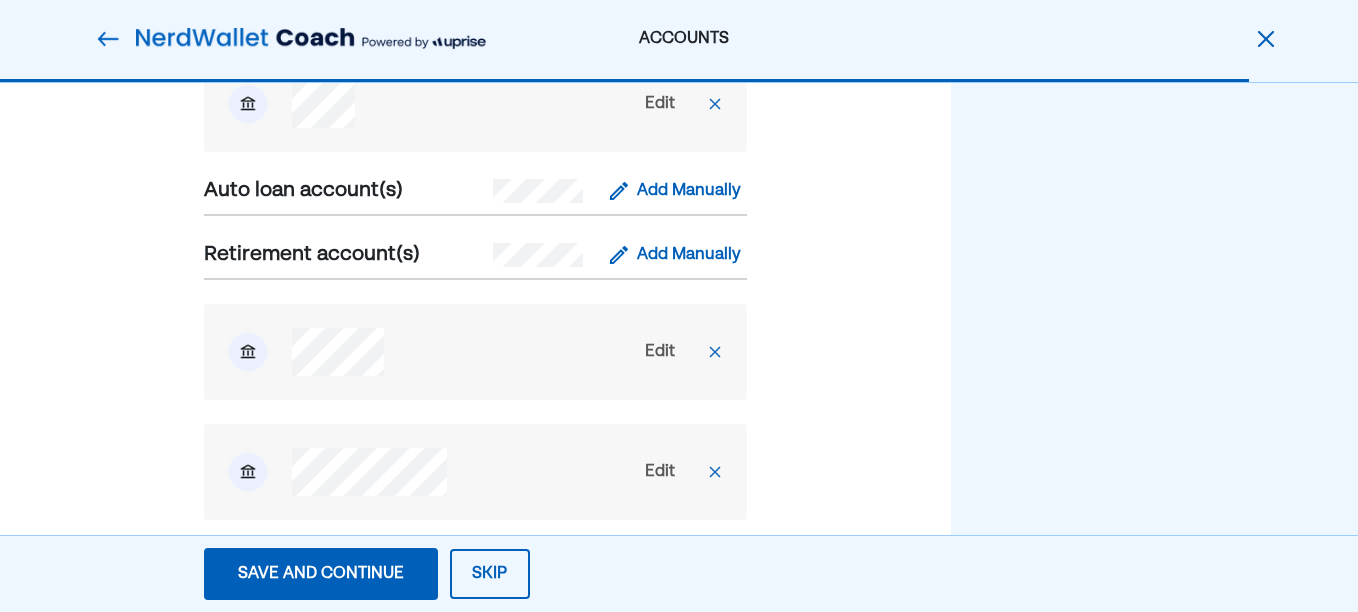 scroll, scrollTop: 1849, scrollLeft: 0, axis: vertical 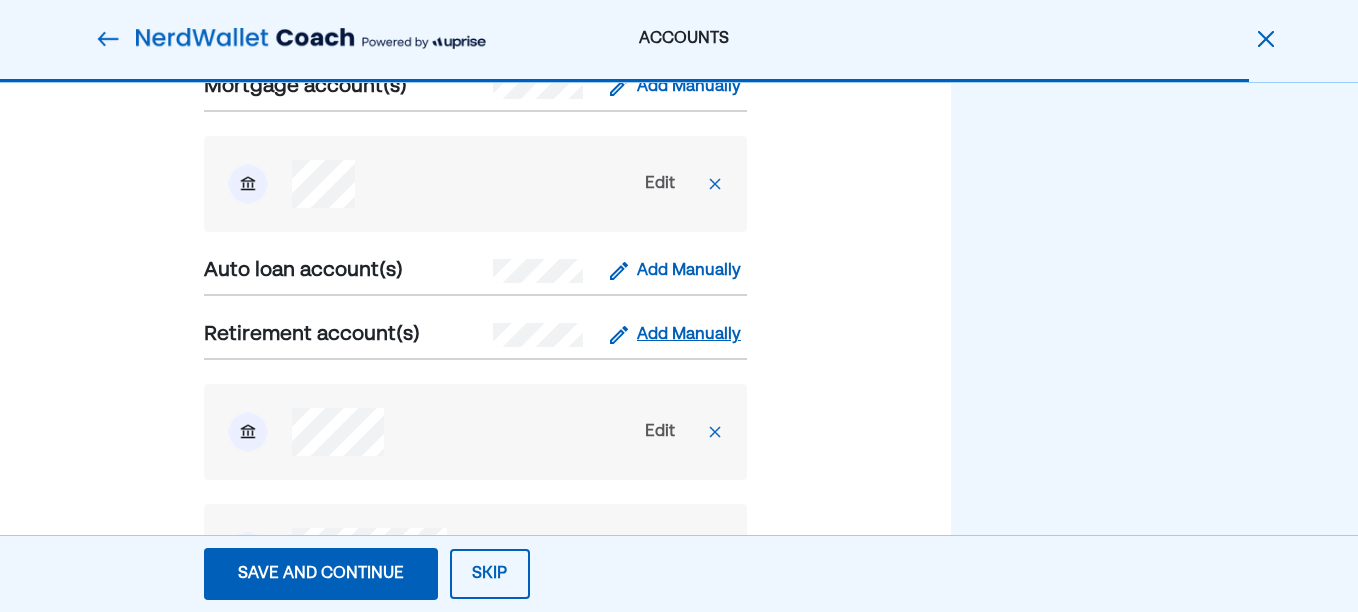 click on "Add Manually" at bounding box center (689, 335) 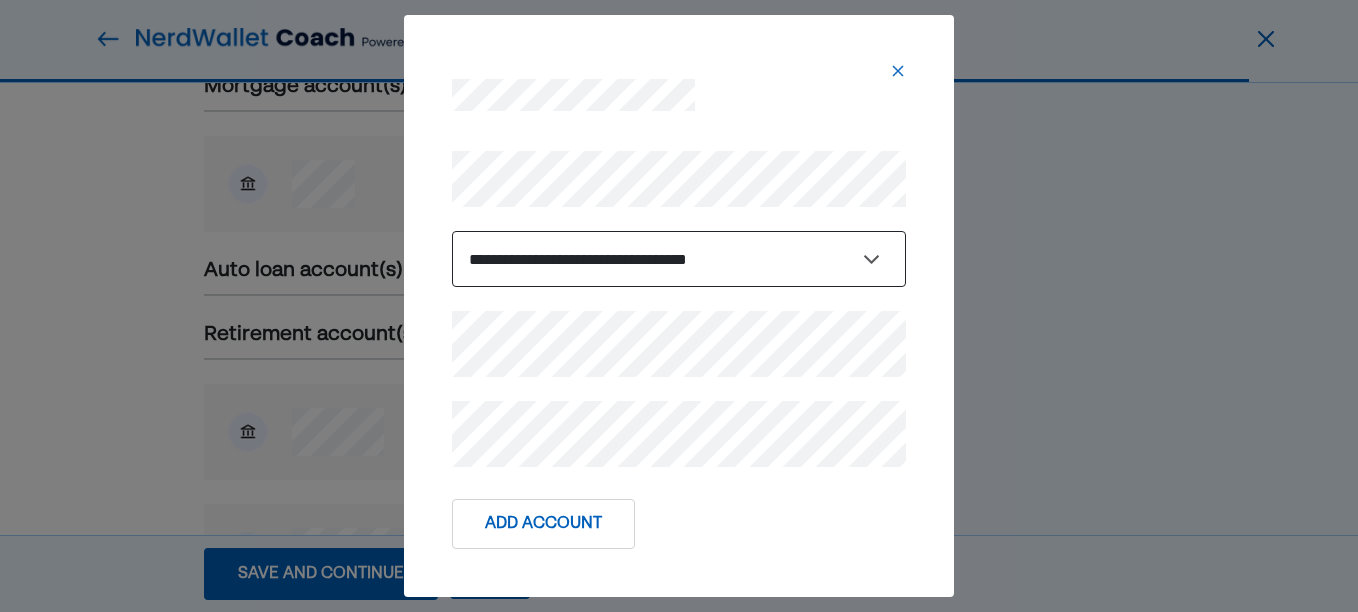 click on "**********" at bounding box center [679, 259] 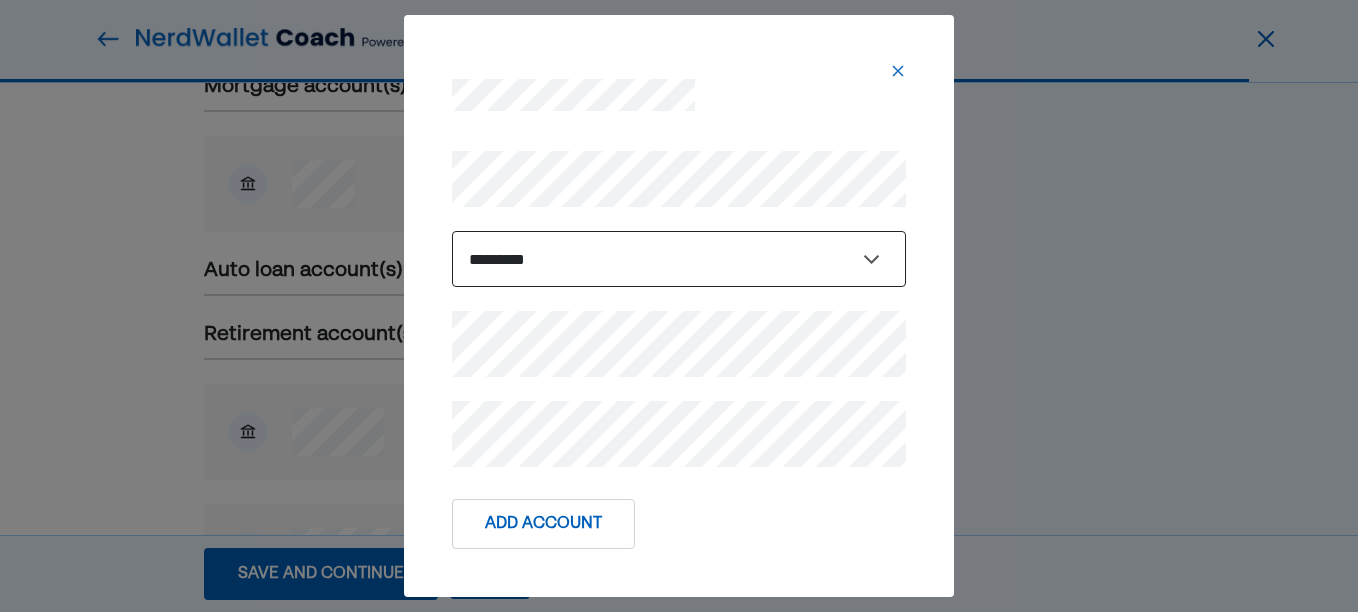 click on "**********" at bounding box center (679, 259) 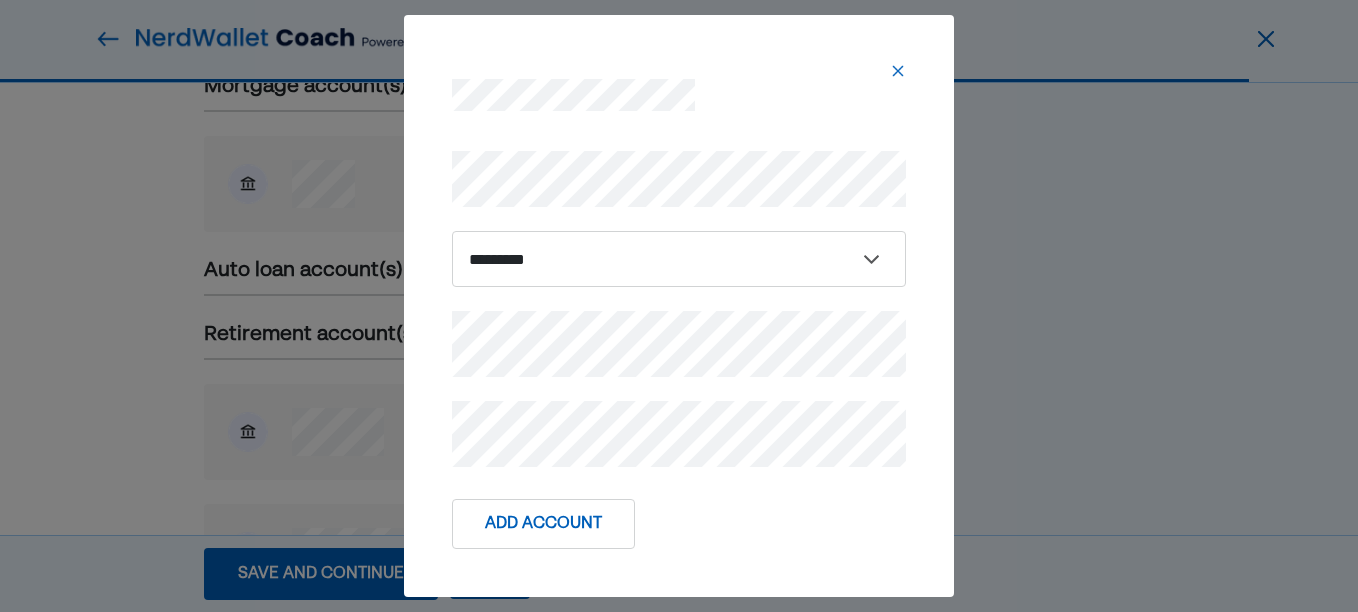 click on "Add Account" at bounding box center (679, 524) 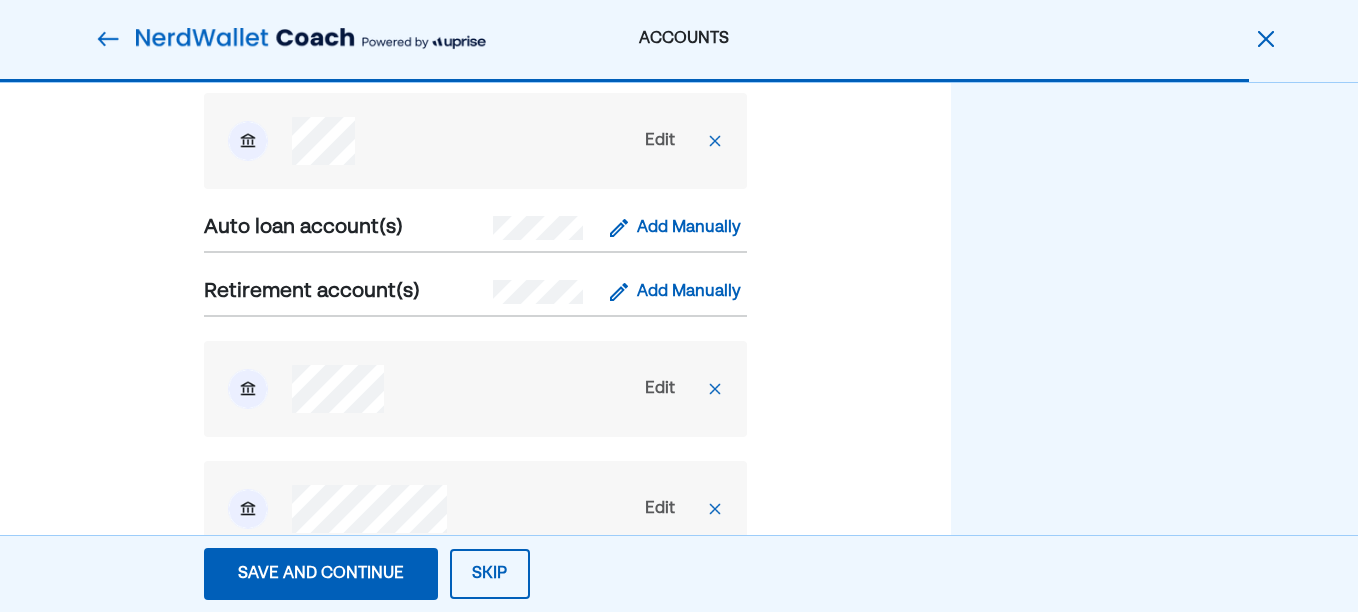 scroll, scrollTop: 1900, scrollLeft: 0, axis: vertical 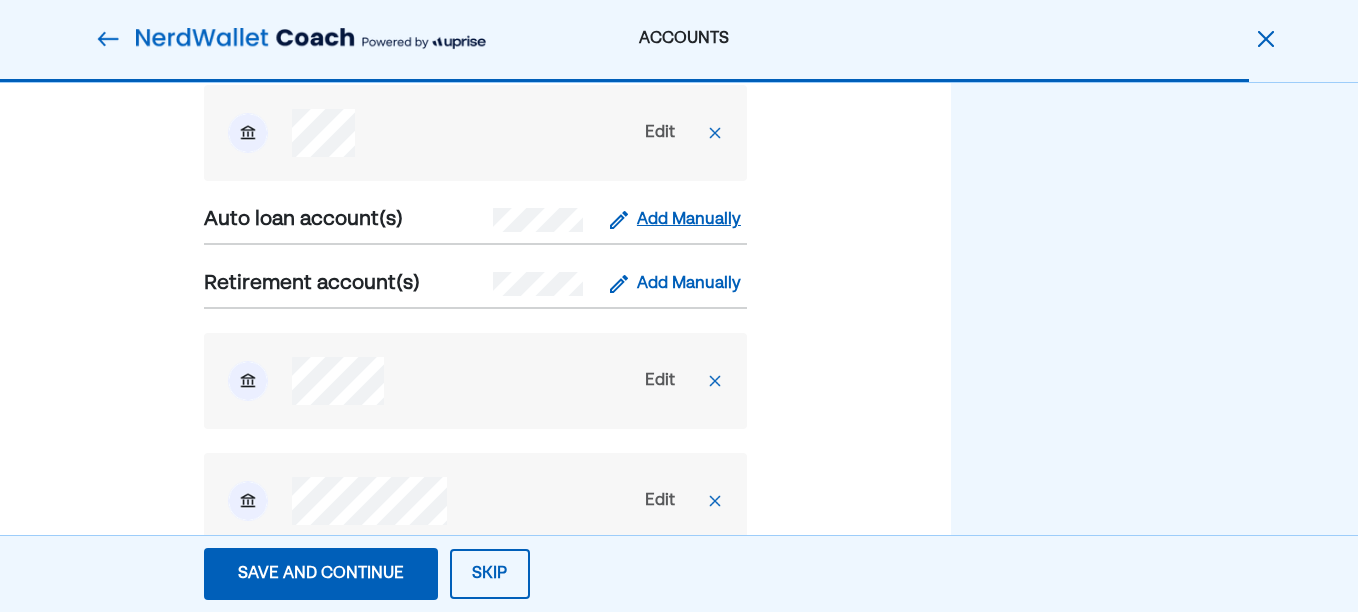 click on "Add Manually" at bounding box center (689, 220) 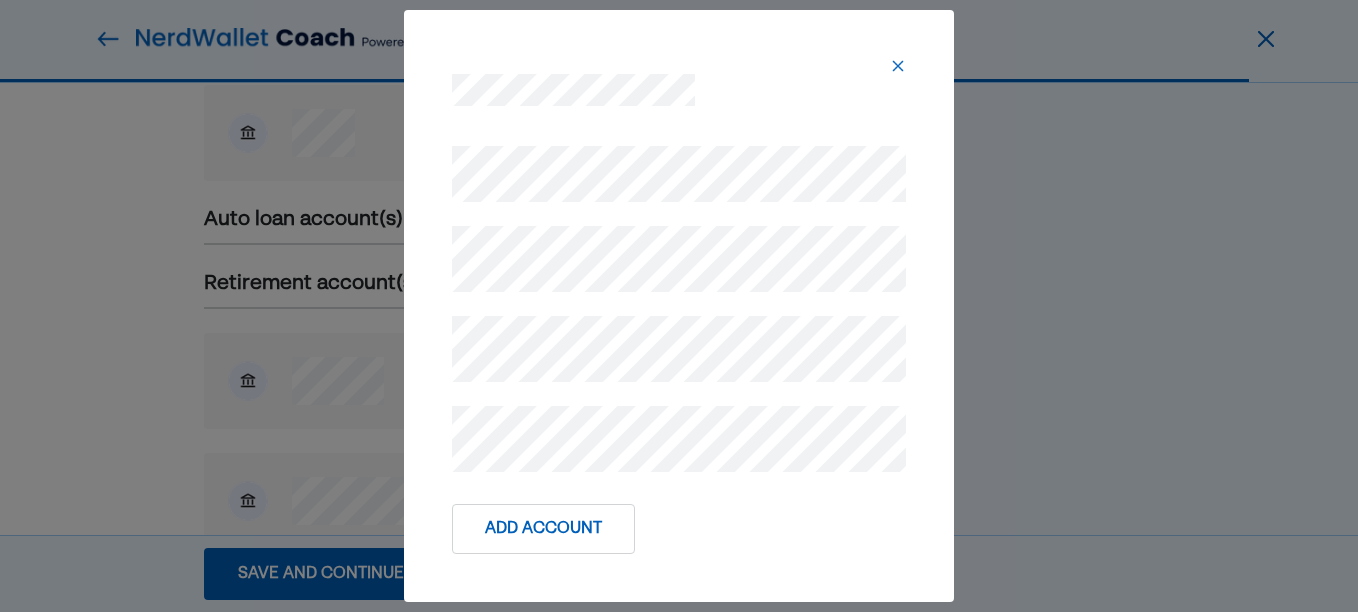 click on "Add Account" at bounding box center [679, 306] 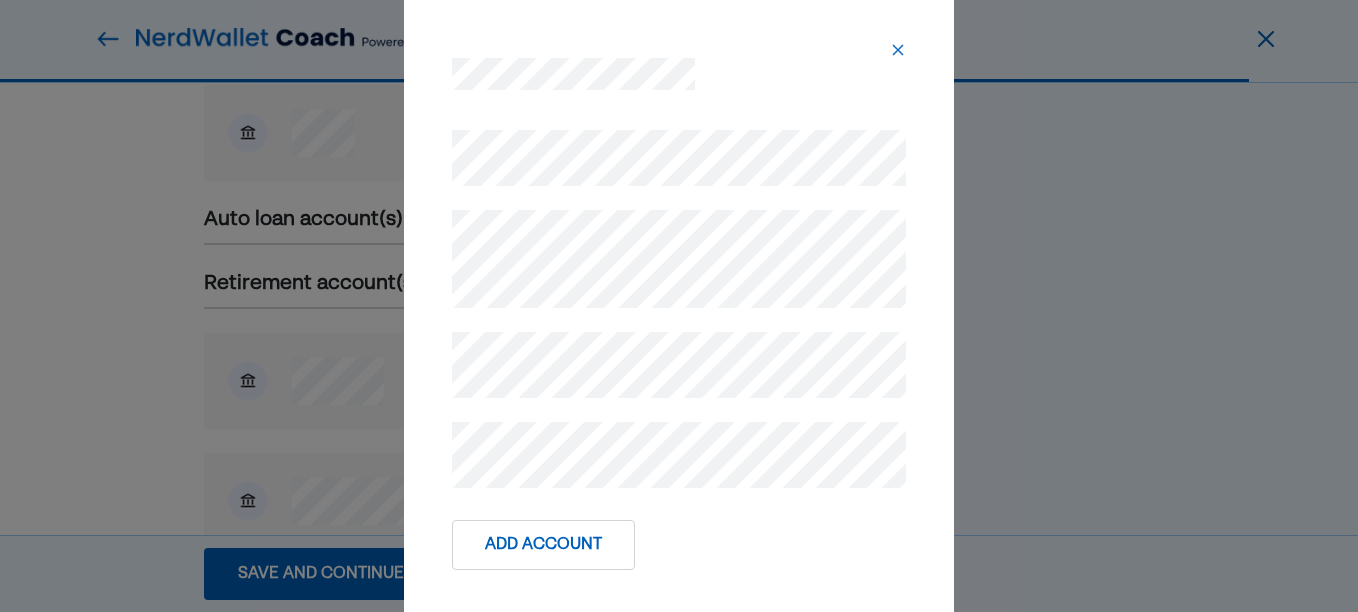 click on "Add Account" at bounding box center [679, 306] 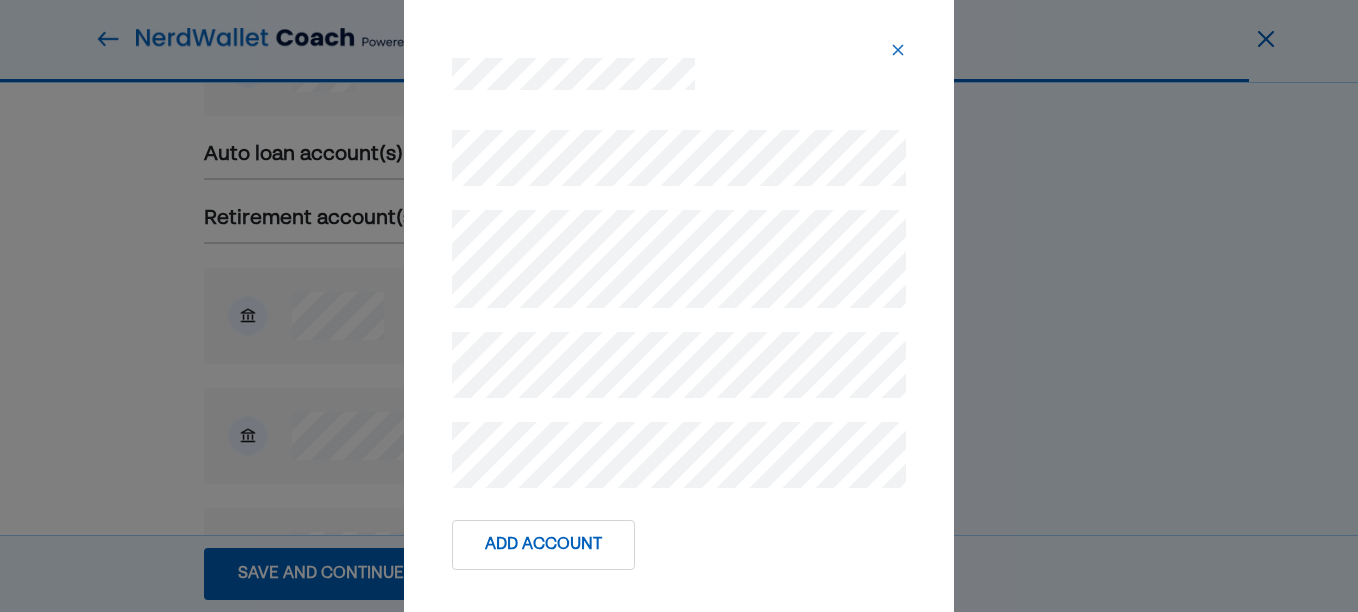scroll, scrollTop: 2000, scrollLeft: 0, axis: vertical 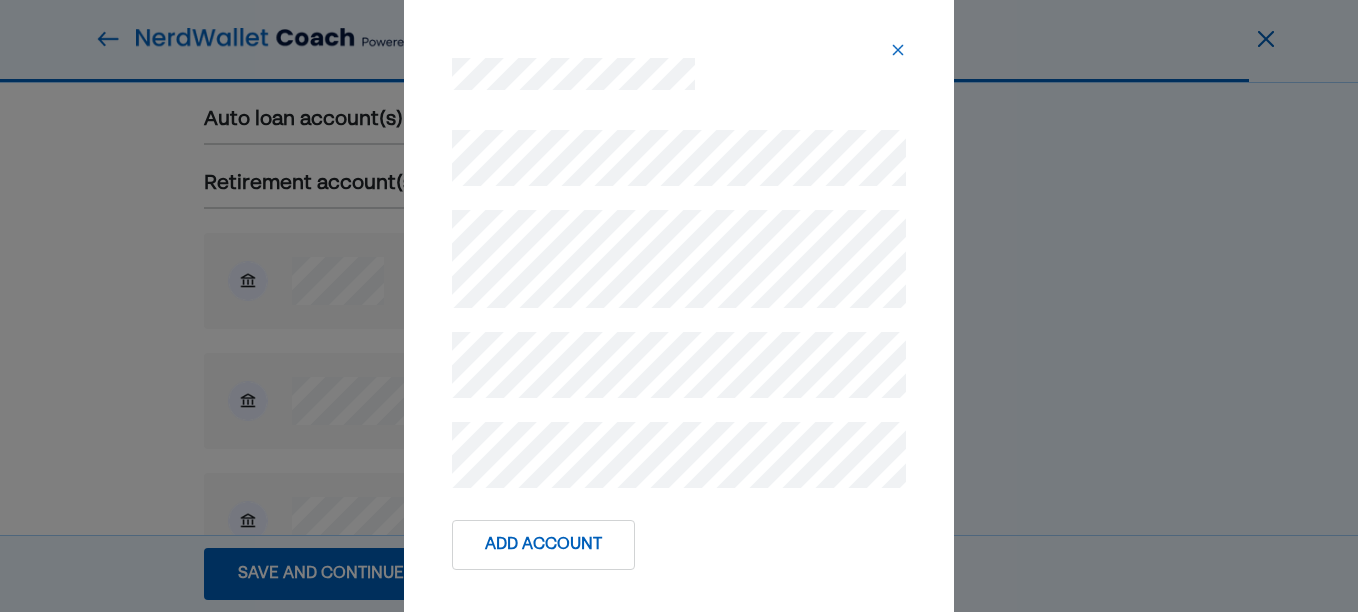 click on "Add Account" at bounding box center [543, 545] 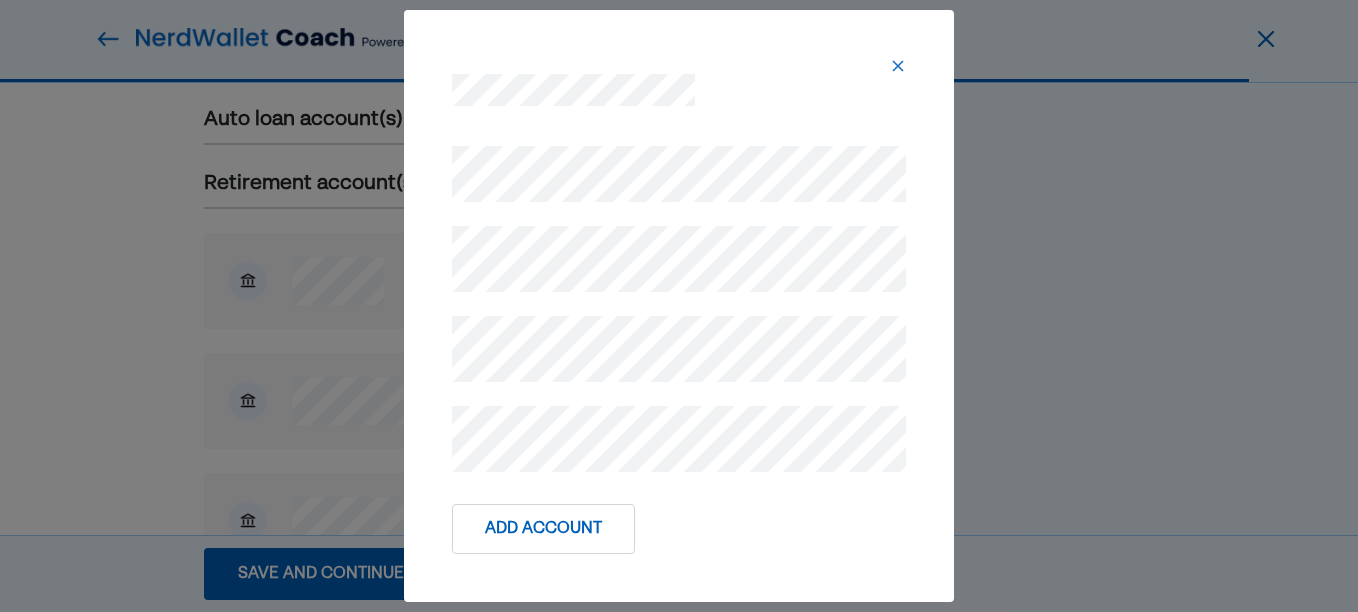 click on "Add Account" at bounding box center [543, 529] 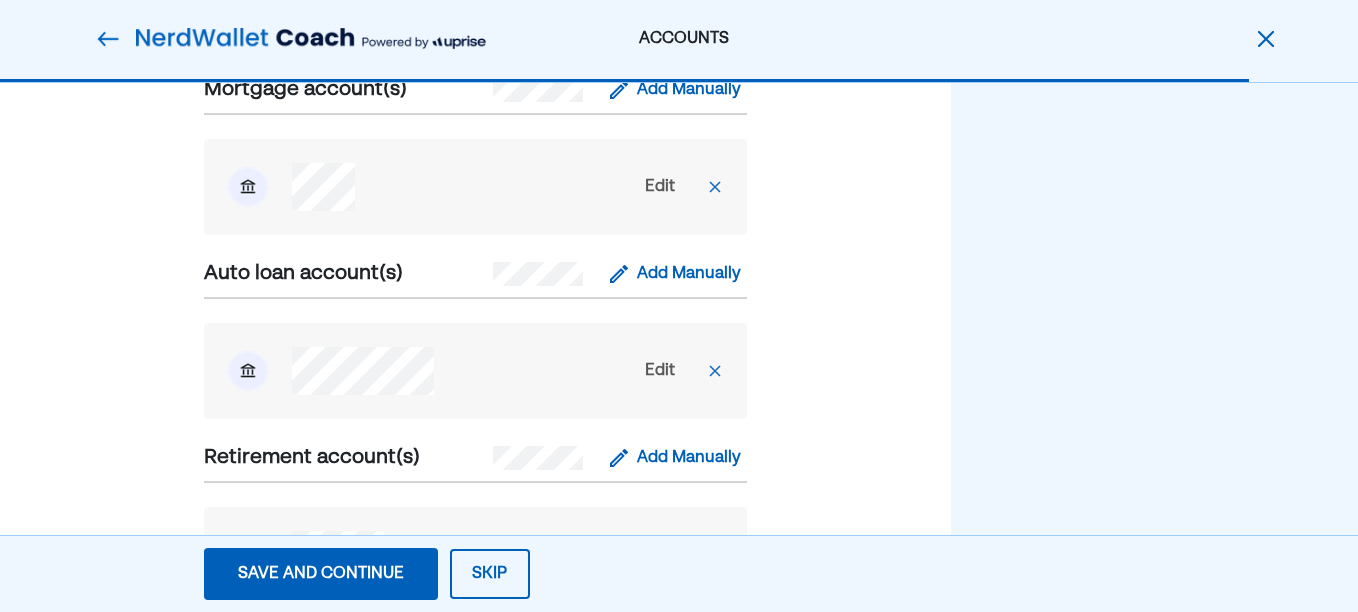 scroll, scrollTop: 1800, scrollLeft: 0, axis: vertical 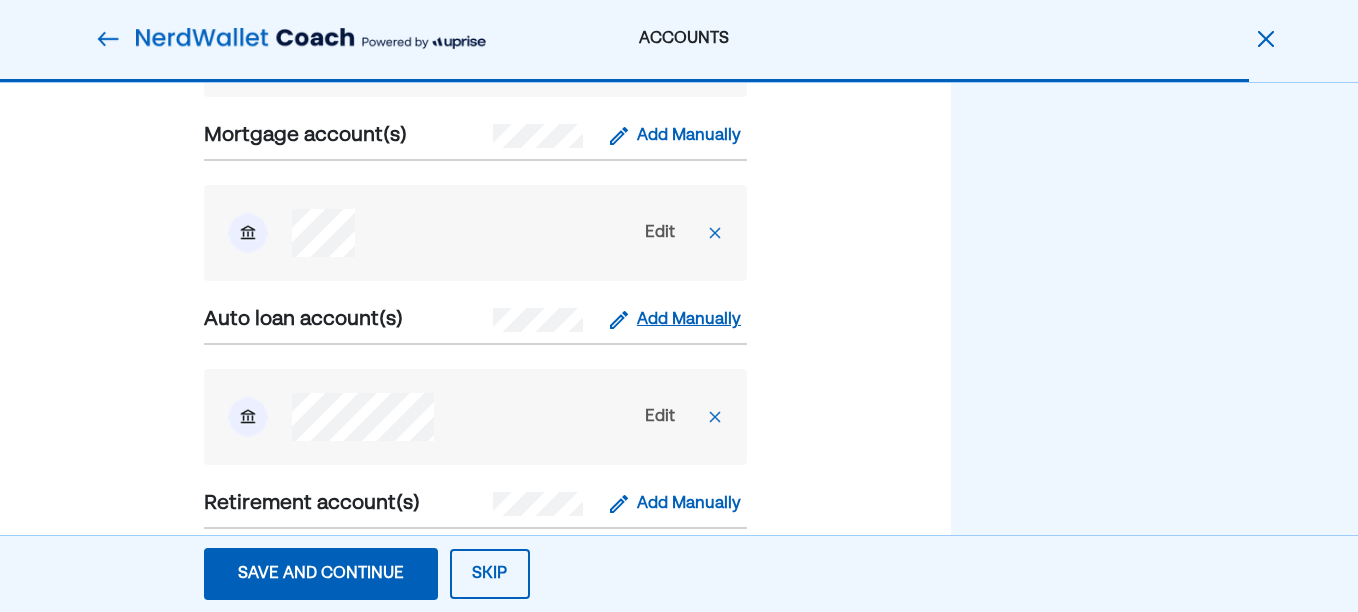 click on "Add Manually" at bounding box center (689, 320) 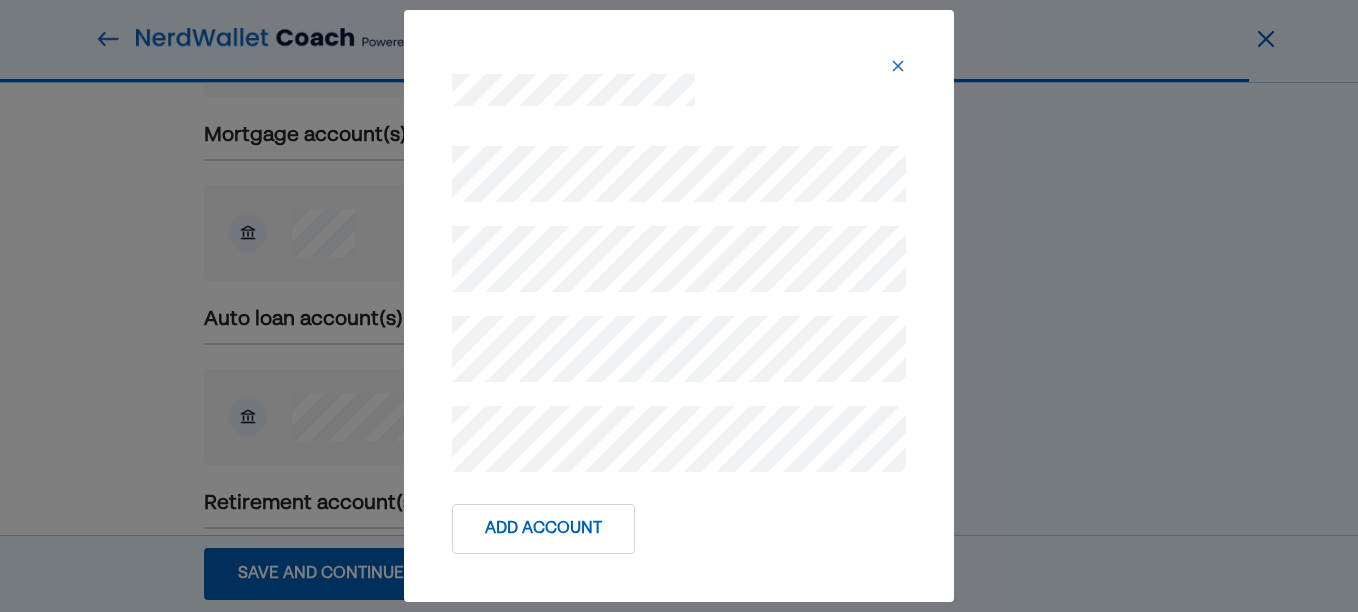 click at bounding box center (679, 305) 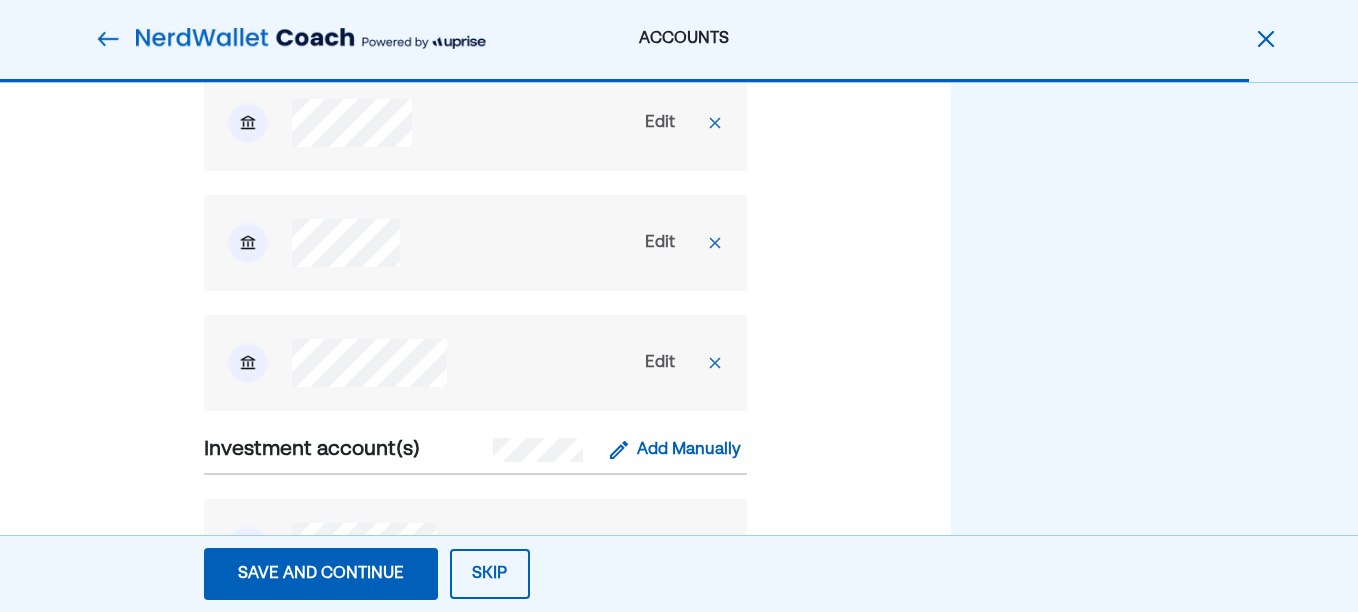 scroll, scrollTop: 3000, scrollLeft: 0, axis: vertical 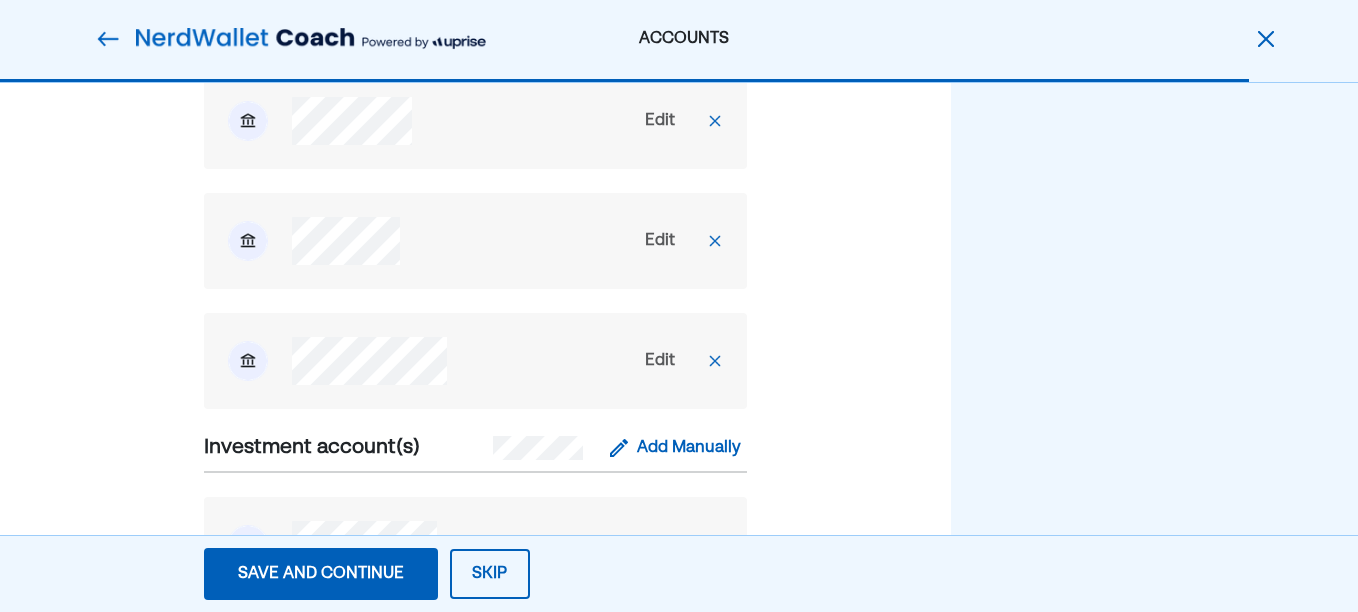 drag, startPoint x: 313, startPoint y: 574, endPoint x: 1029, endPoint y: 443, distance: 727.8853 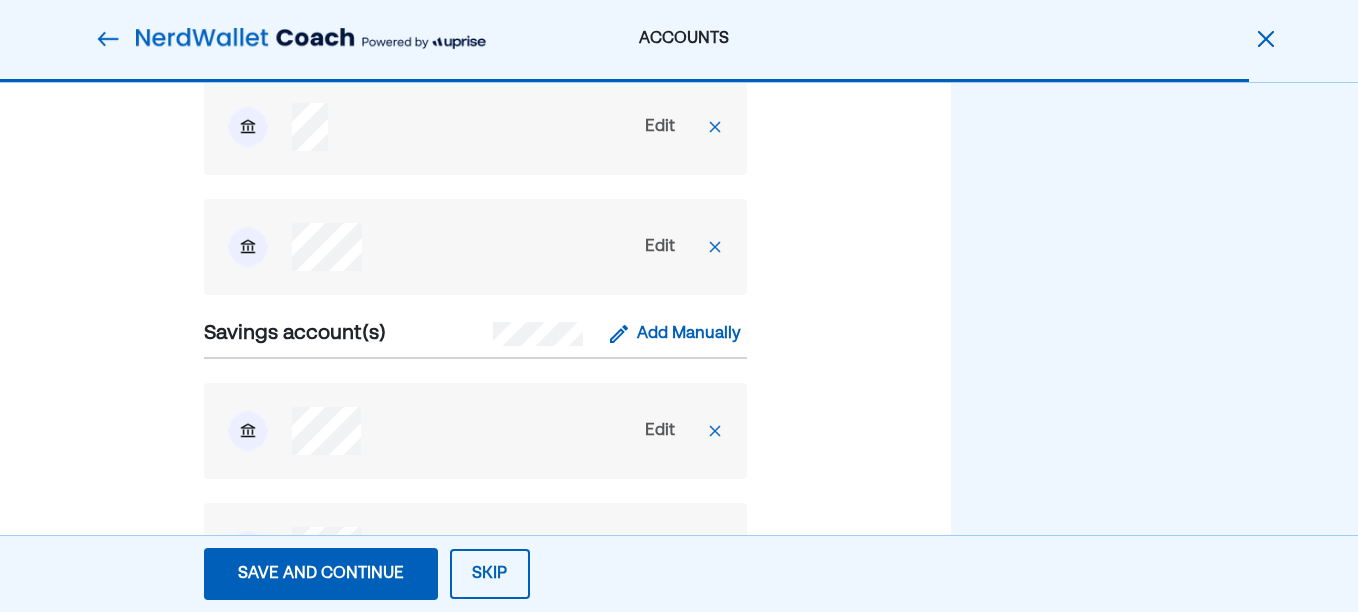 scroll, scrollTop: 500, scrollLeft: 0, axis: vertical 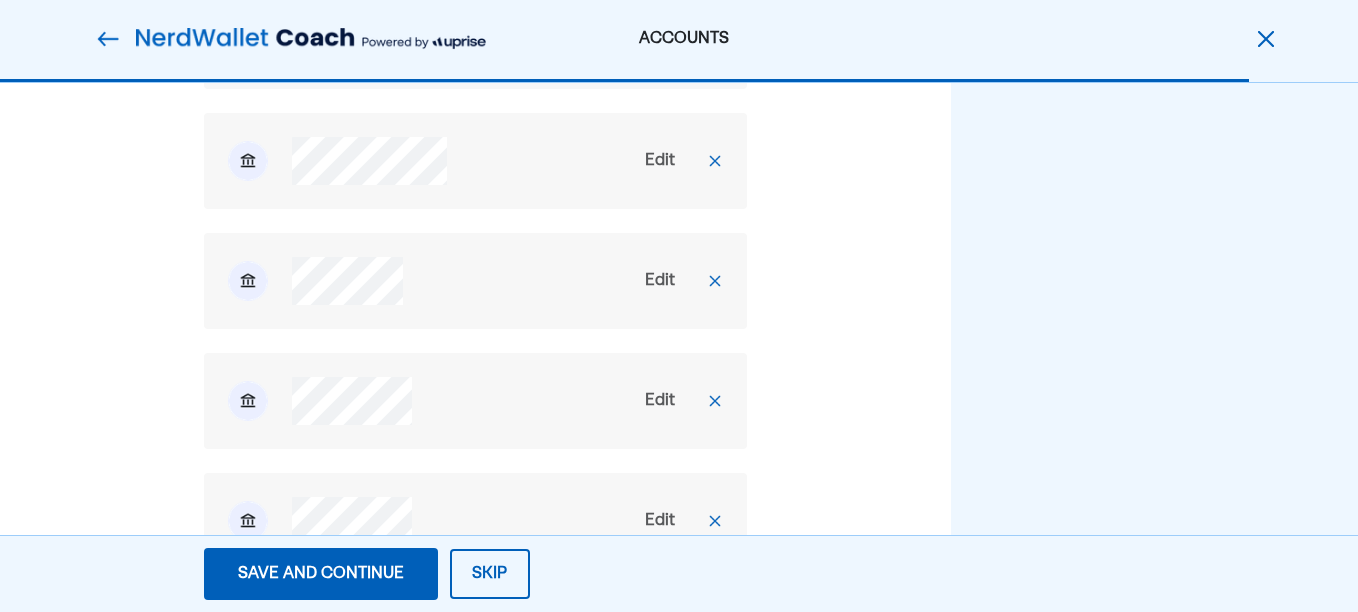 click on "Save and continue Save Save and continue" at bounding box center (321, 574) 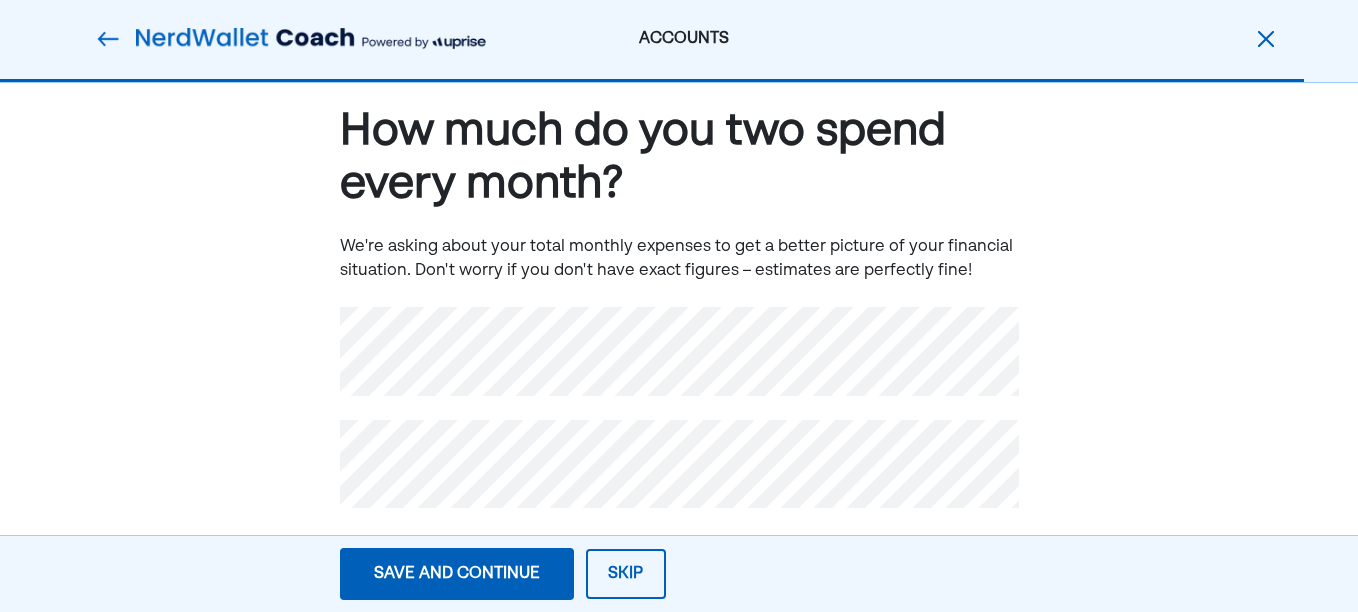 scroll, scrollTop: 53, scrollLeft: 0, axis: vertical 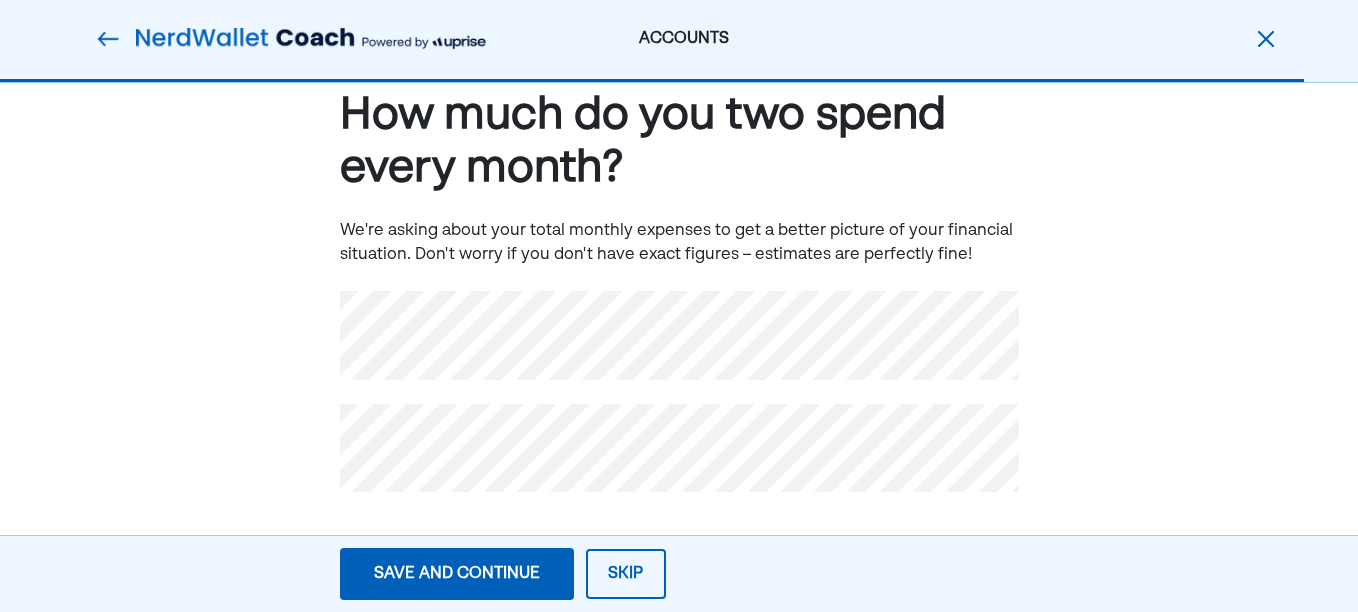 click on "Save and continue" at bounding box center [457, 574] 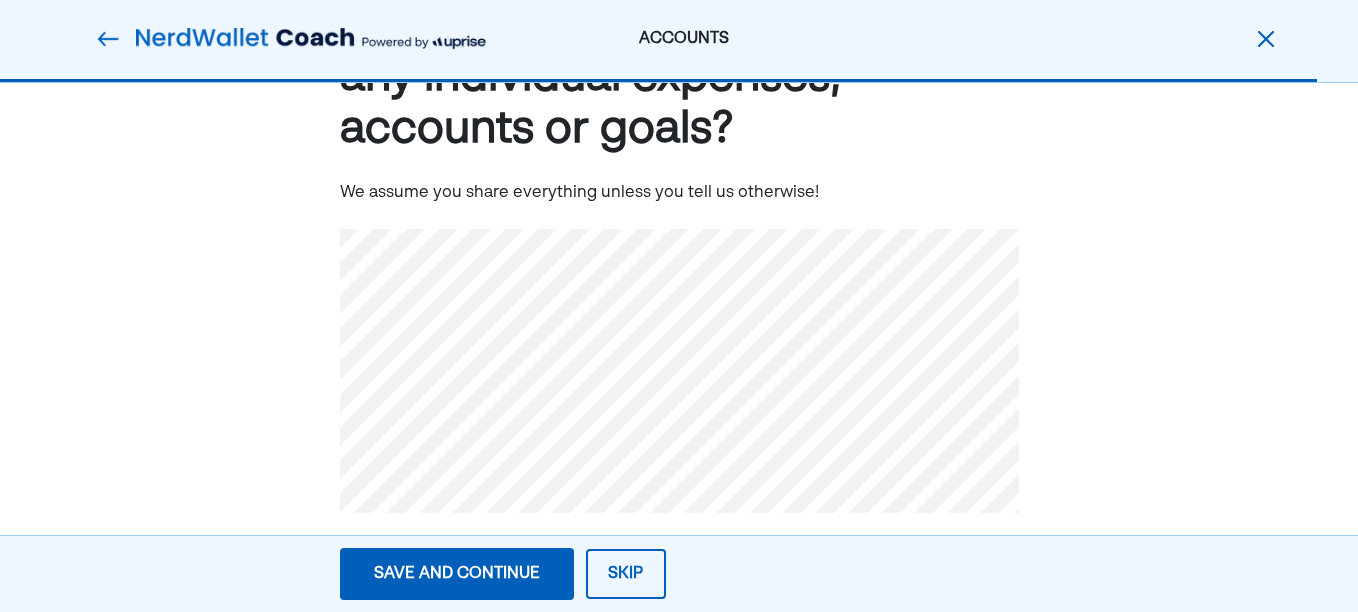 scroll, scrollTop: 165, scrollLeft: 0, axis: vertical 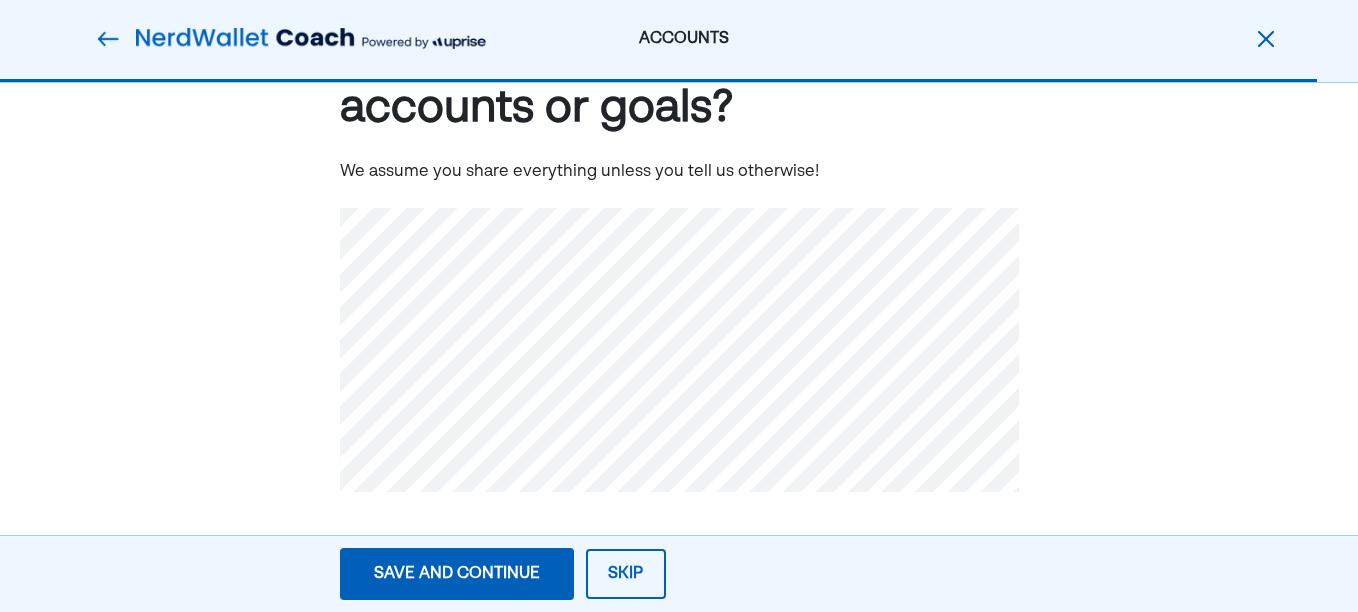 click on "Save and continue" at bounding box center (457, 574) 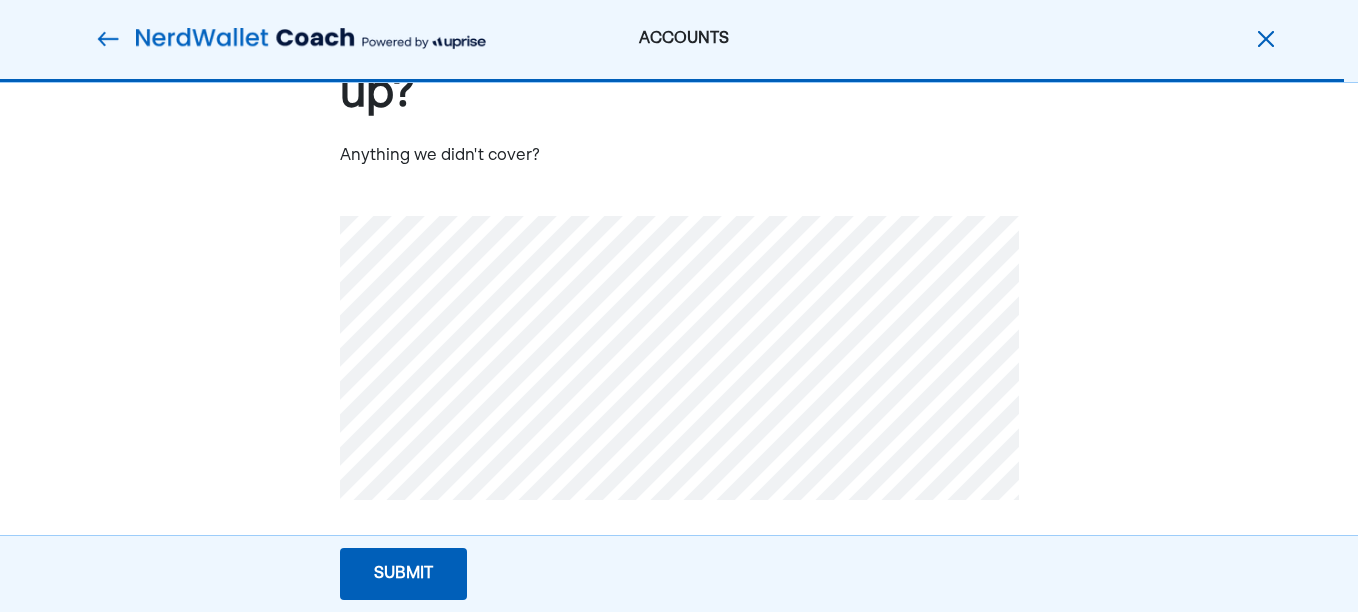 scroll, scrollTop: 136, scrollLeft: 0, axis: vertical 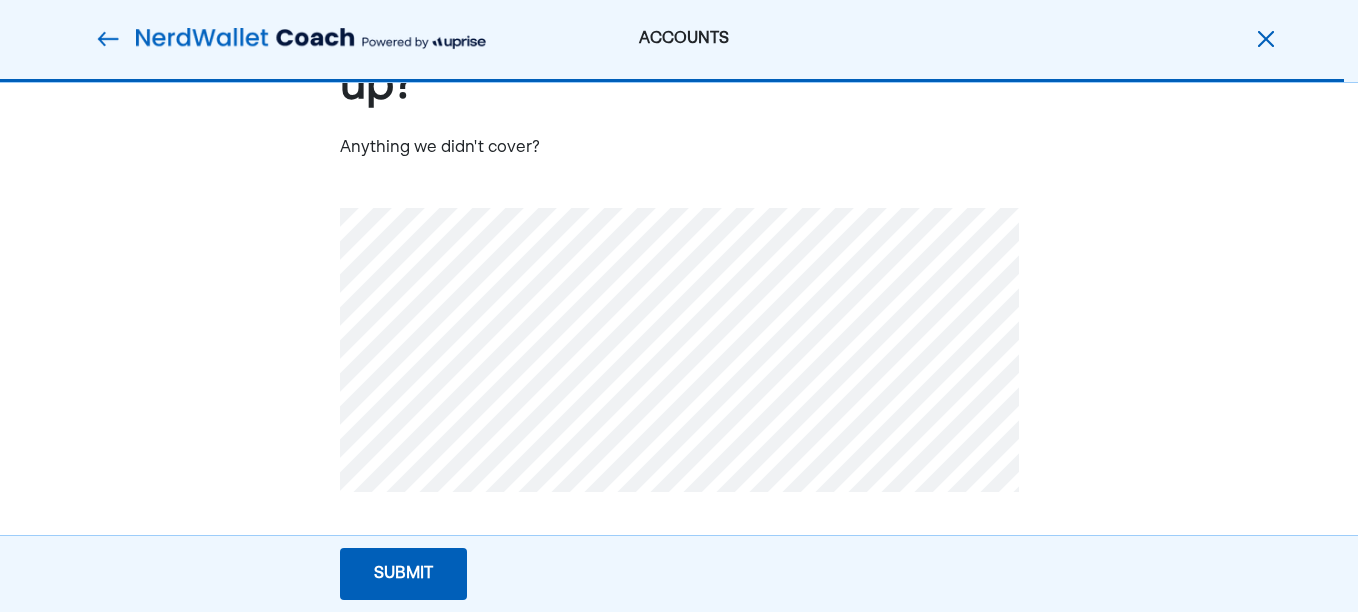 click on "Submit" at bounding box center [403, 574] 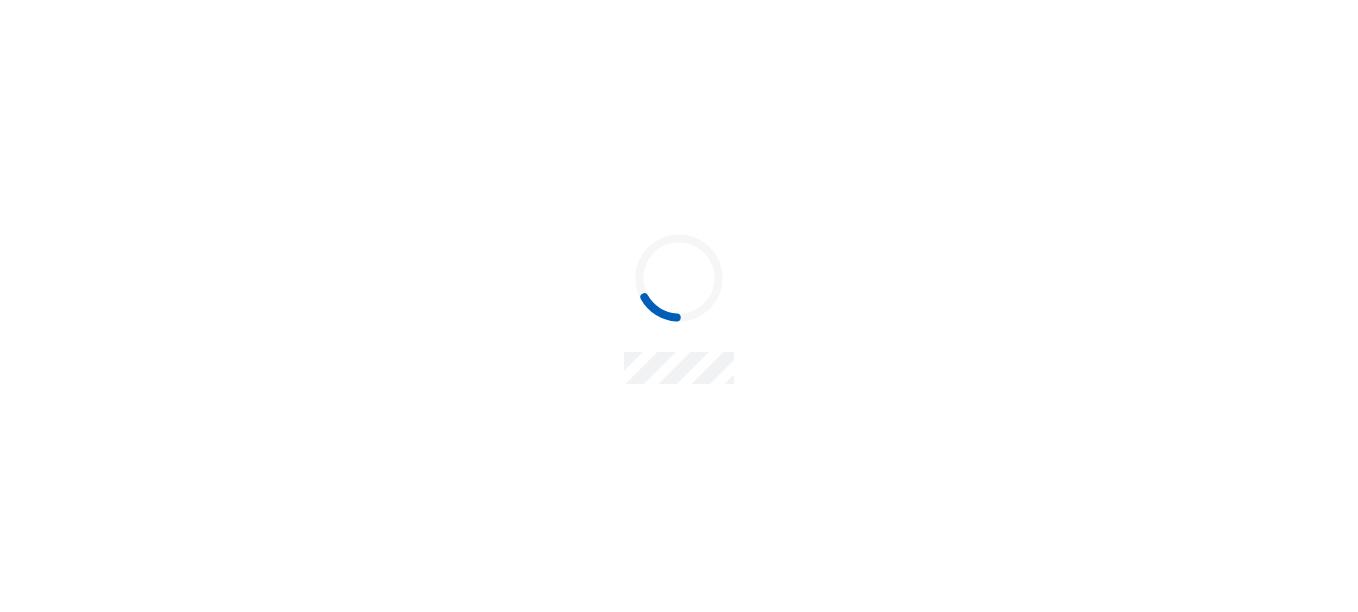 scroll, scrollTop: 0, scrollLeft: 0, axis: both 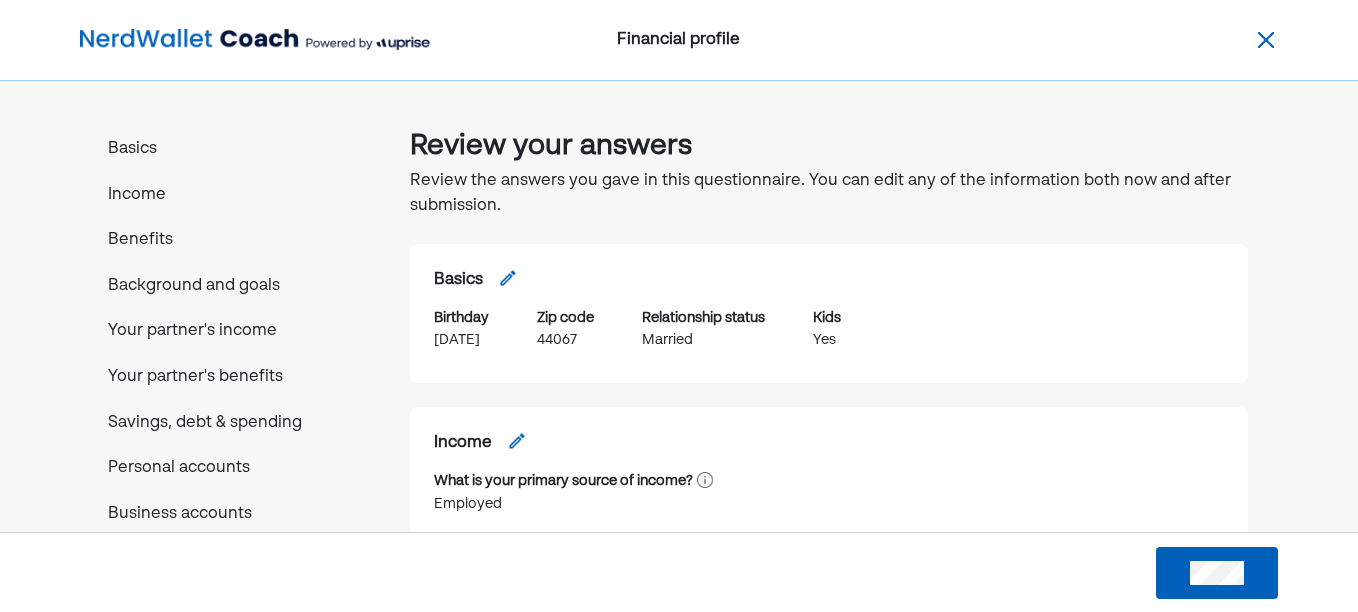 click on "Basics" at bounding box center (230, 150) 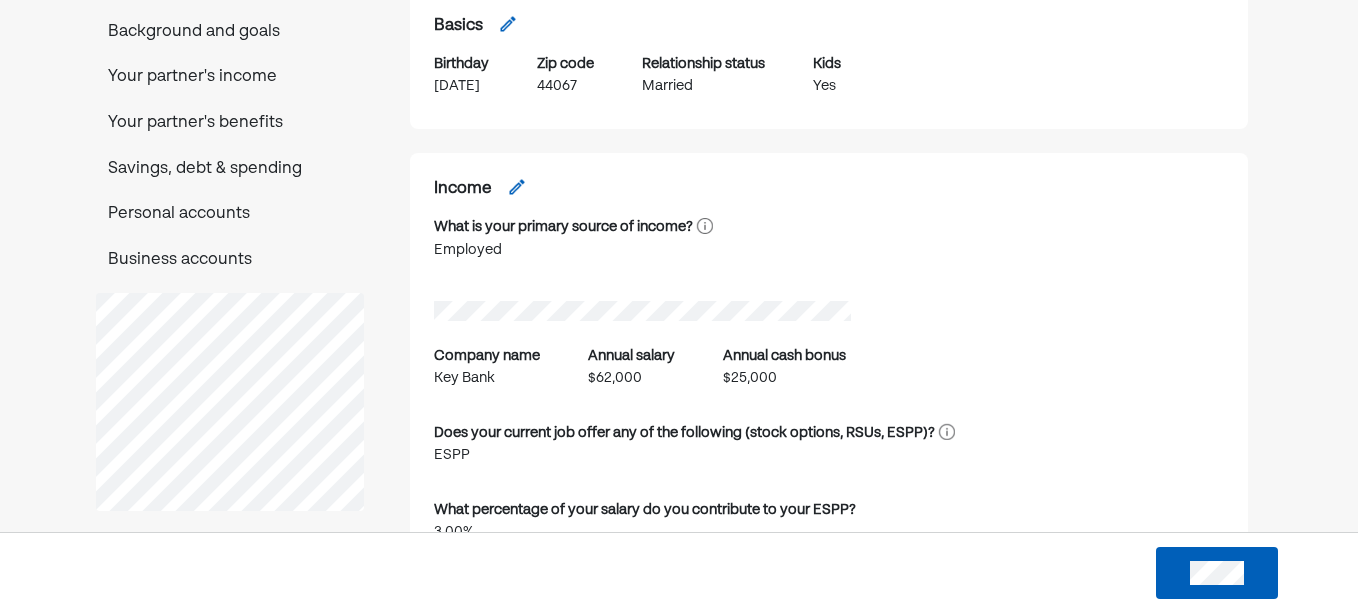 scroll, scrollTop: 244, scrollLeft: 0, axis: vertical 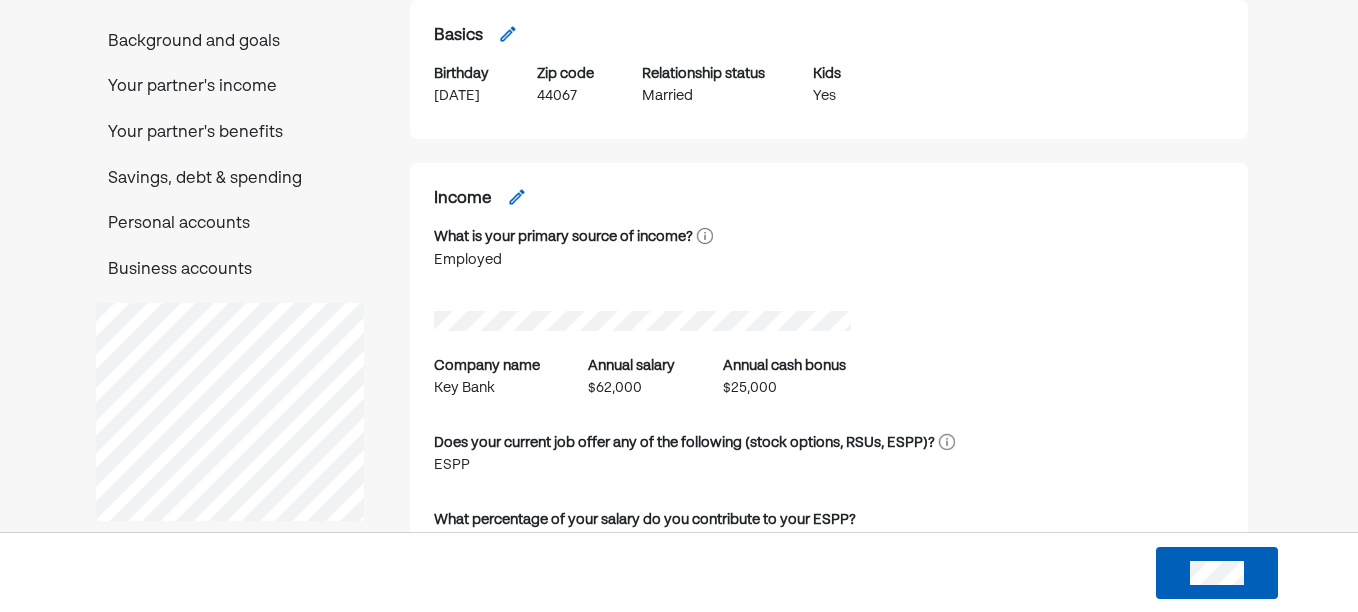 click at bounding box center [517, 197] 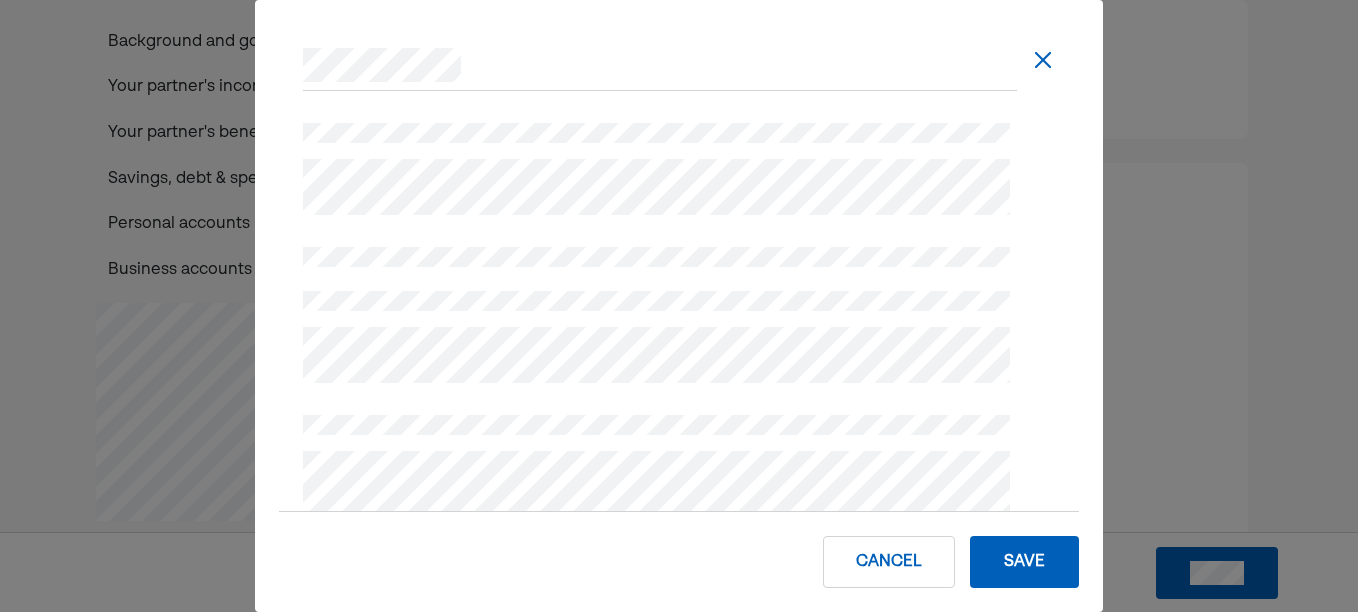scroll, scrollTop: 700, scrollLeft: 0, axis: vertical 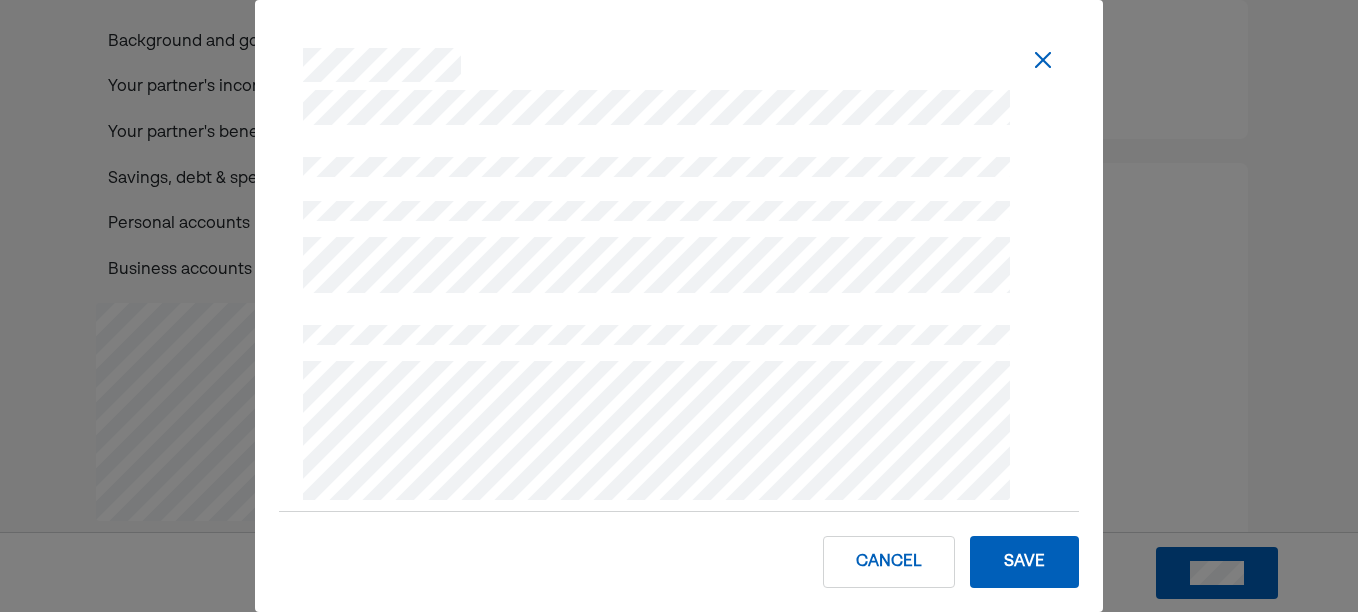 click on "Save" at bounding box center [1024, 562] 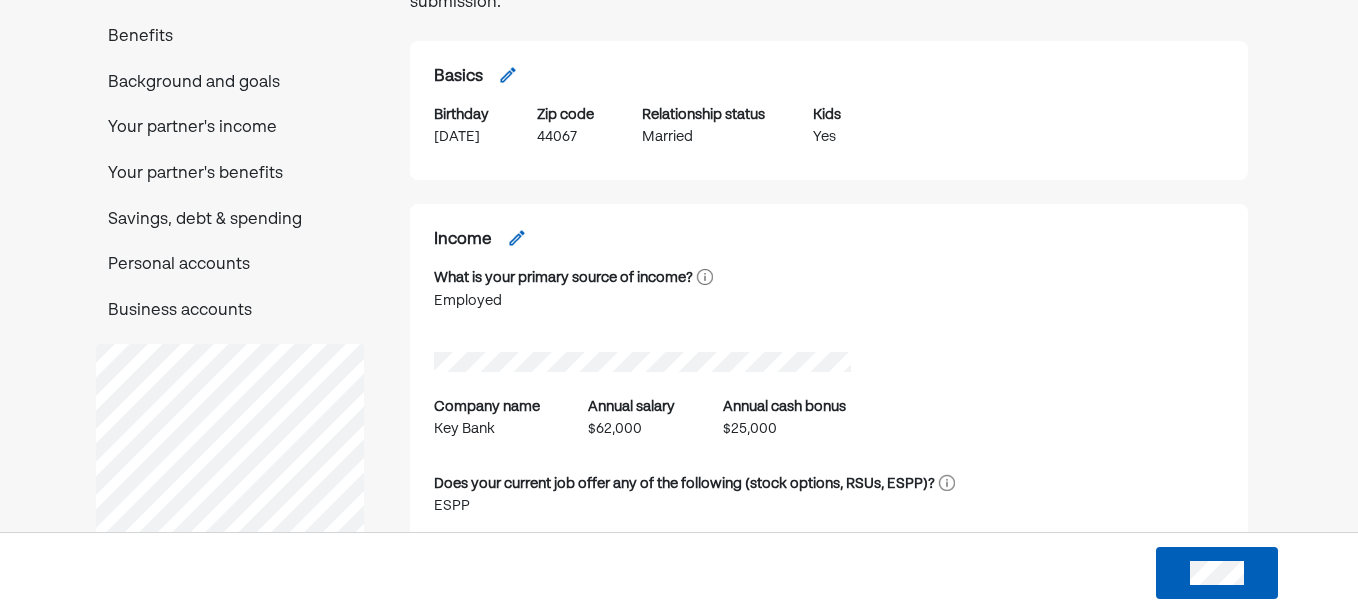scroll, scrollTop: 144, scrollLeft: 0, axis: vertical 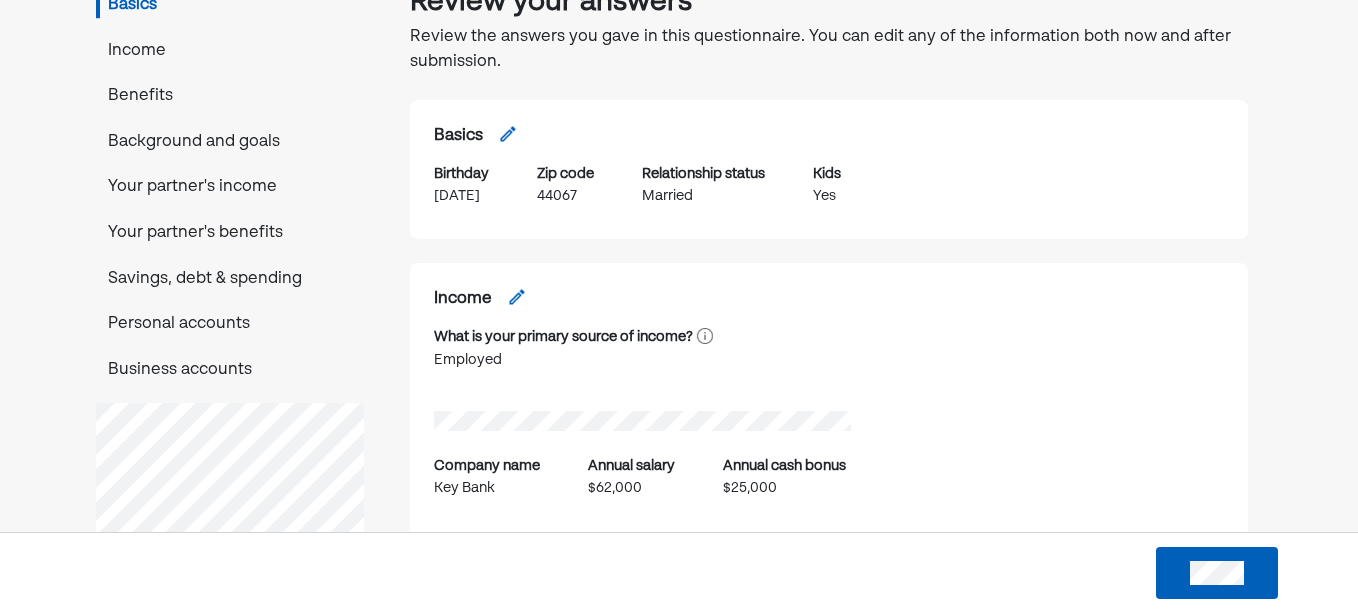 click at bounding box center (517, 297) 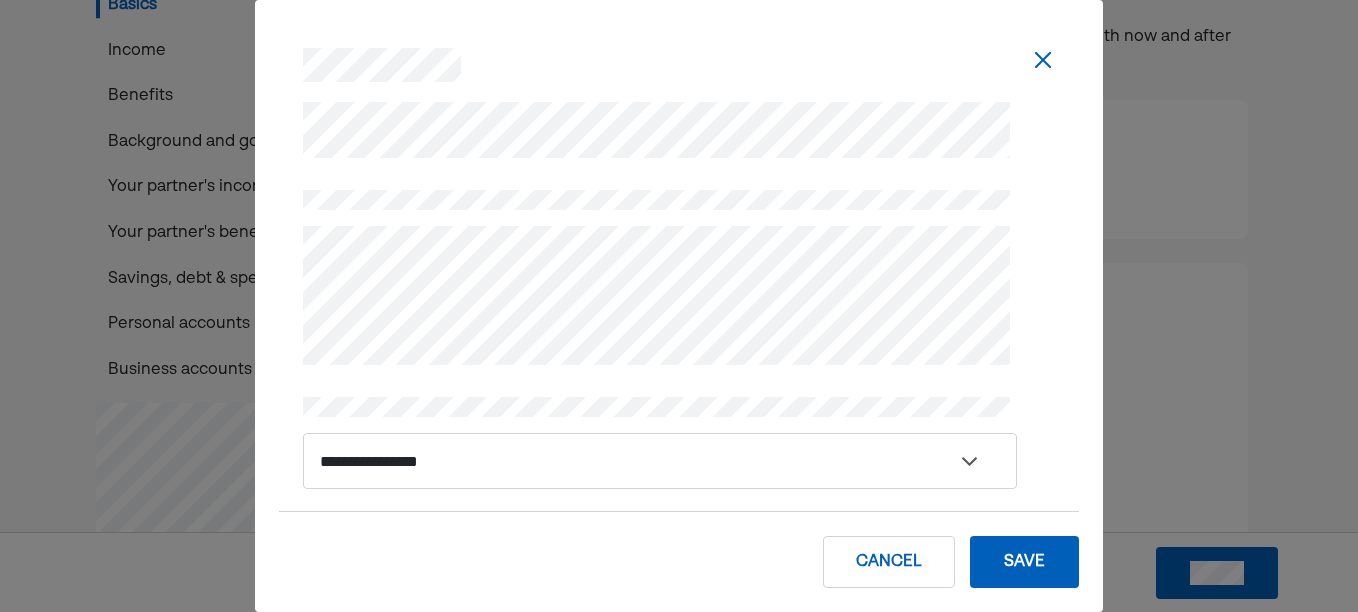 scroll, scrollTop: 837, scrollLeft: 0, axis: vertical 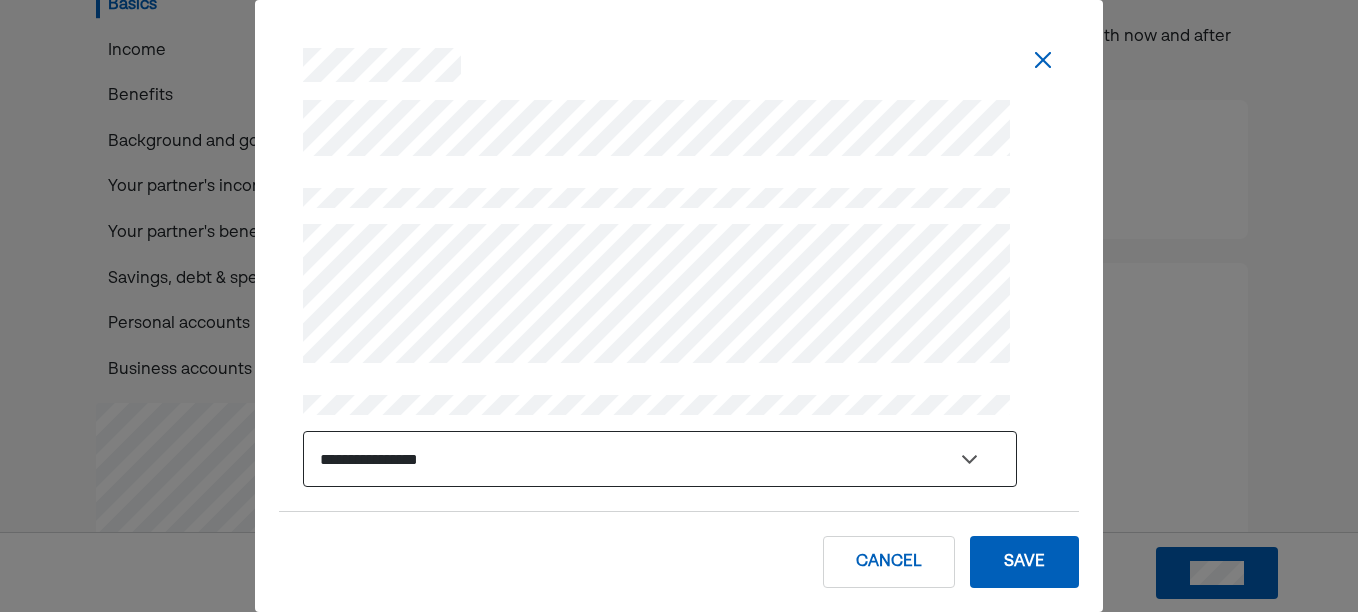 click on "**********" at bounding box center [660, 459] 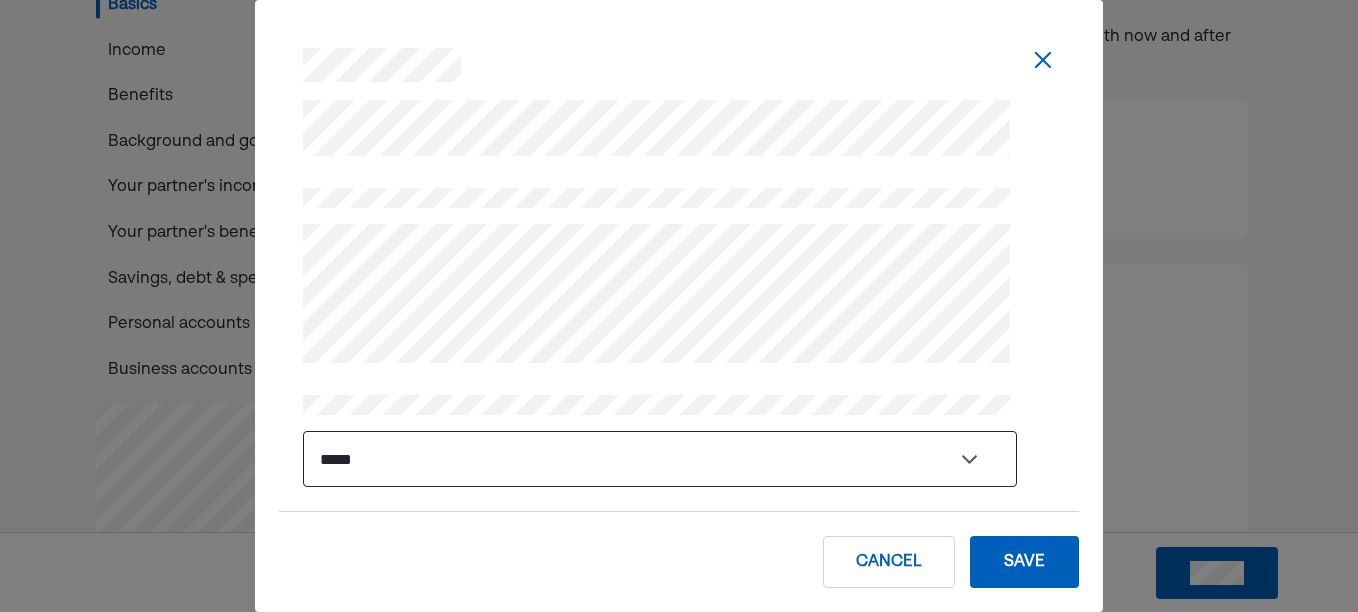 click on "**********" at bounding box center [660, 459] 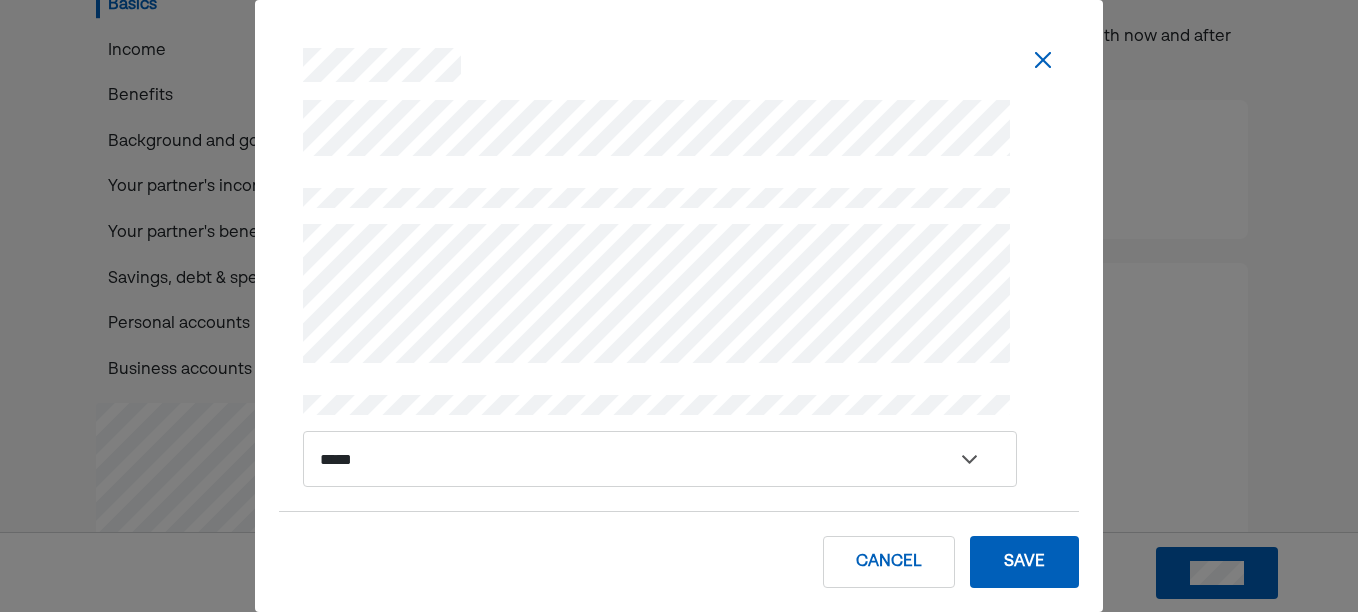 click on "Save" at bounding box center (1024, 562) 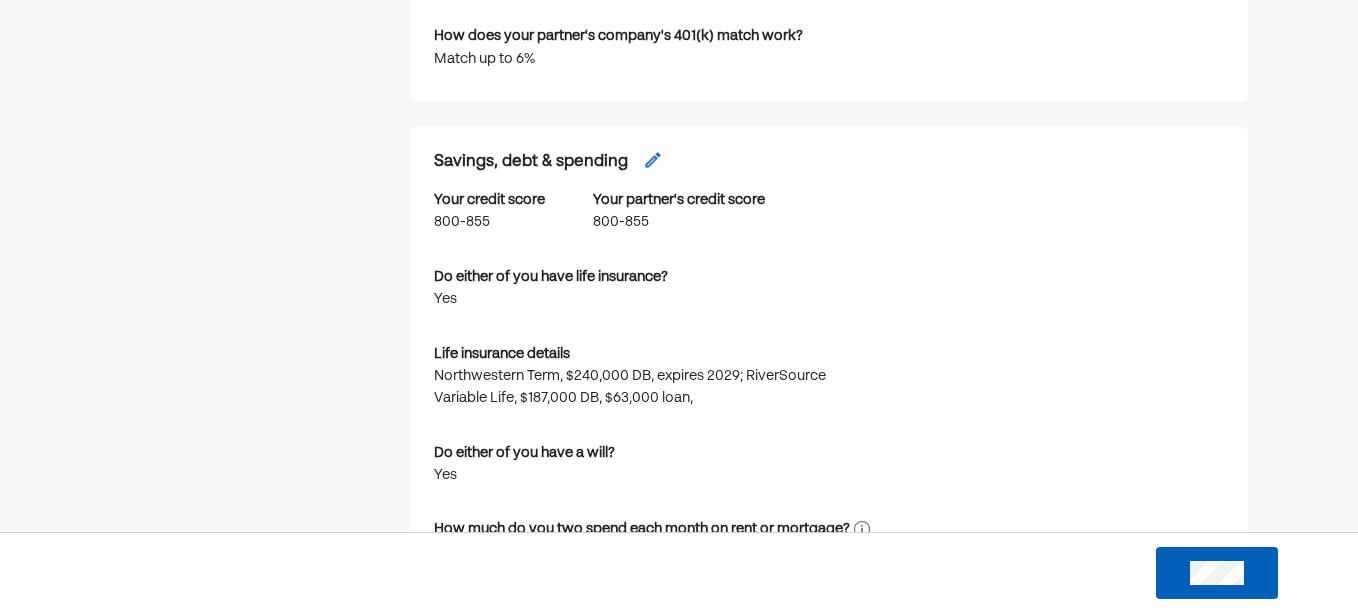 scroll, scrollTop: 3344, scrollLeft: 0, axis: vertical 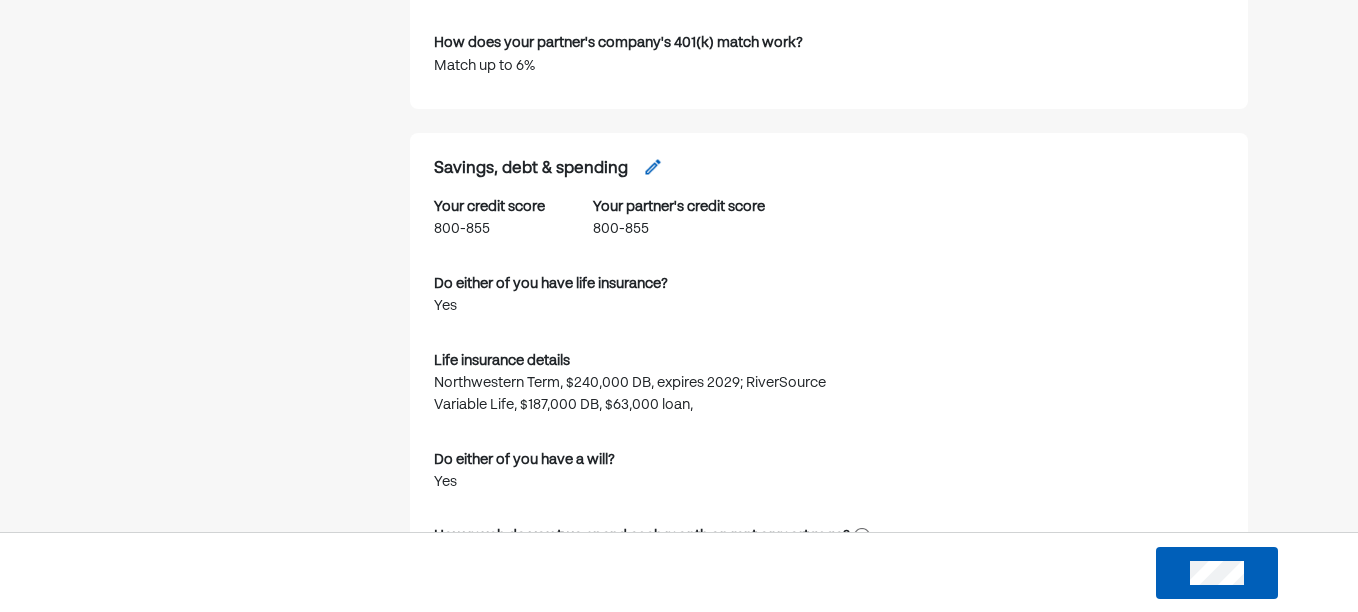 click at bounding box center [653, 167] 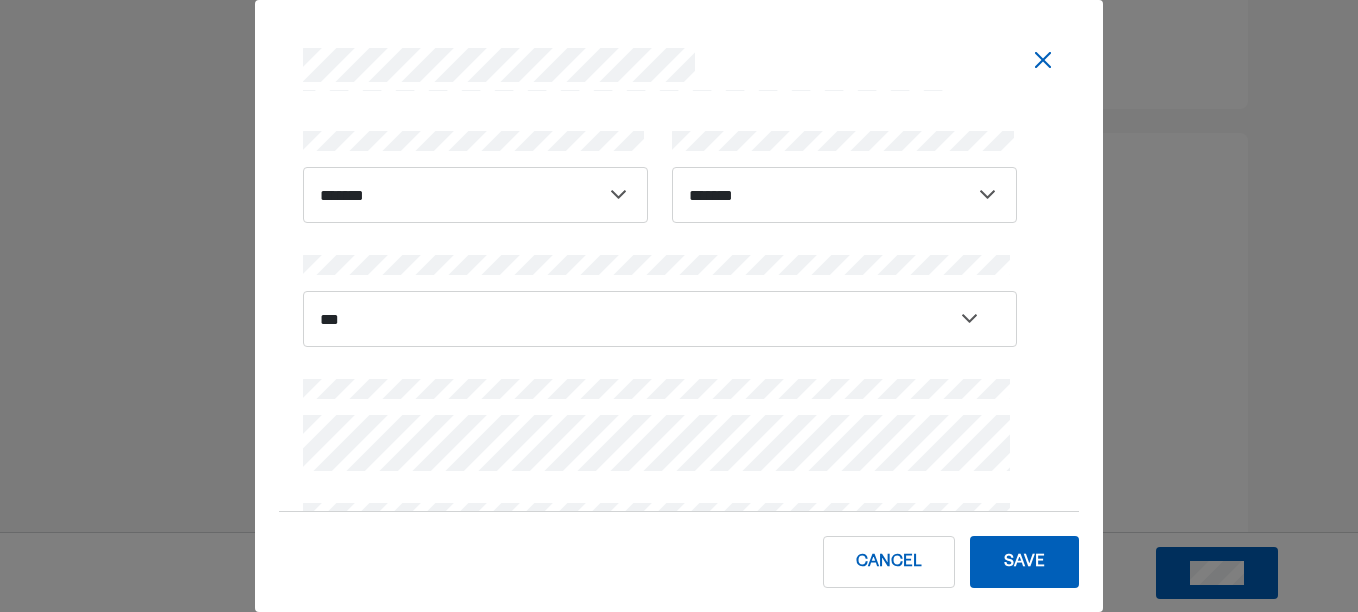 scroll, scrollTop: 100, scrollLeft: 0, axis: vertical 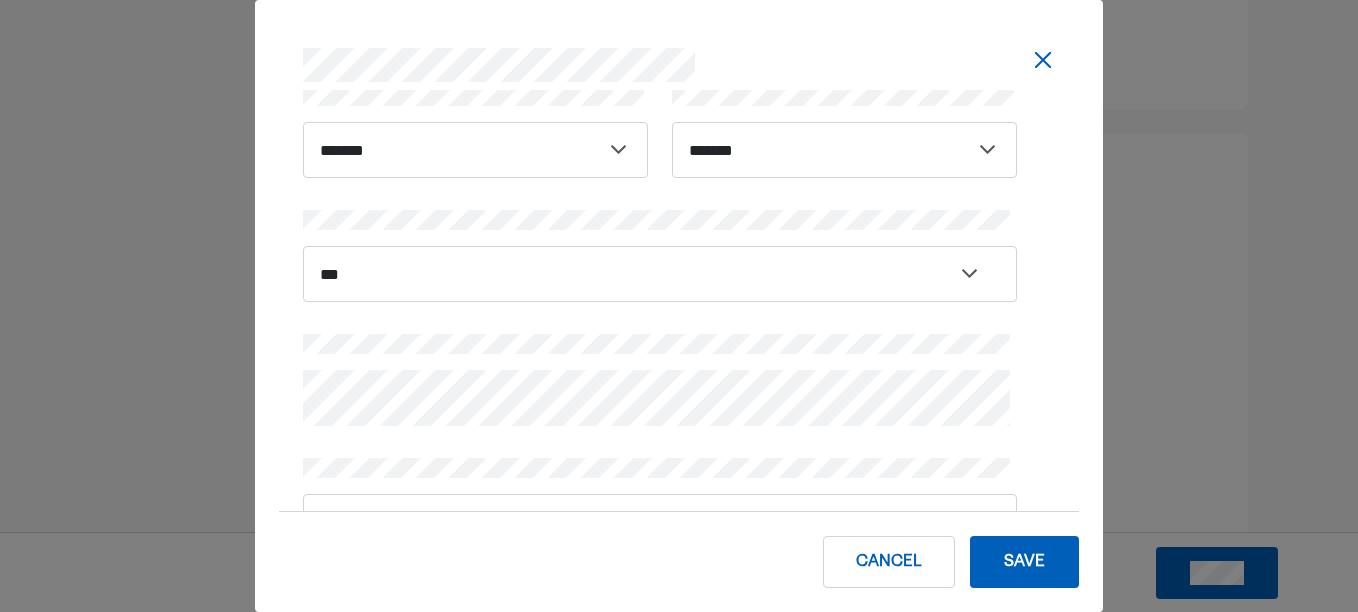 click on "Save" at bounding box center [1024, 562] 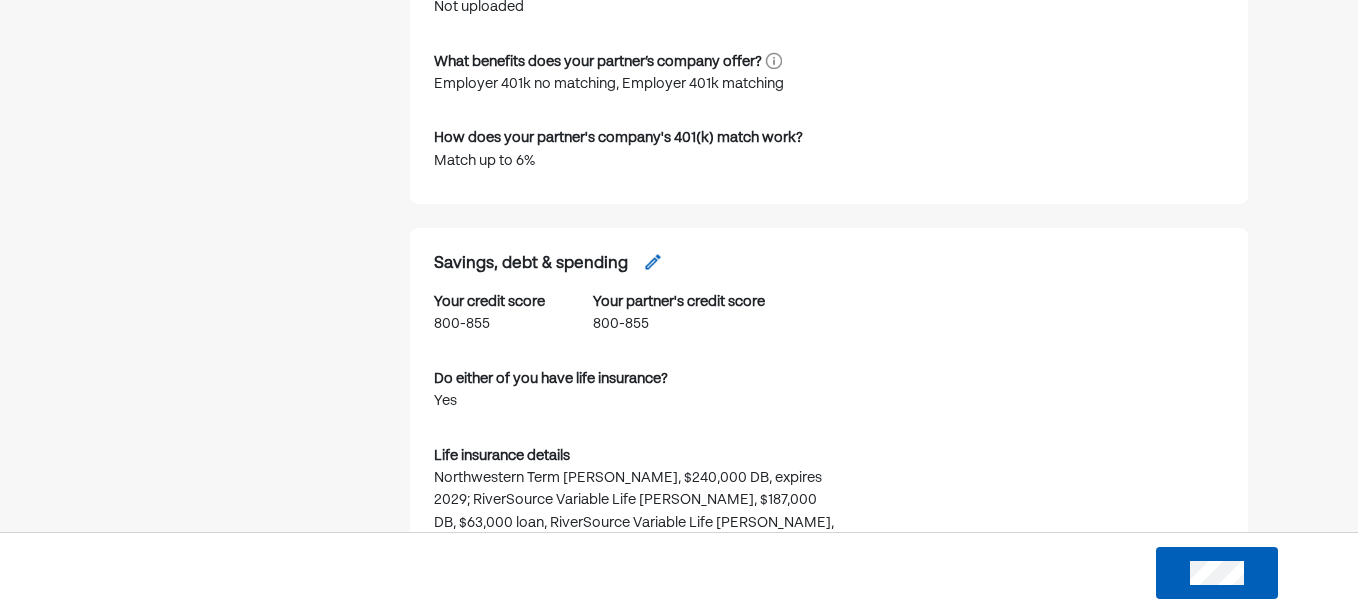 scroll, scrollTop: 3244, scrollLeft: 0, axis: vertical 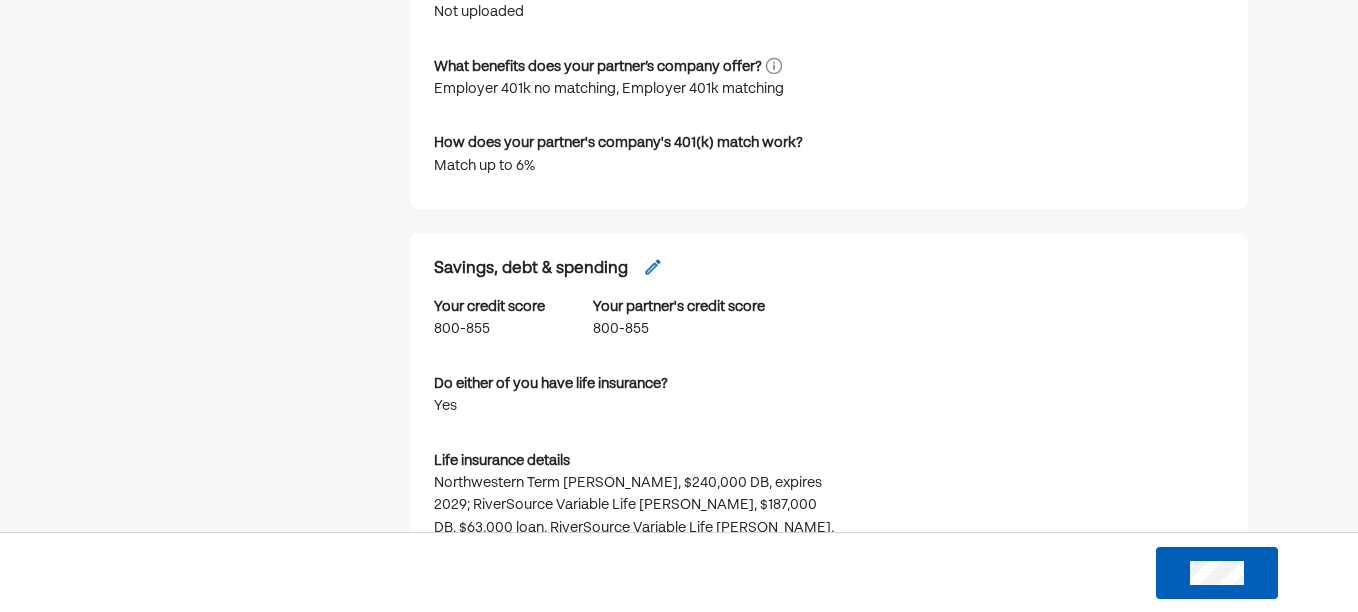 click at bounding box center (653, 267) 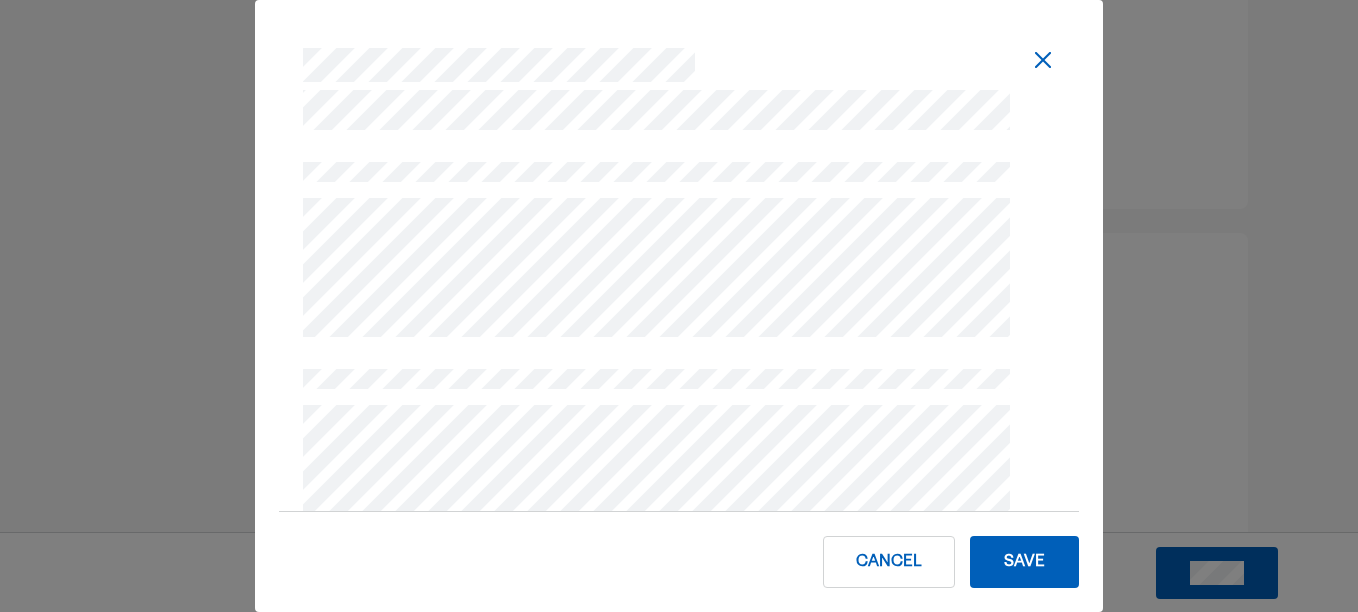 scroll, scrollTop: 800, scrollLeft: 0, axis: vertical 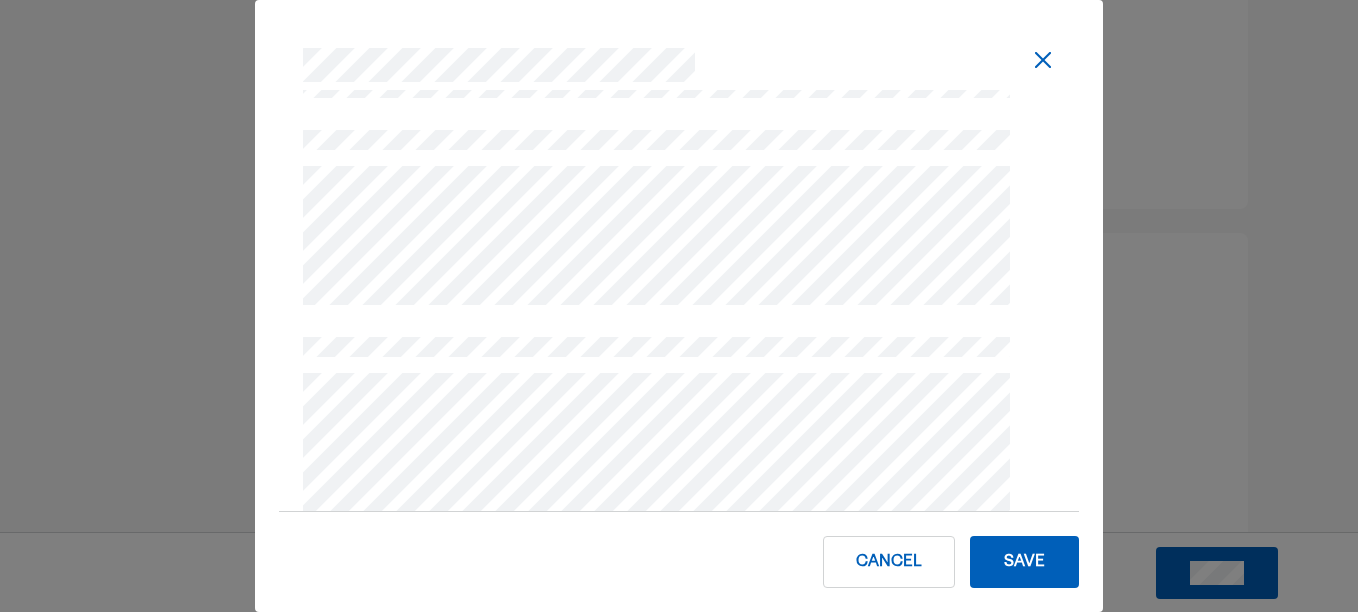 click on "**********" at bounding box center [679, 301] 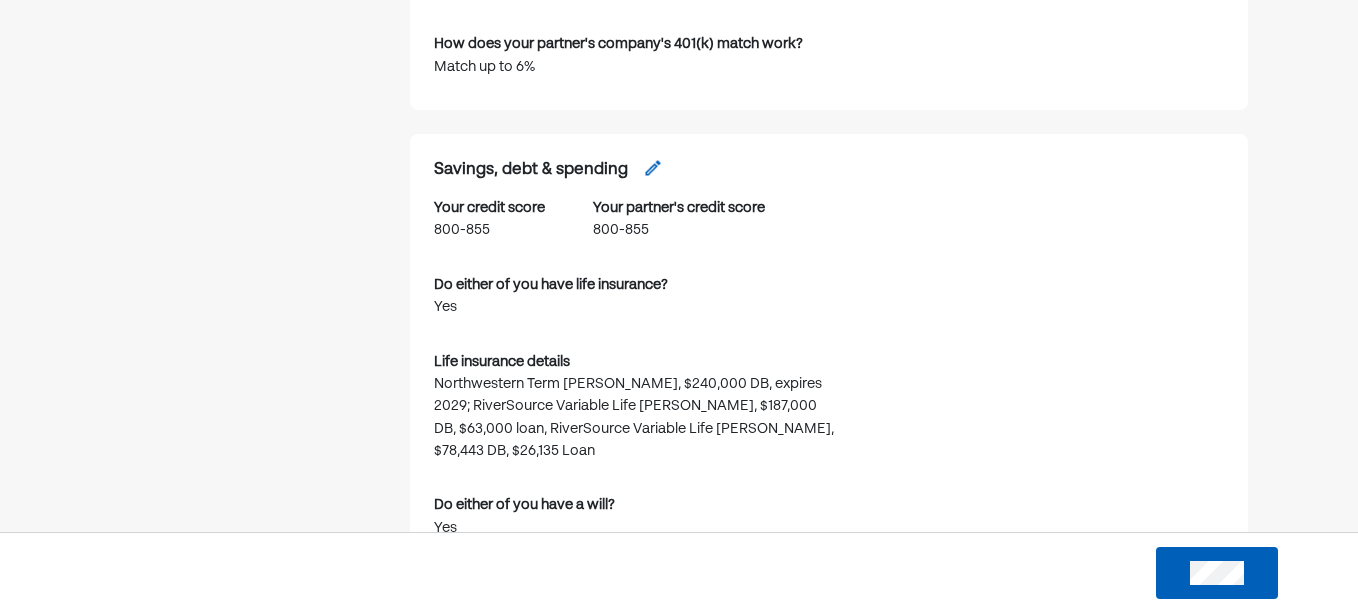 scroll, scrollTop: 3344, scrollLeft: 0, axis: vertical 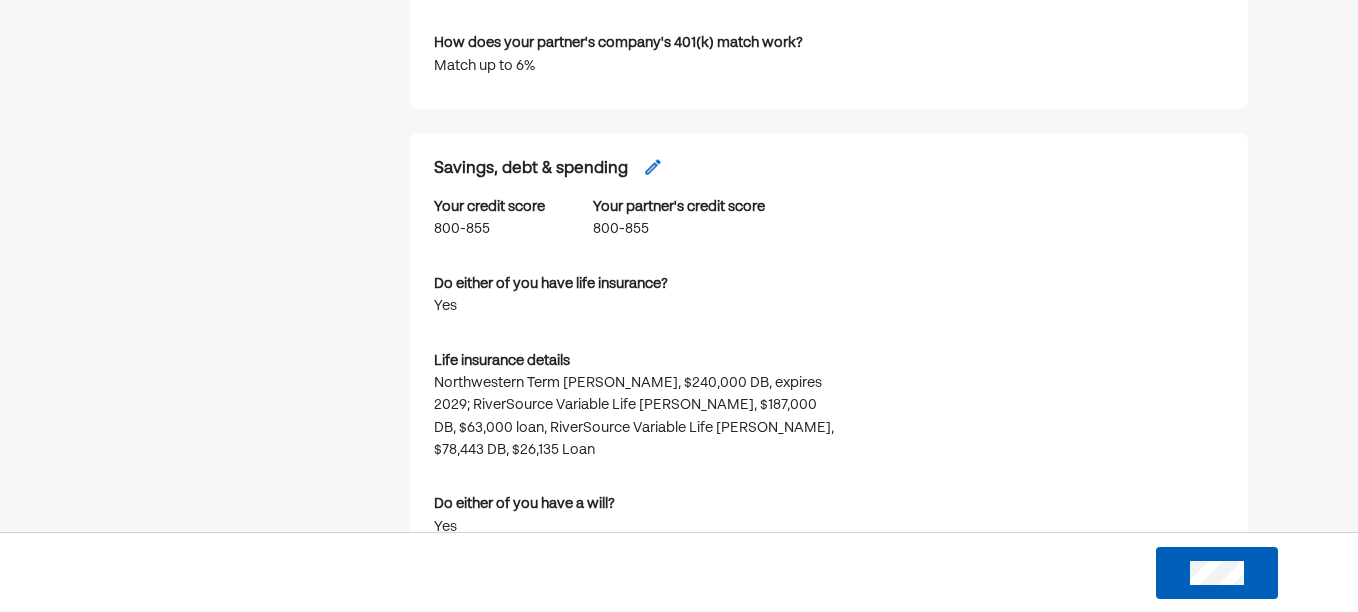 click at bounding box center [653, 167] 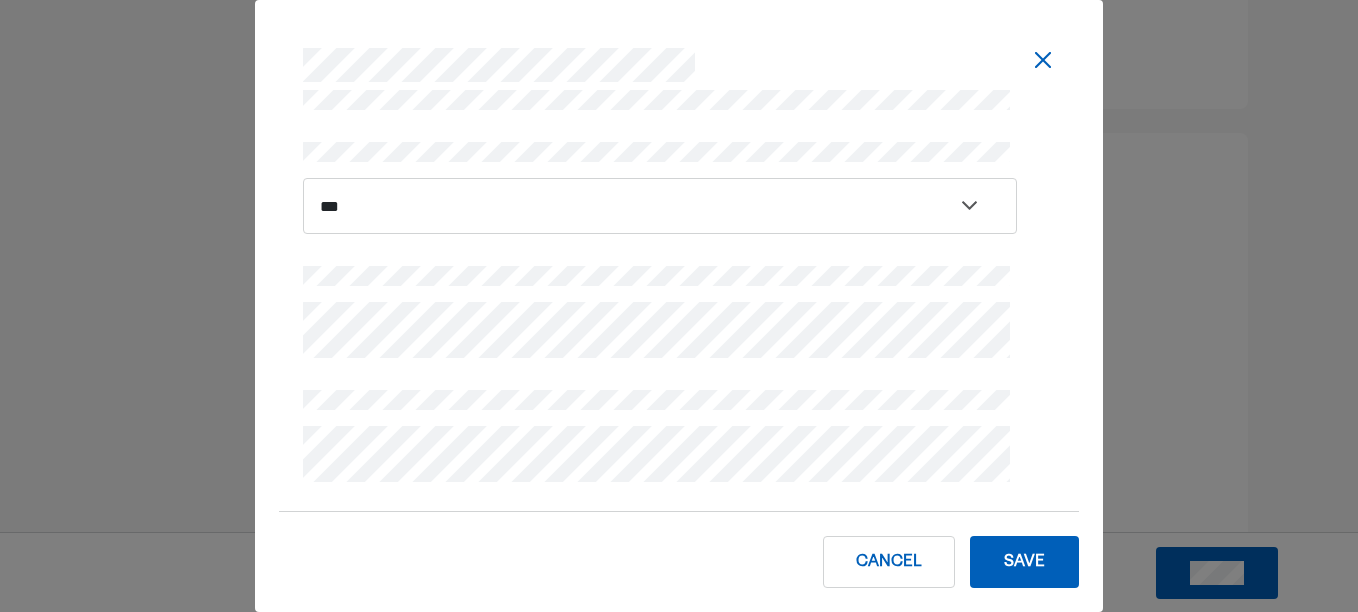 scroll, scrollTop: 500, scrollLeft: 0, axis: vertical 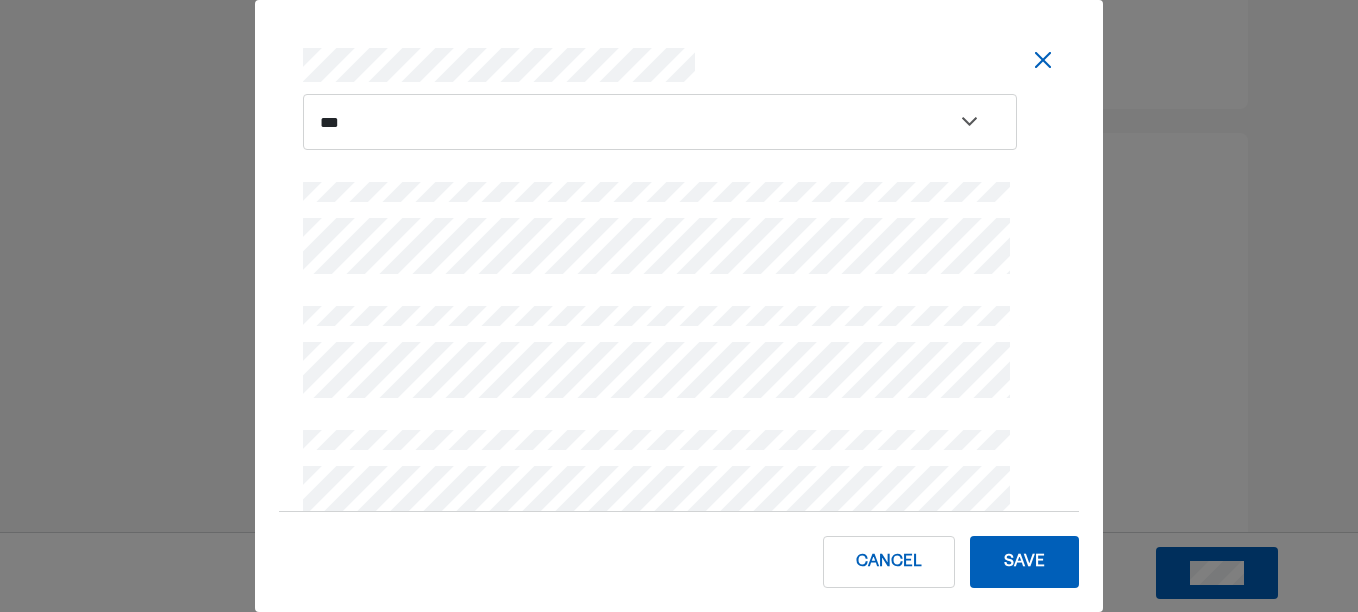 click on "Save" at bounding box center [1024, 562] 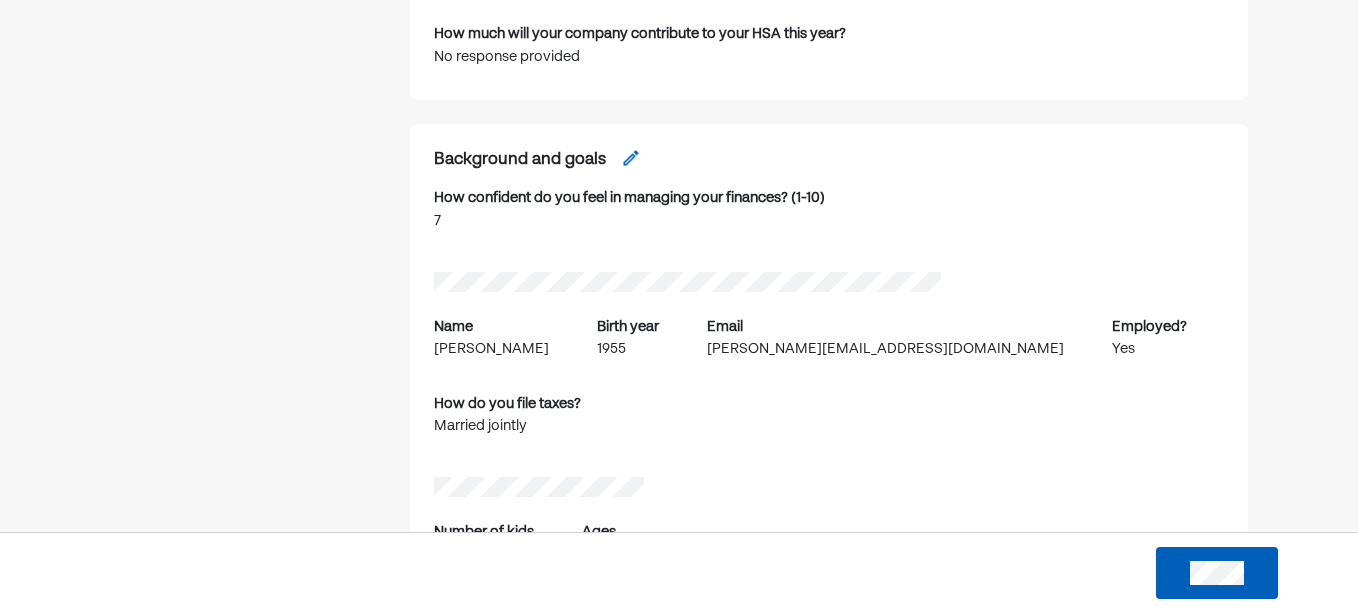 scroll, scrollTop: 1500, scrollLeft: 0, axis: vertical 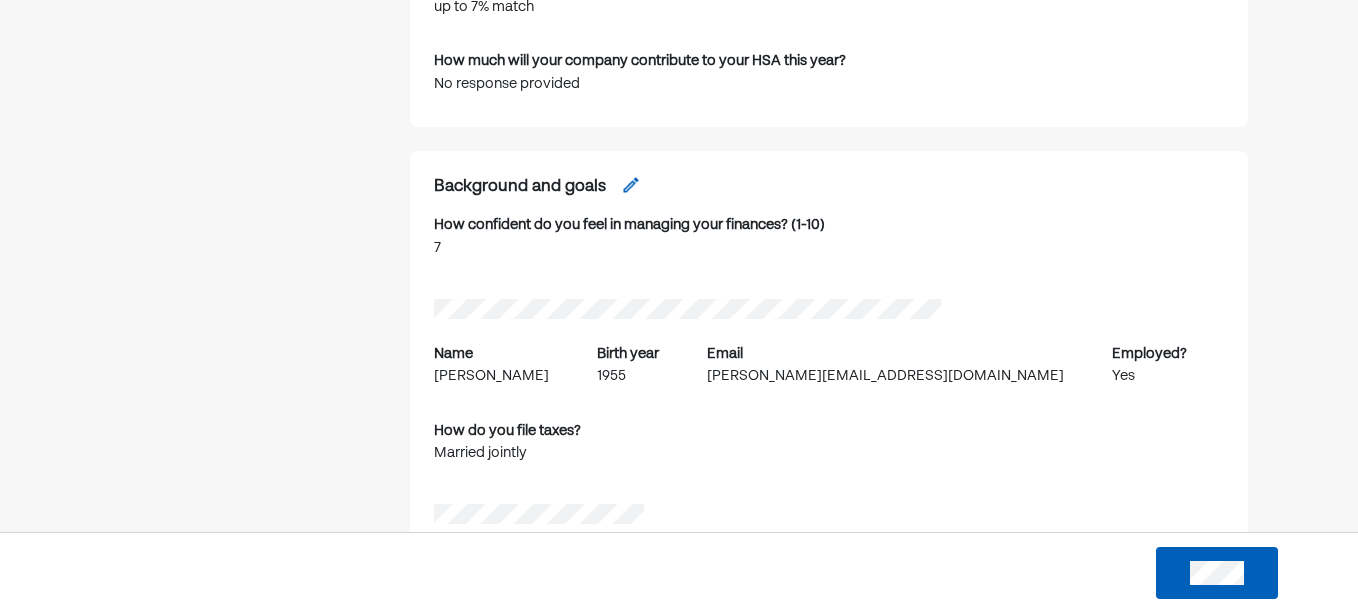 click at bounding box center [631, 185] 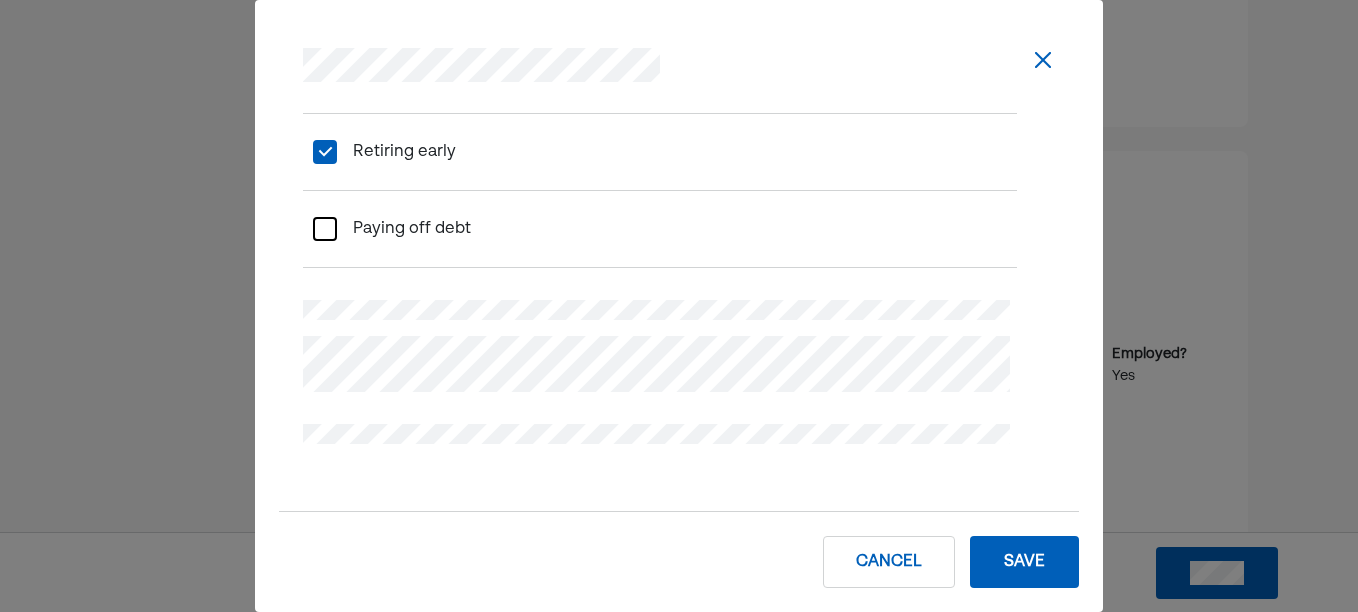 scroll, scrollTop: 2400, scrollLeft: 0, axis: vertical 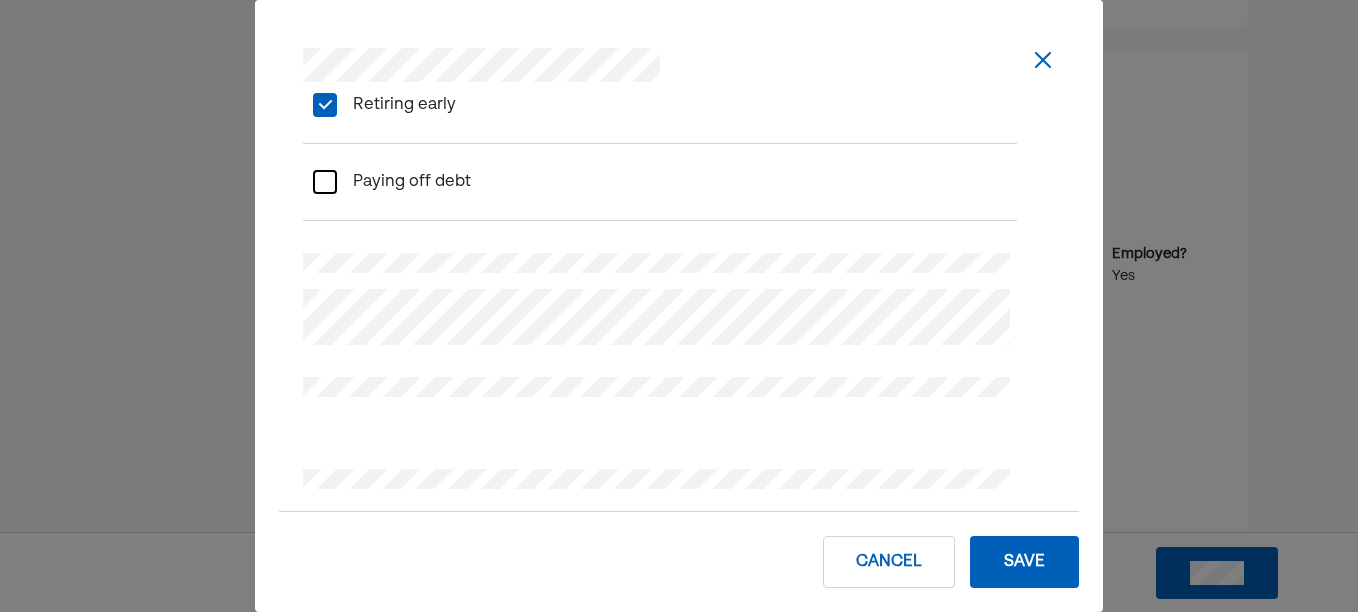 click on "Save" at bounding box center (1024, 562) 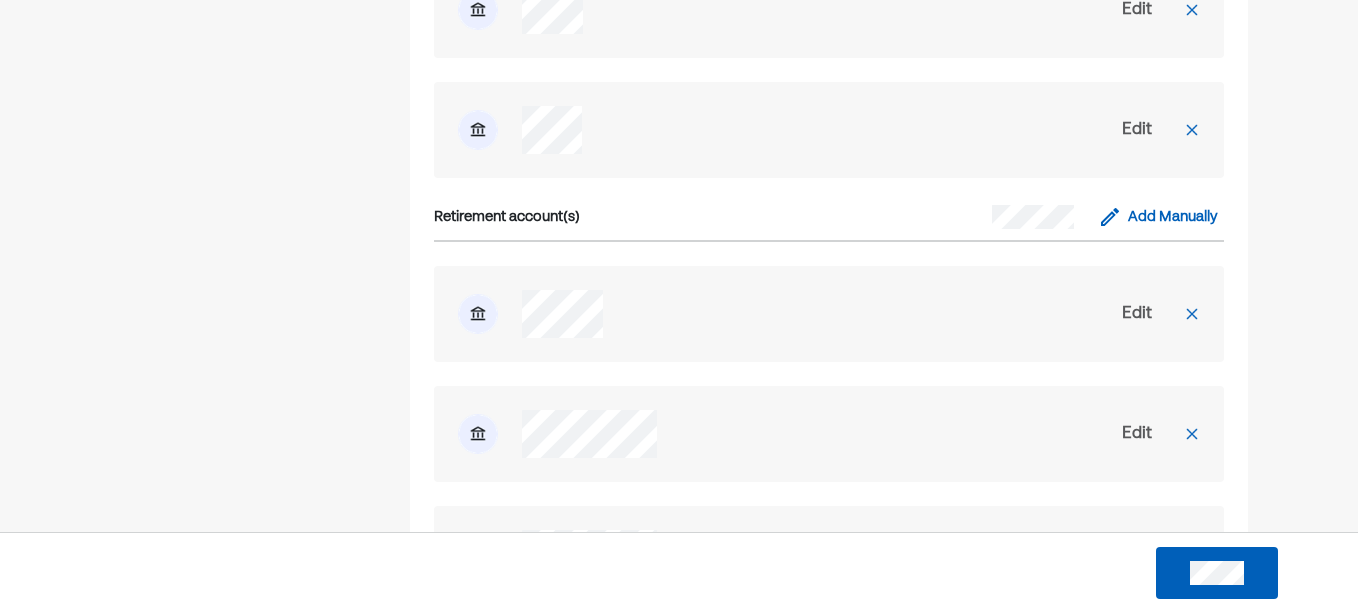 scroll, scrollTop: 5900, scrollLeft: 0, axis: vertical 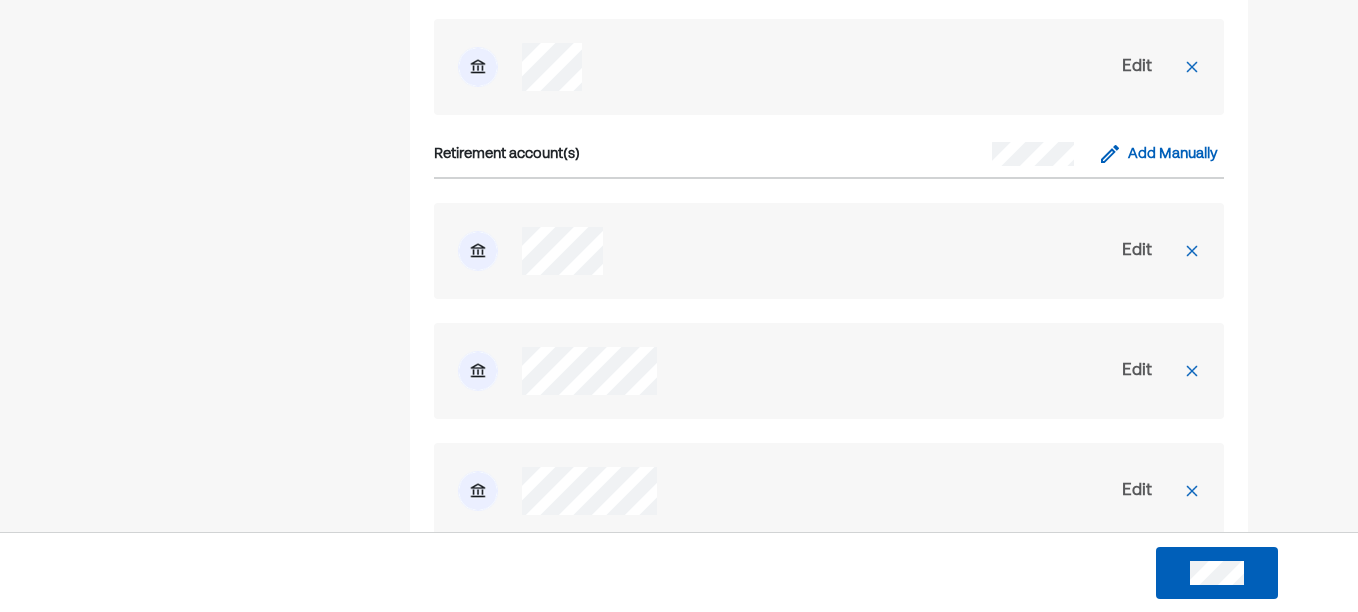 click on "Edit" at bounding box center (1137, 251) 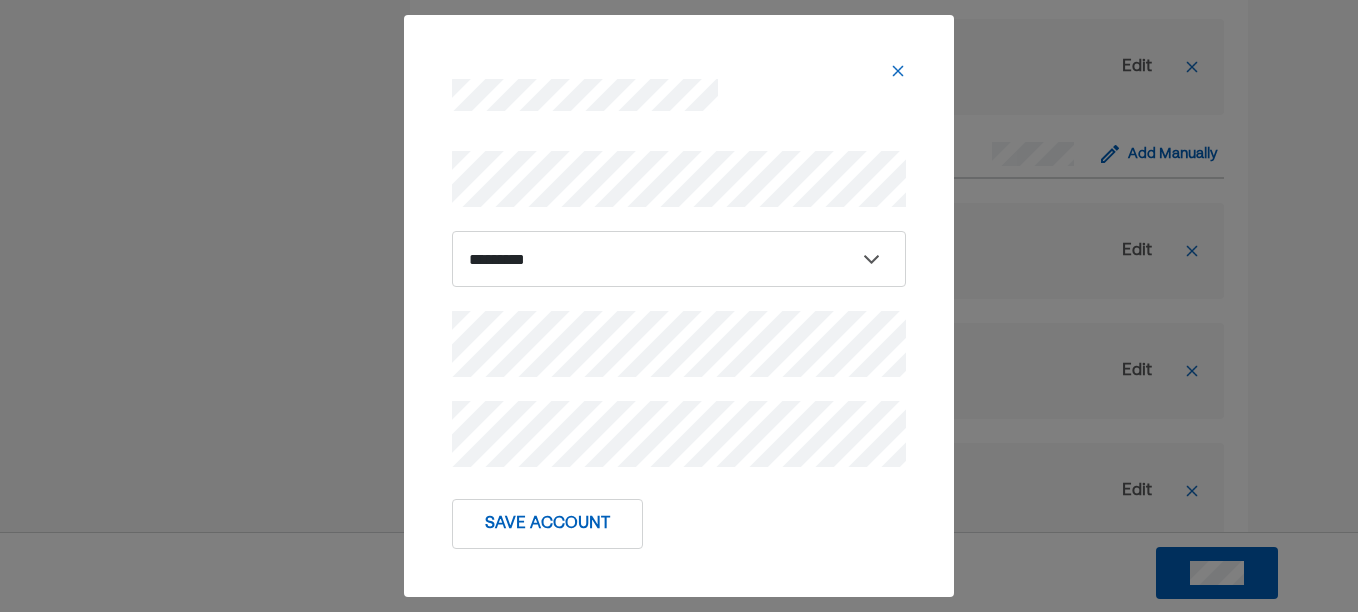 click on "Save Account" at bounding box center [547, 524] 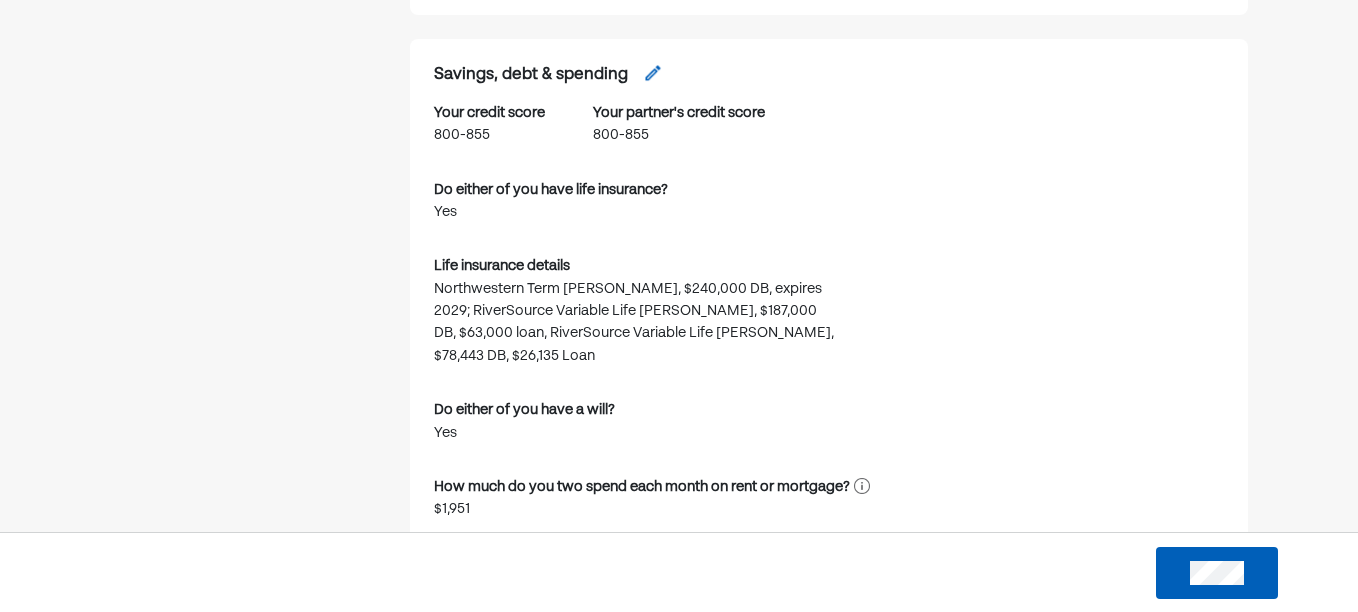 scroll, scrollTop: 3427, scrollLeft: 0, axis: vertical 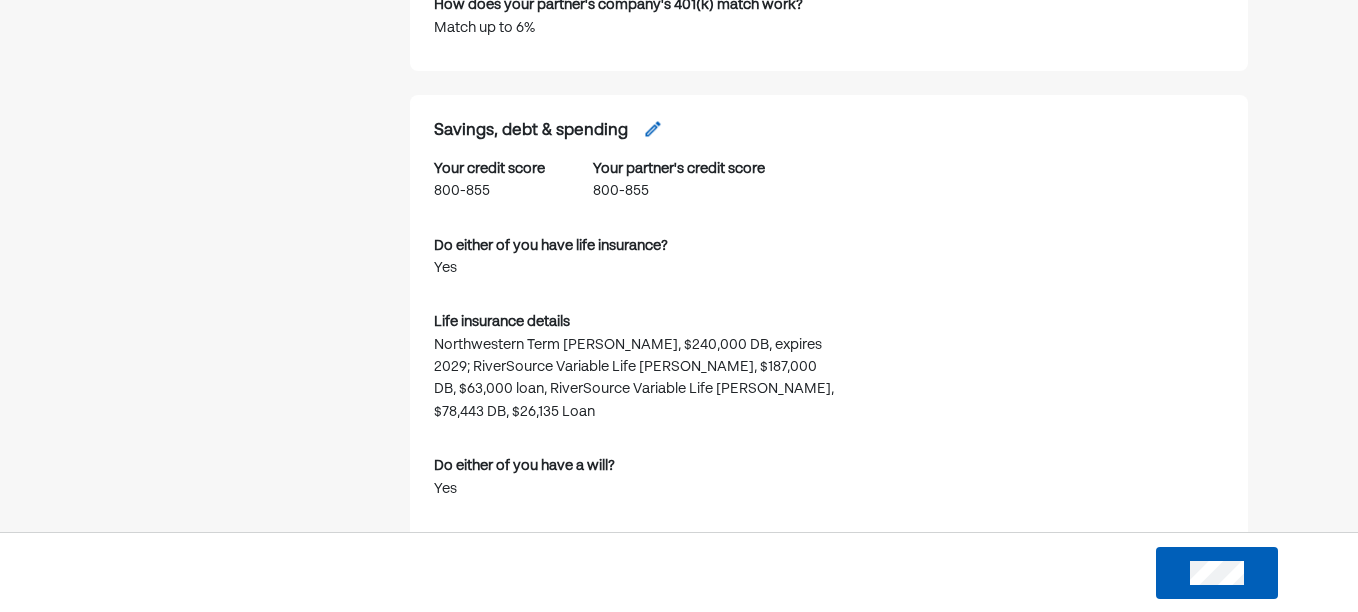 click at bounding box center [653, 129] 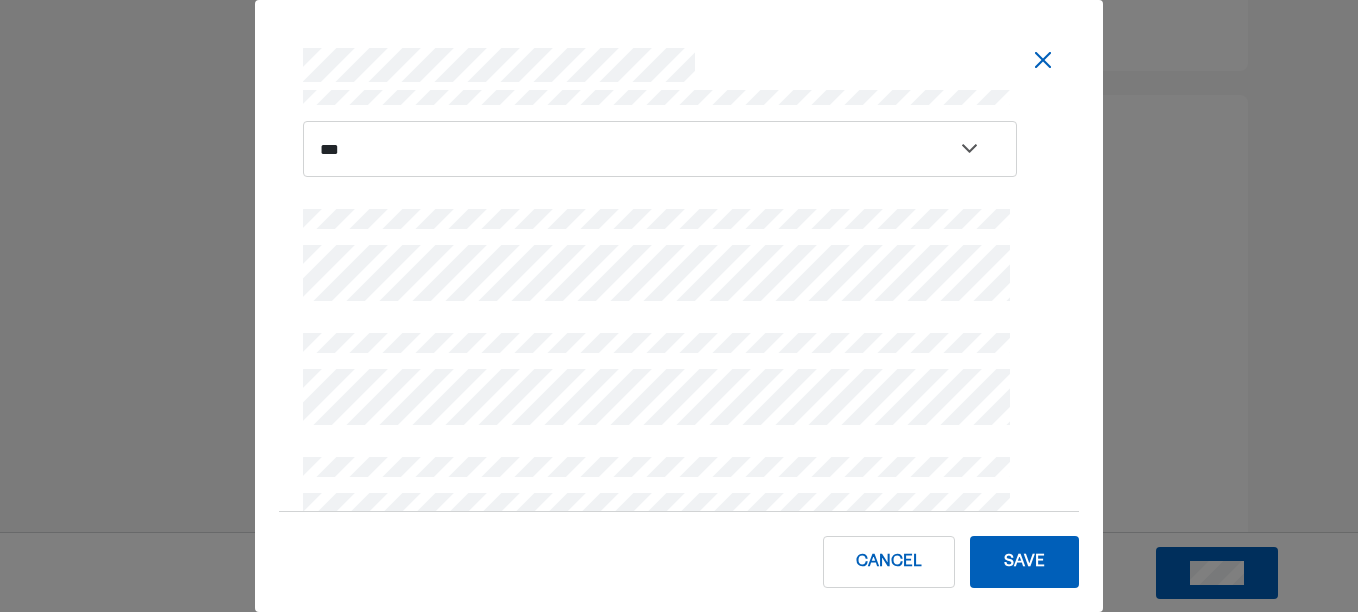 scroll, scrollTop: 826, scrollLeft: 0, axis: vertical 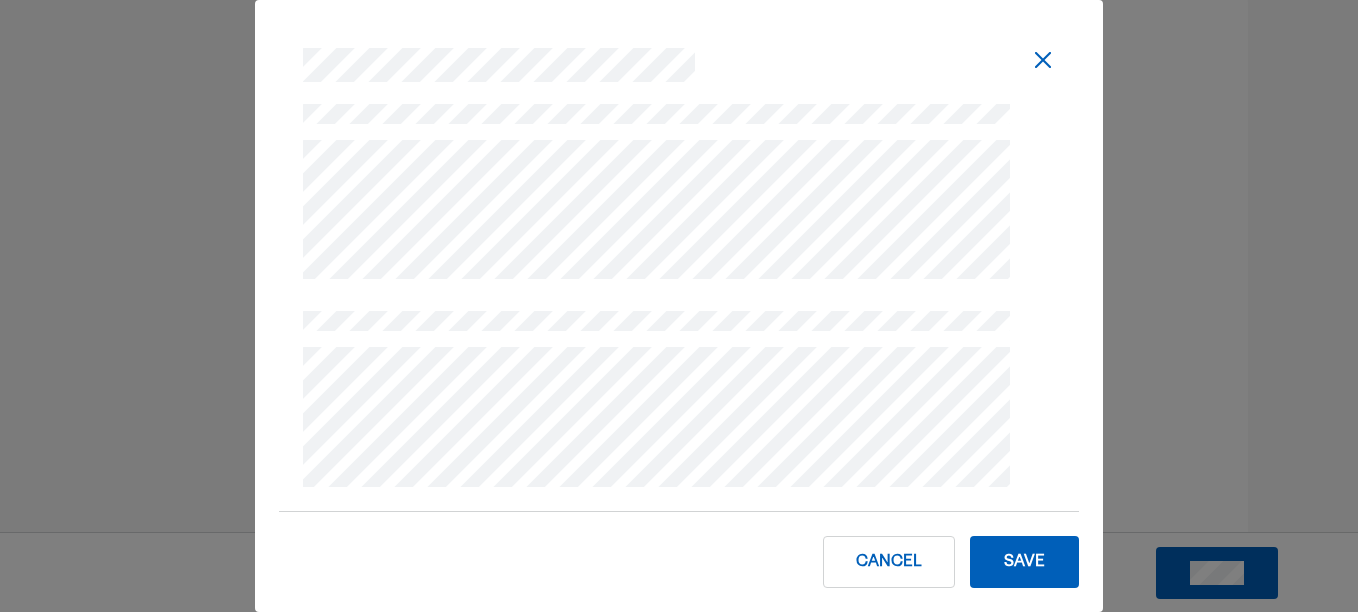 click on "Save" at bounding box center (1024, 562) 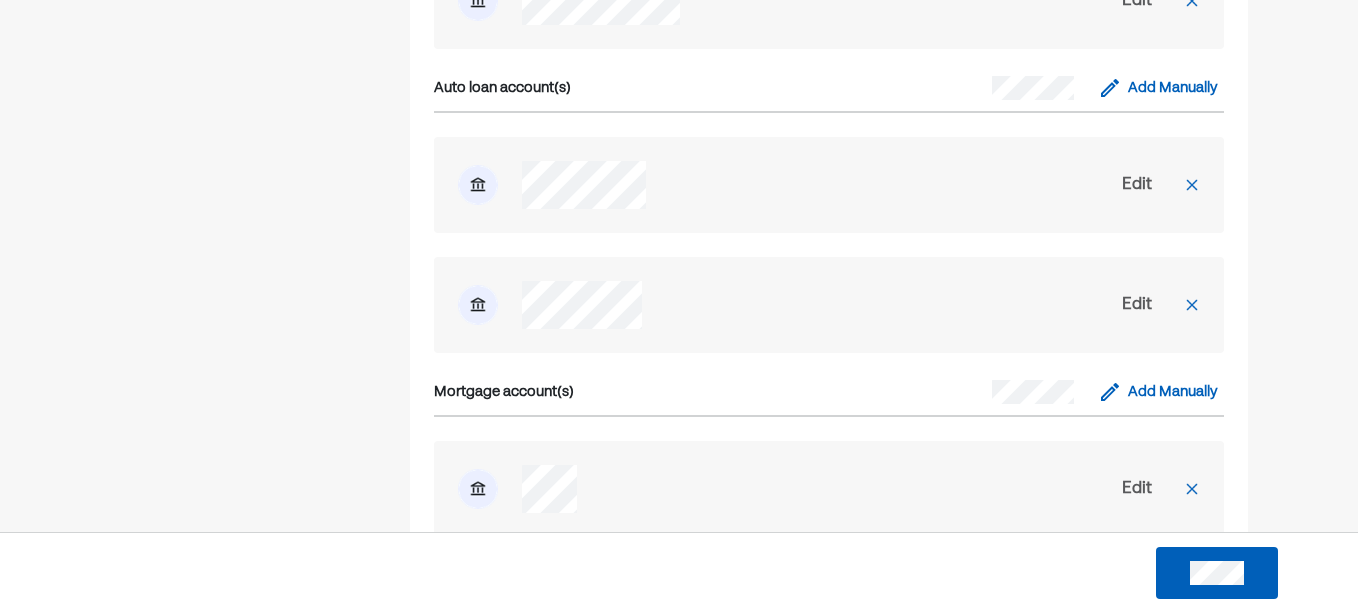 scroll, scrollTop: 7550, scrollLeft: 0, axis: vertical 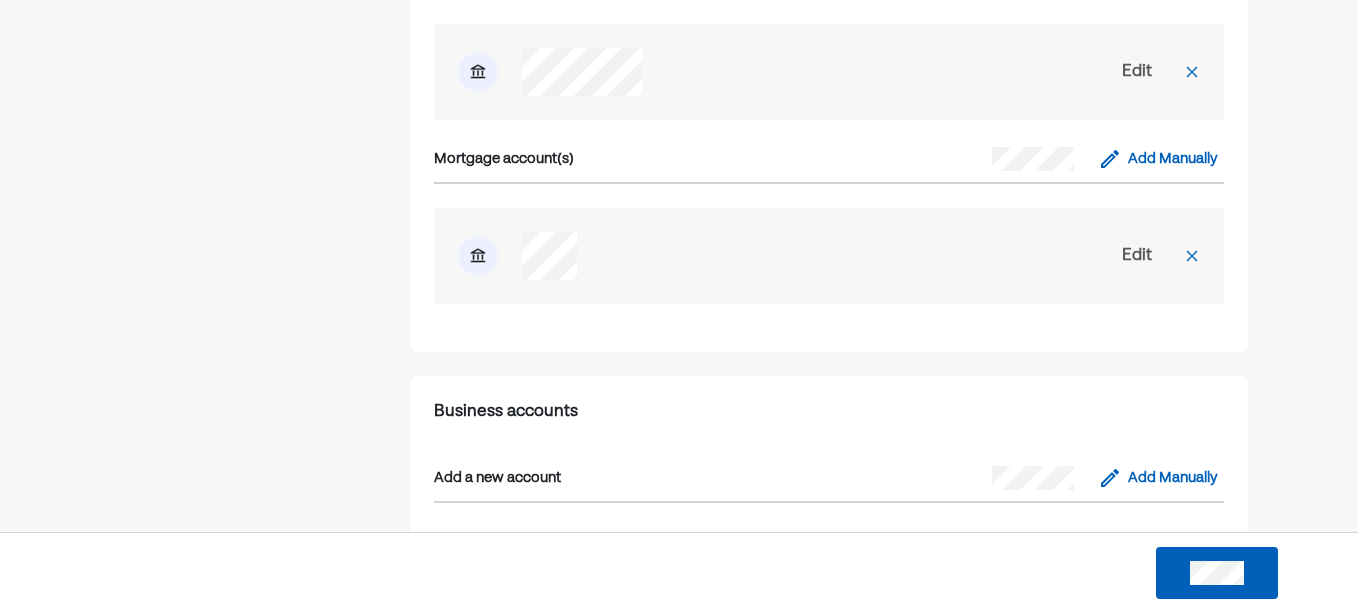 click at bounding box center [1217, 573] 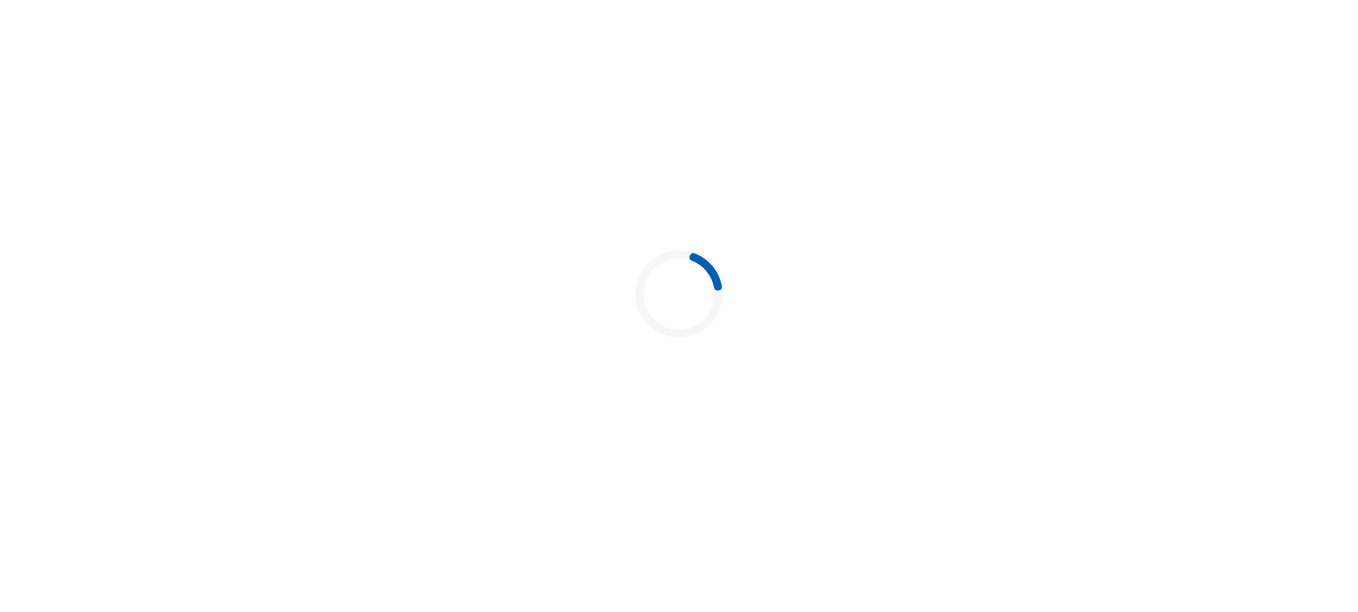 scroll, scrollTop: 0, scrollLeft: 0, axis: both 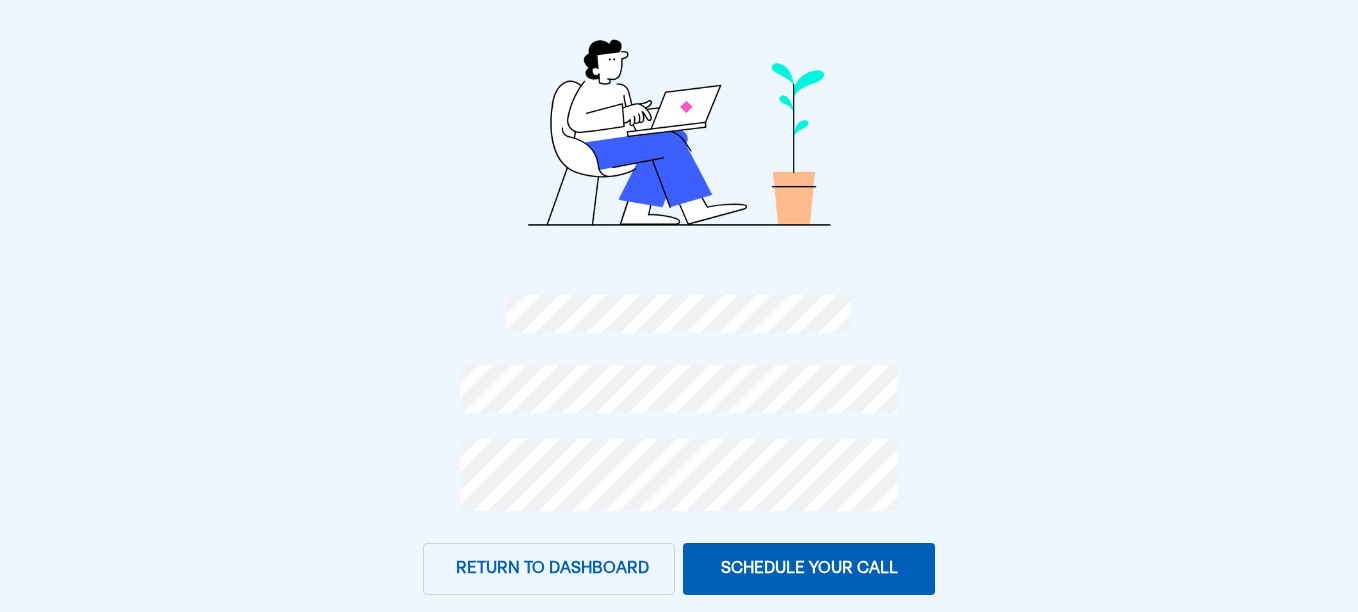click on "Schedule your call" at bounding box center [809, 569] 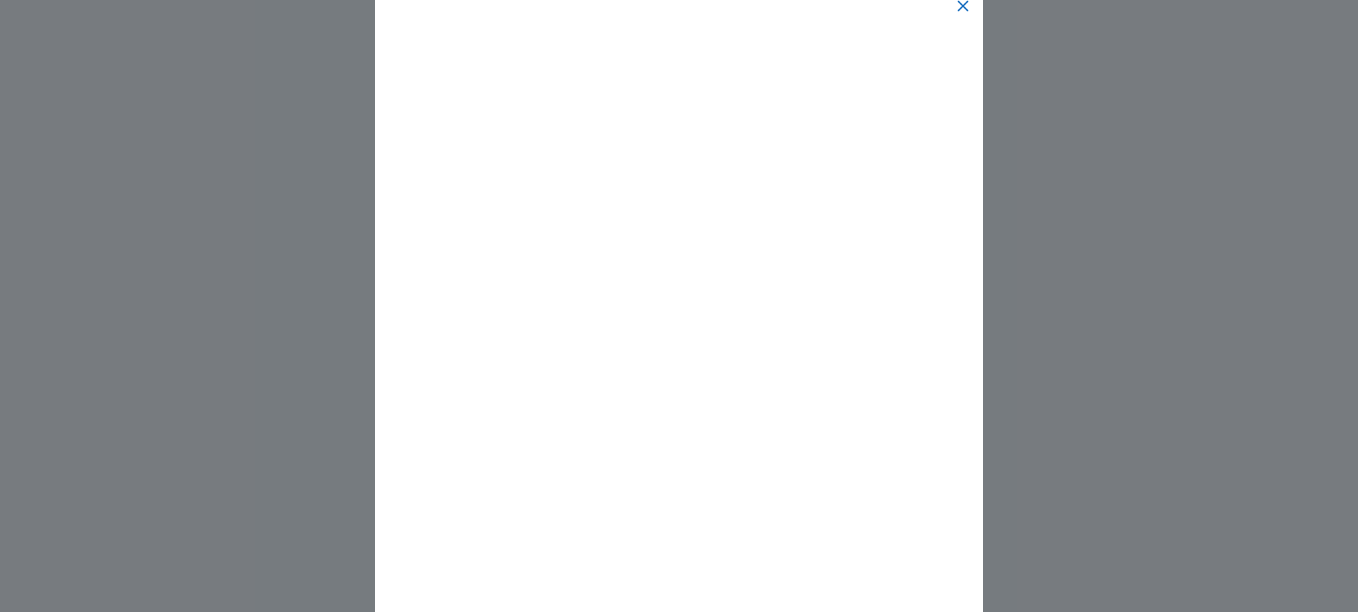 scroll, scrollTop: 20, scrollLeft: 0, axis: vertical 